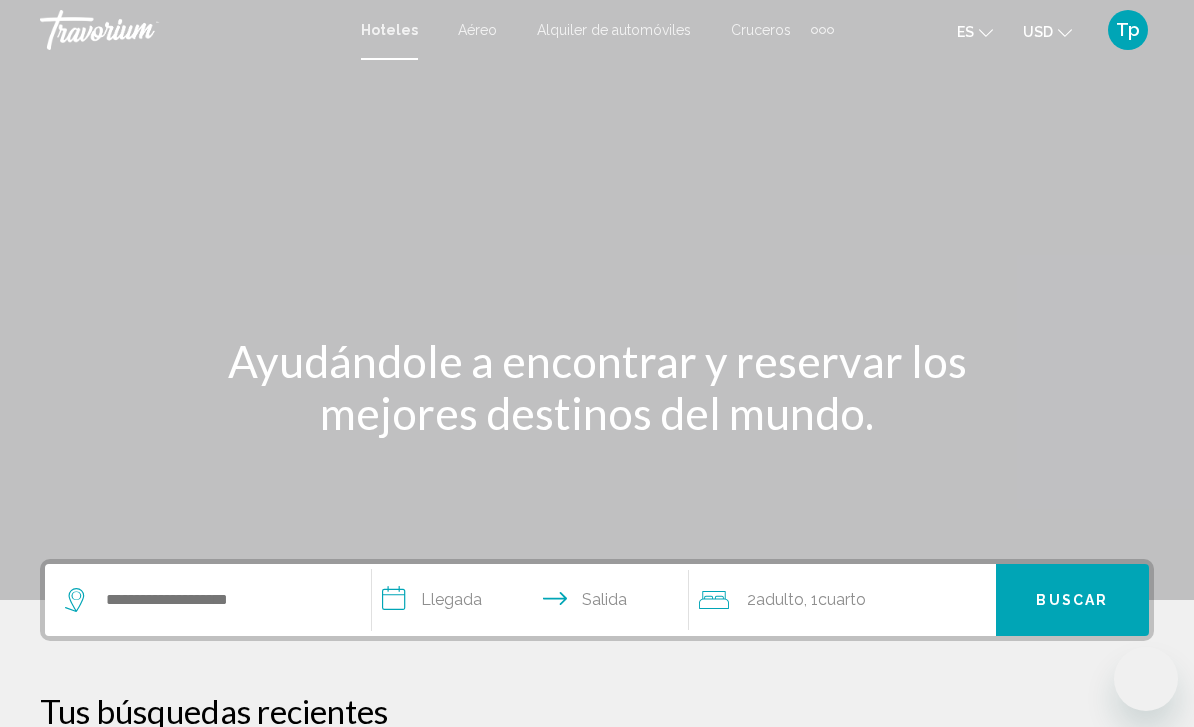 scroll, scrollTop: 0, scrollLeft: 0, axis: both 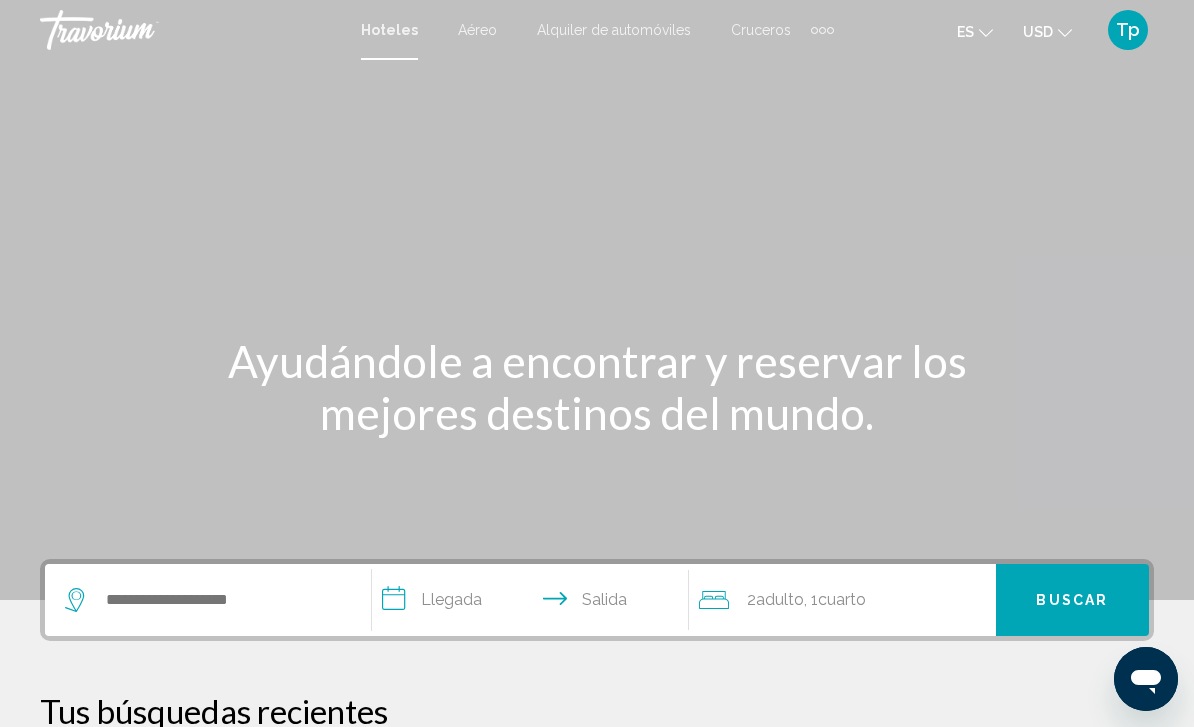 click on "**********" at bounding box center (597, 1011) 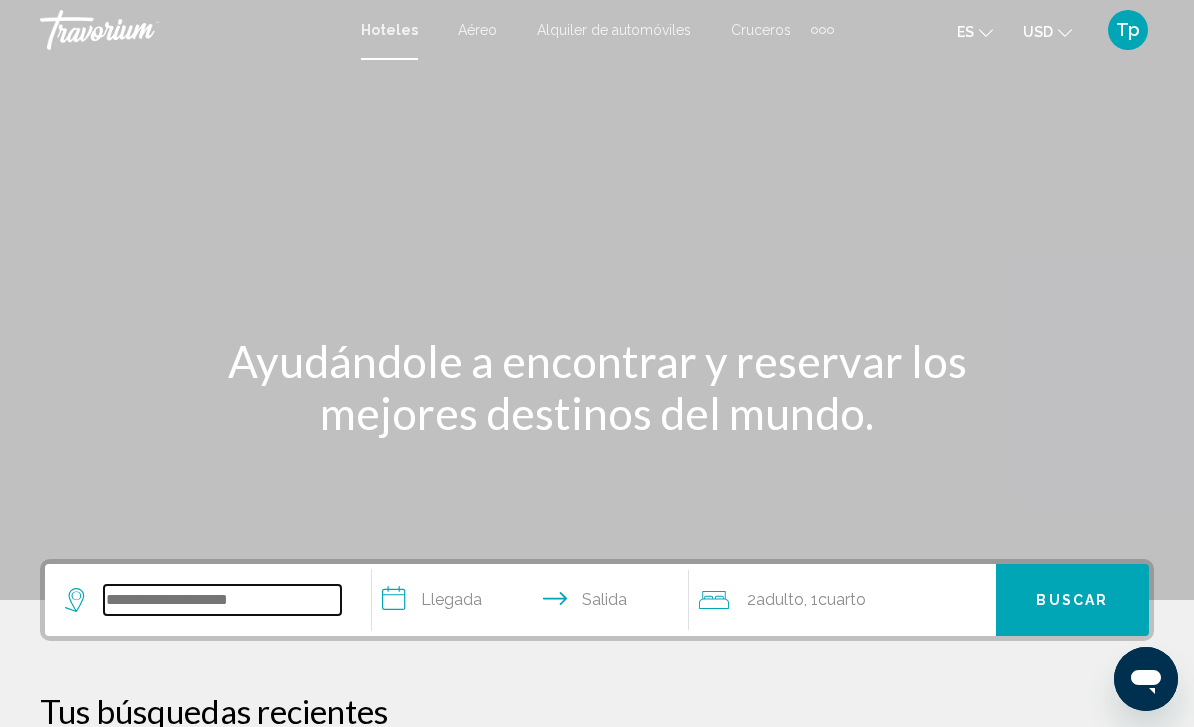 click at bounding box center (222, 600) 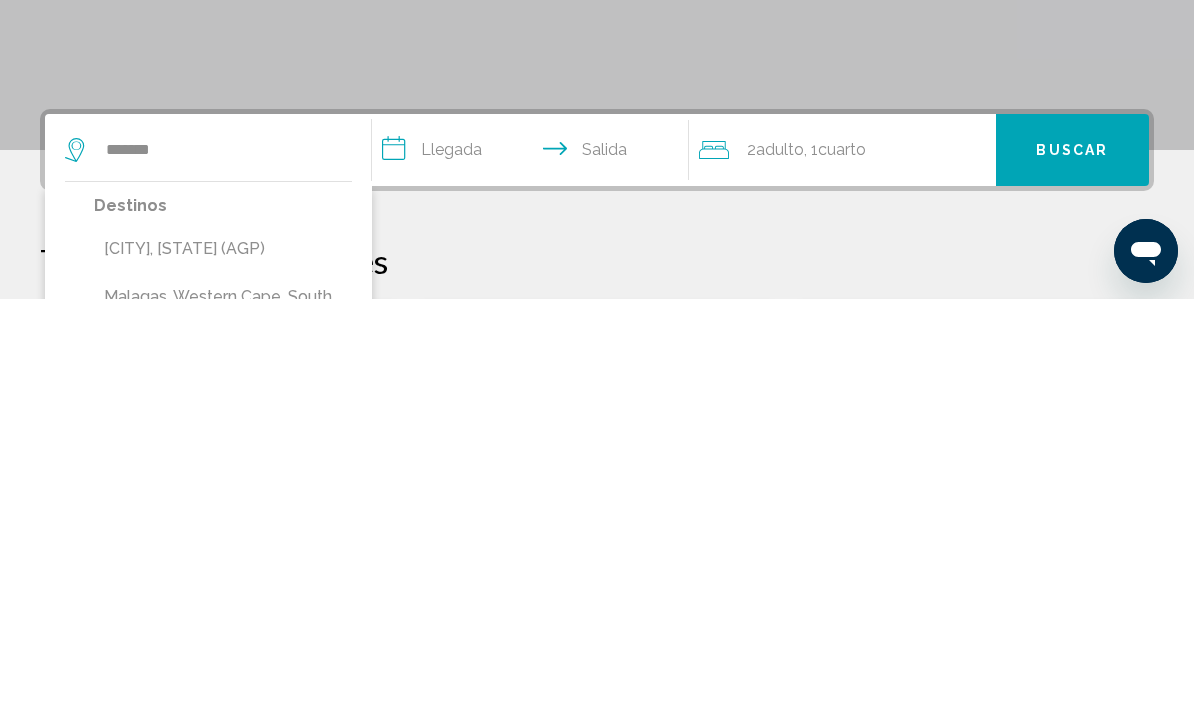 click on "Malaga, Spain (AGP)" at bounding box center (223, 677) 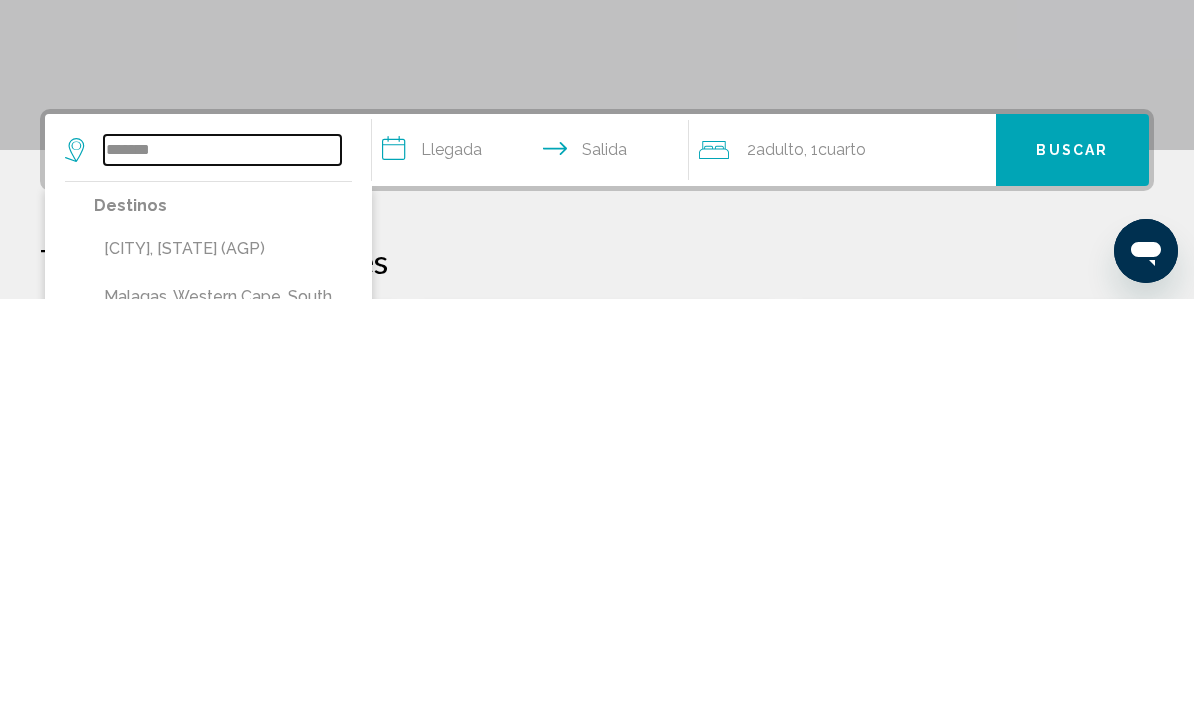 type on "**********" 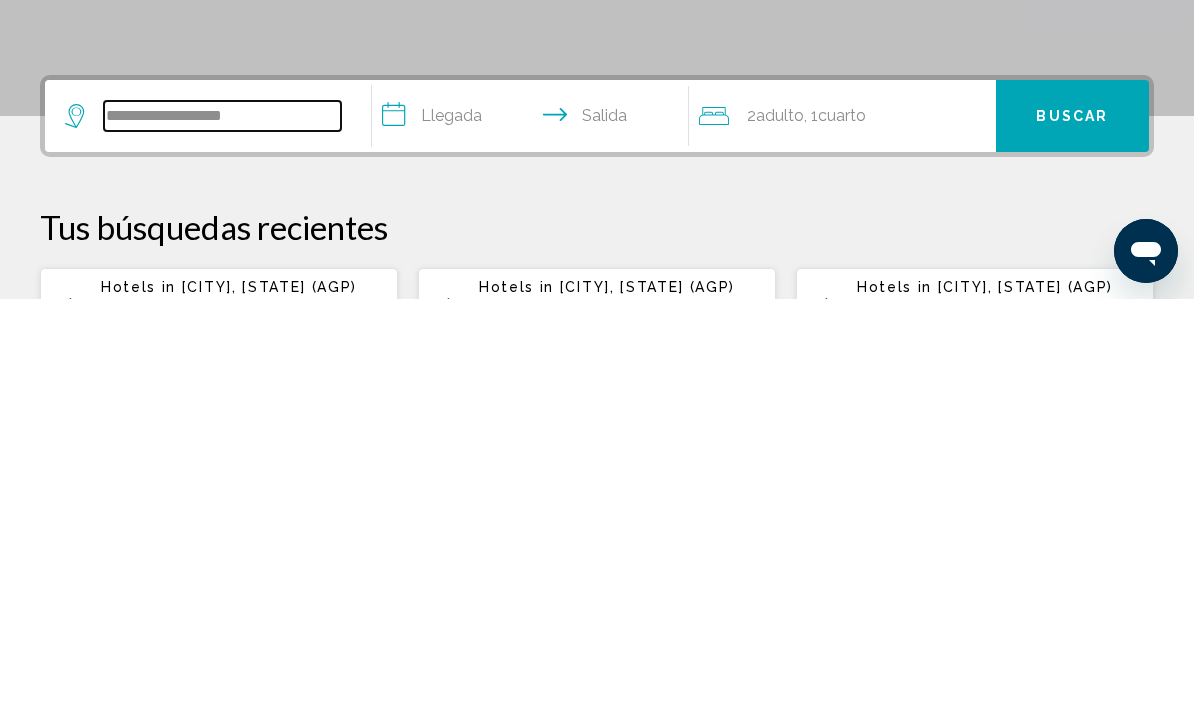 scroll, scrollTop: 66, scrollLeft: 0, axis: vertical 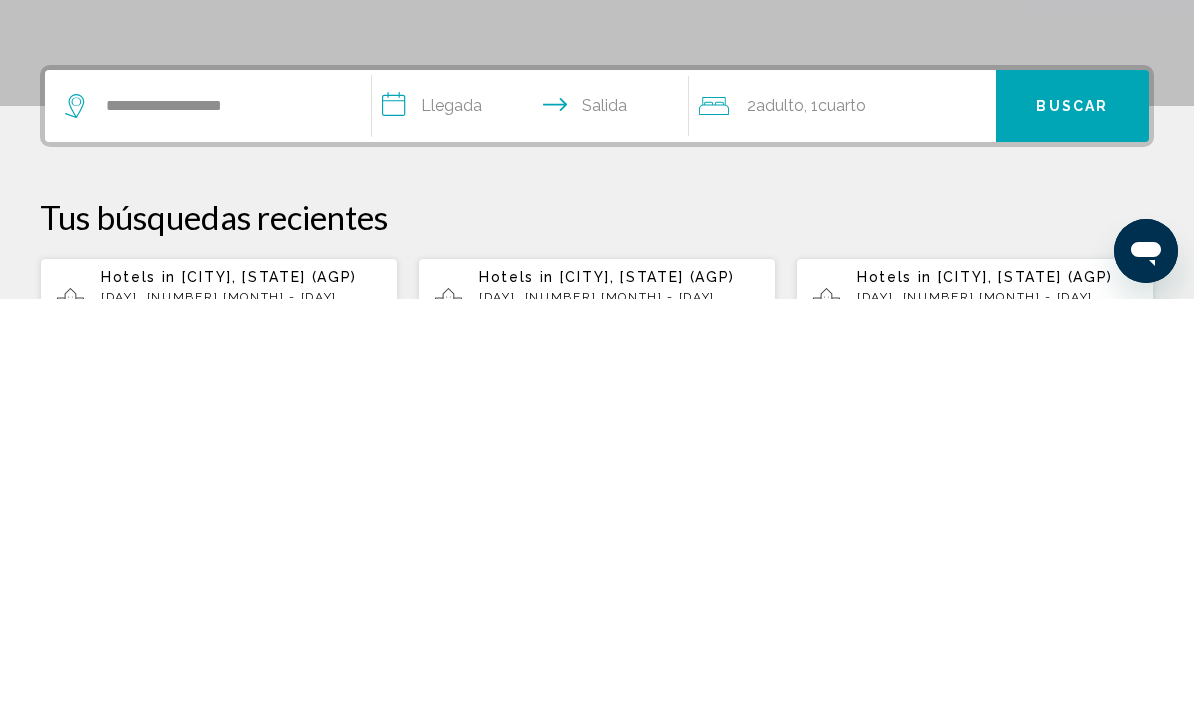 click on "**********" at bounding box center (534, 537) 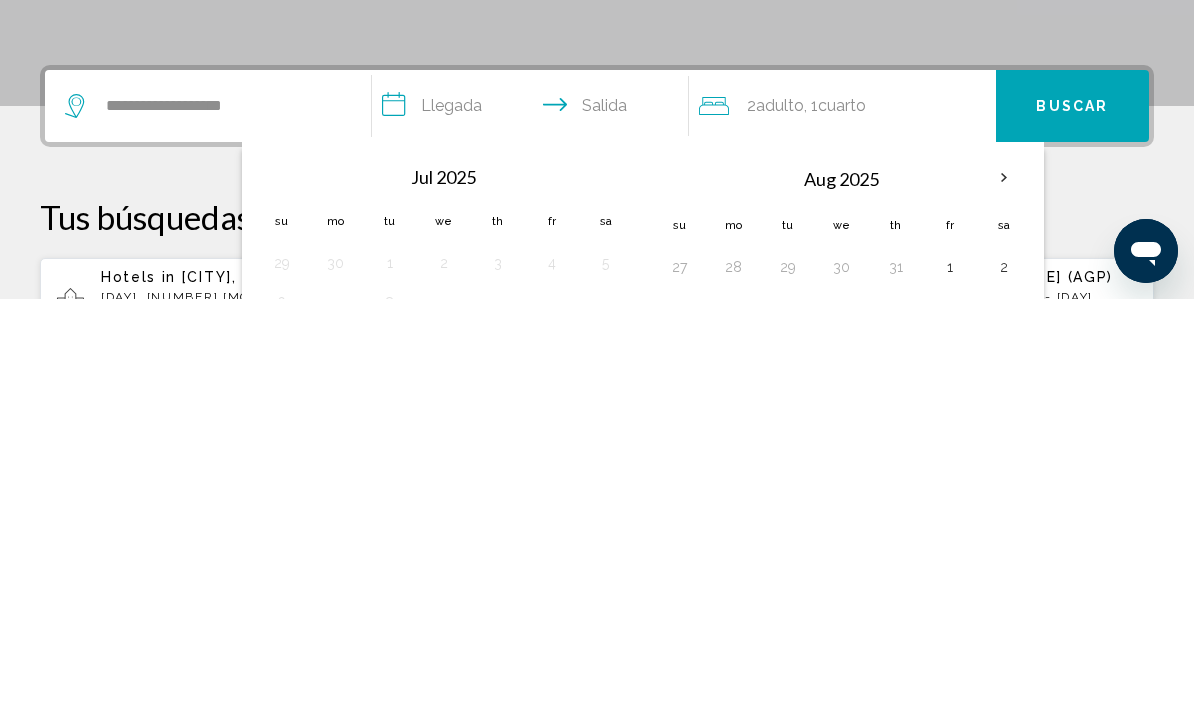 scroll, scrollTop: 494, scrollLeft: 0, axis: vertical 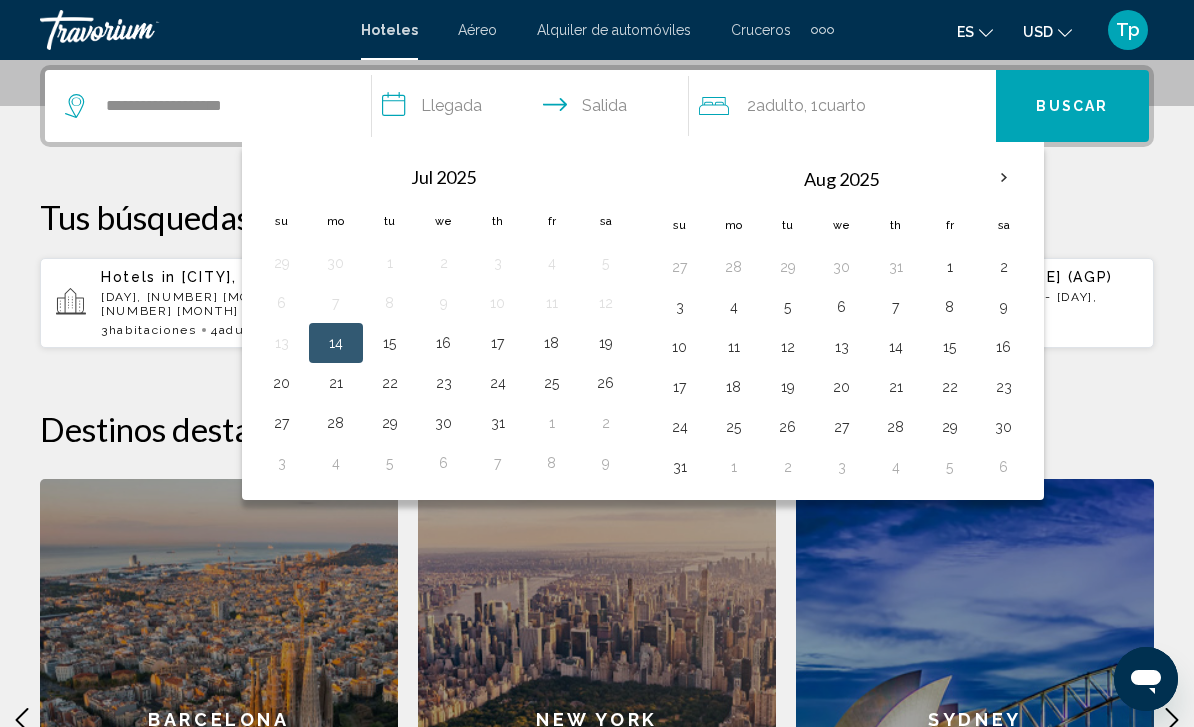 click at bounding box center [1004, 178] 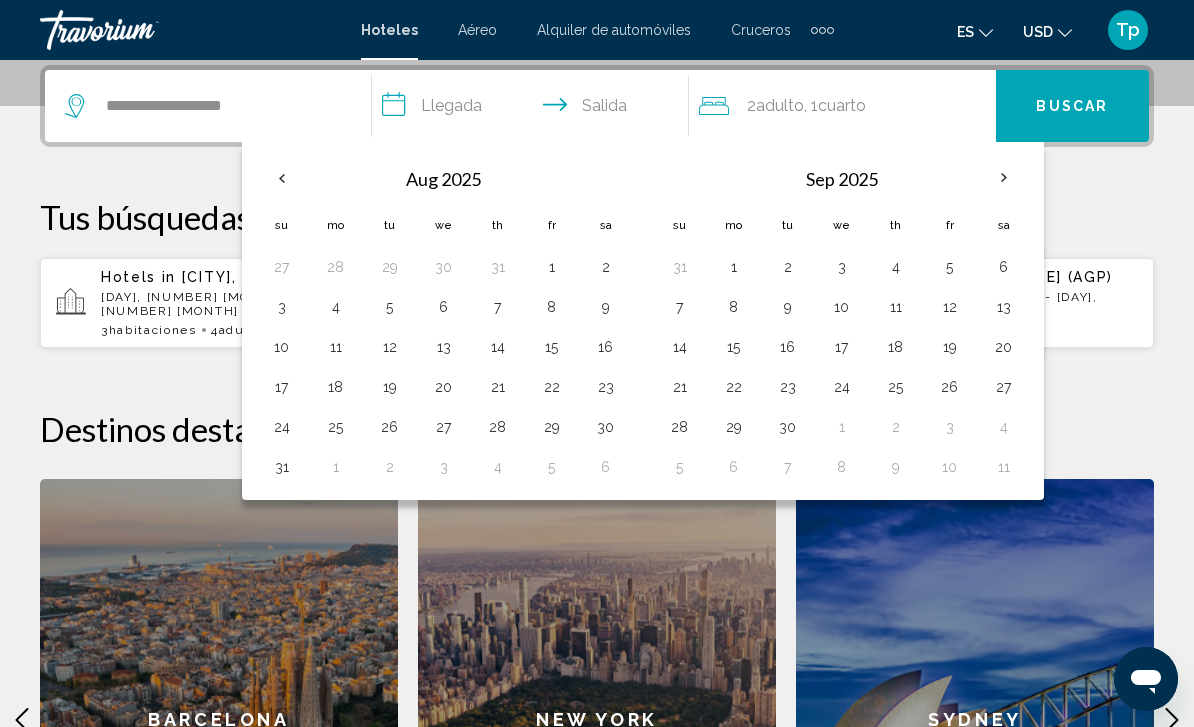 click at bounding box center [1004, 178] 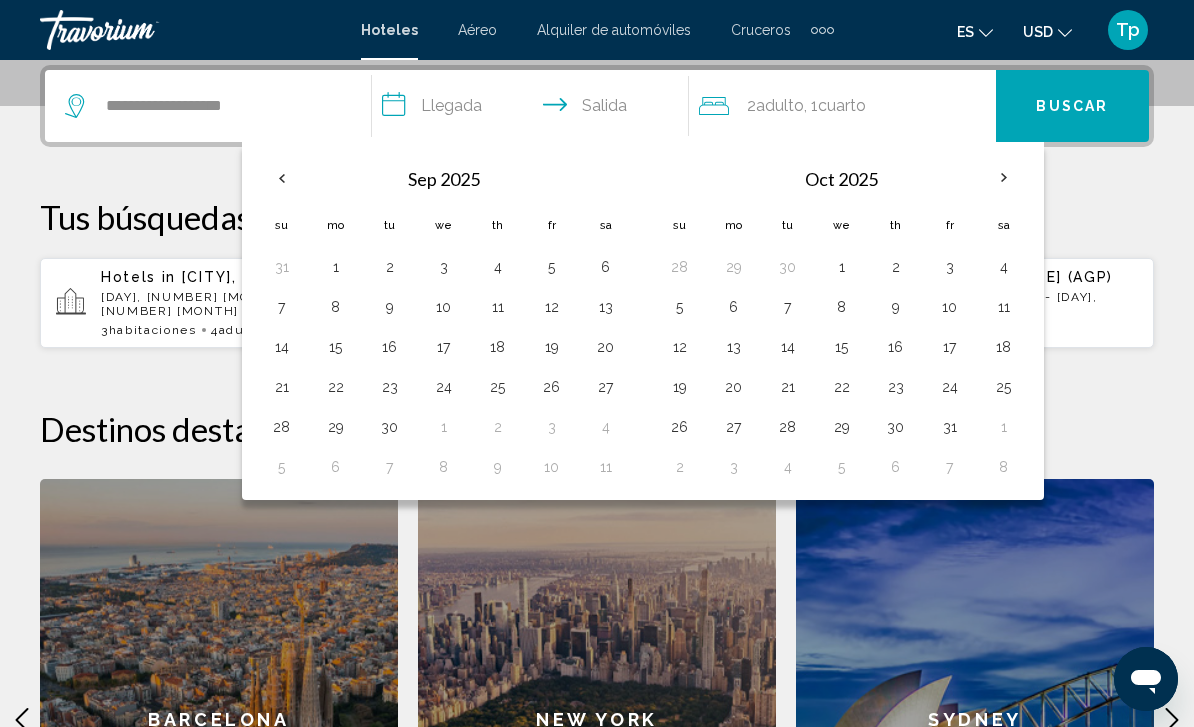 click at bounding box center [1004, 178] 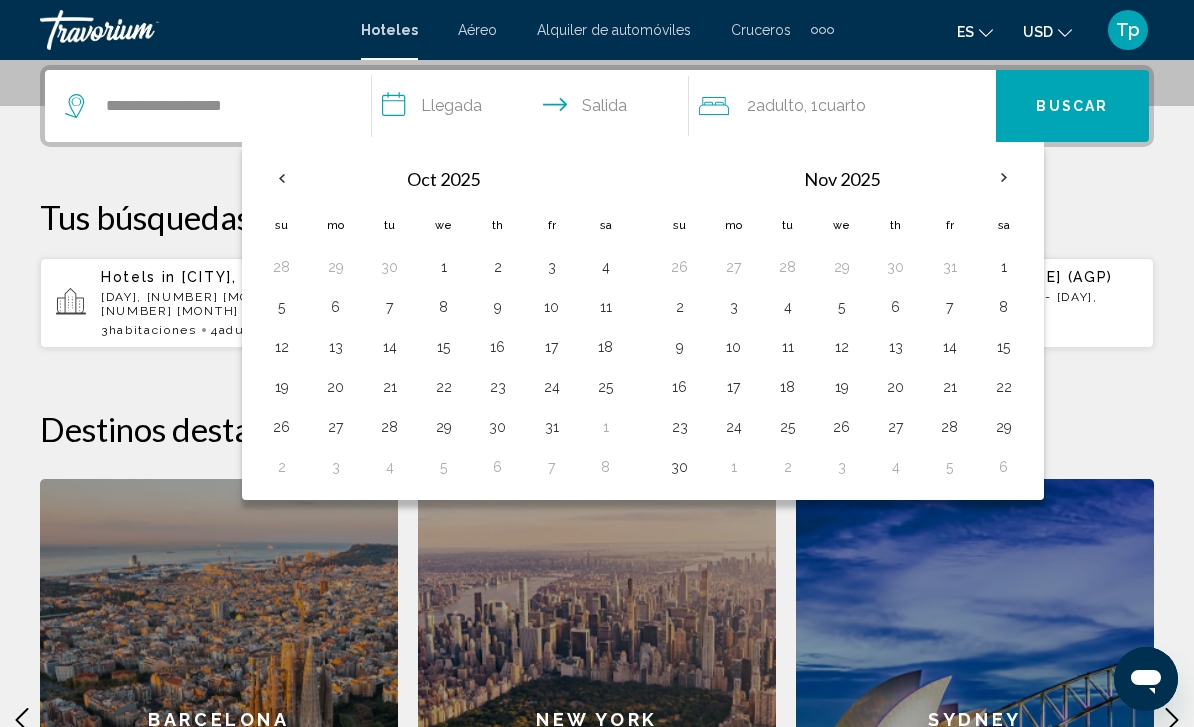 click at bounding box center (1004, 178) 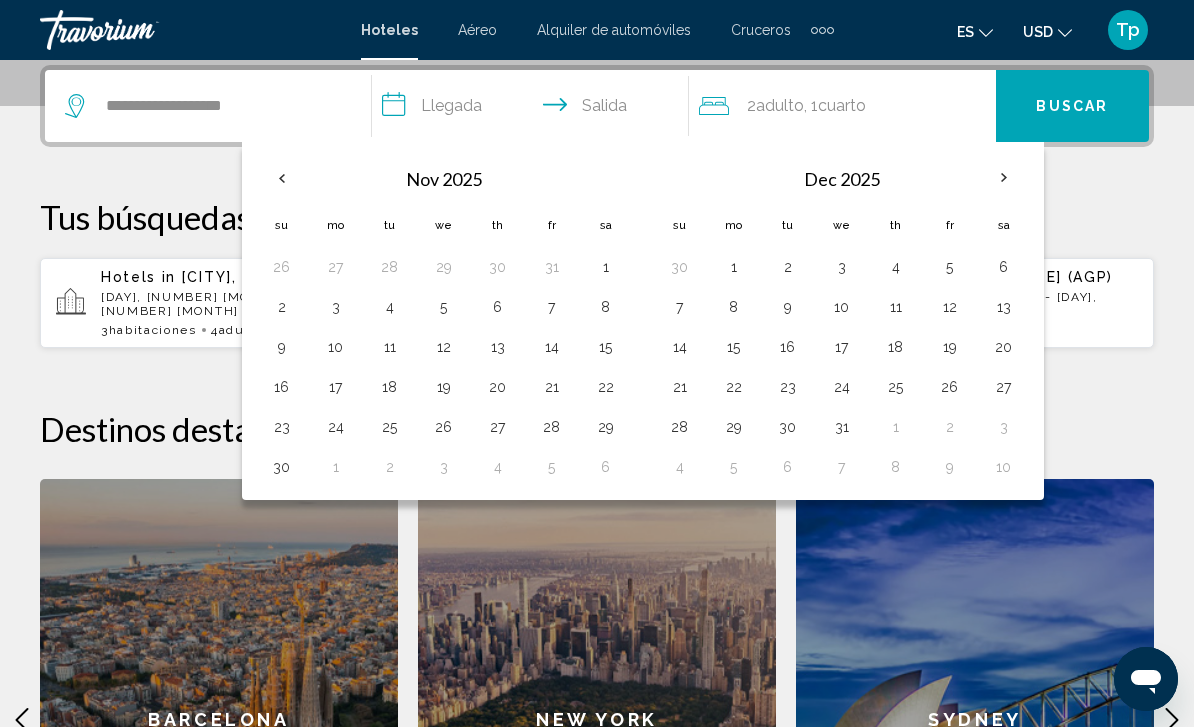 click on "22" at bounding box center [734, 387] 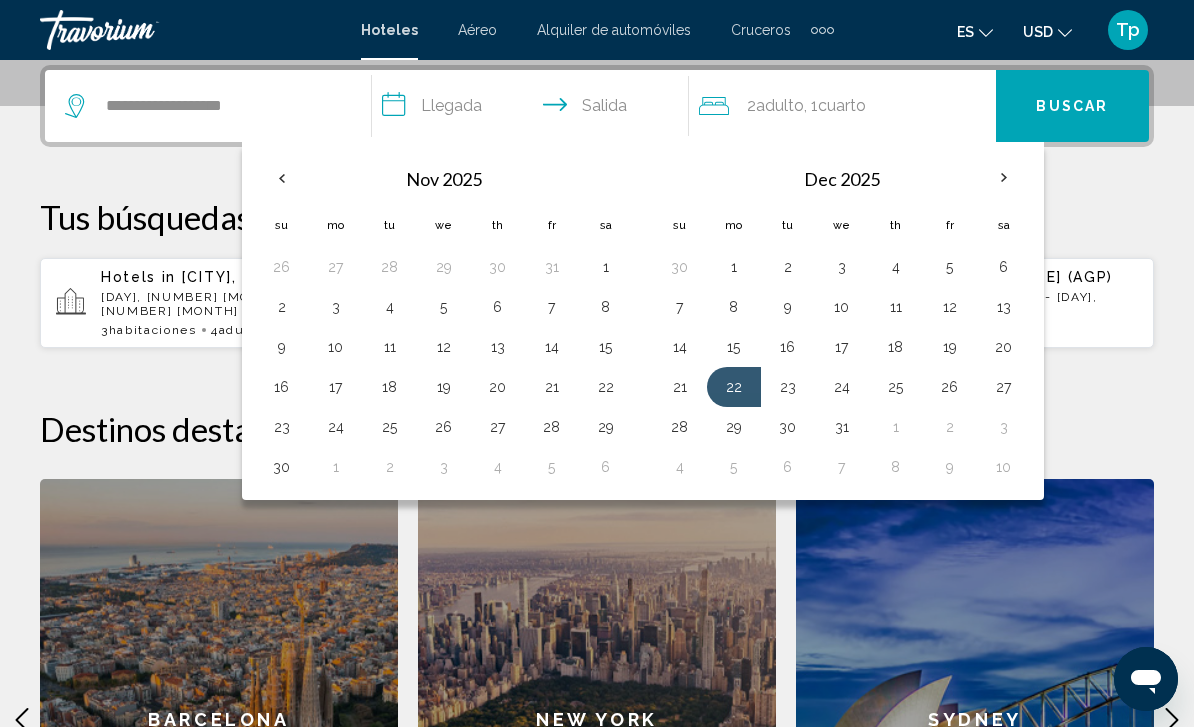 click on "23" at bounding box center (788, 387) 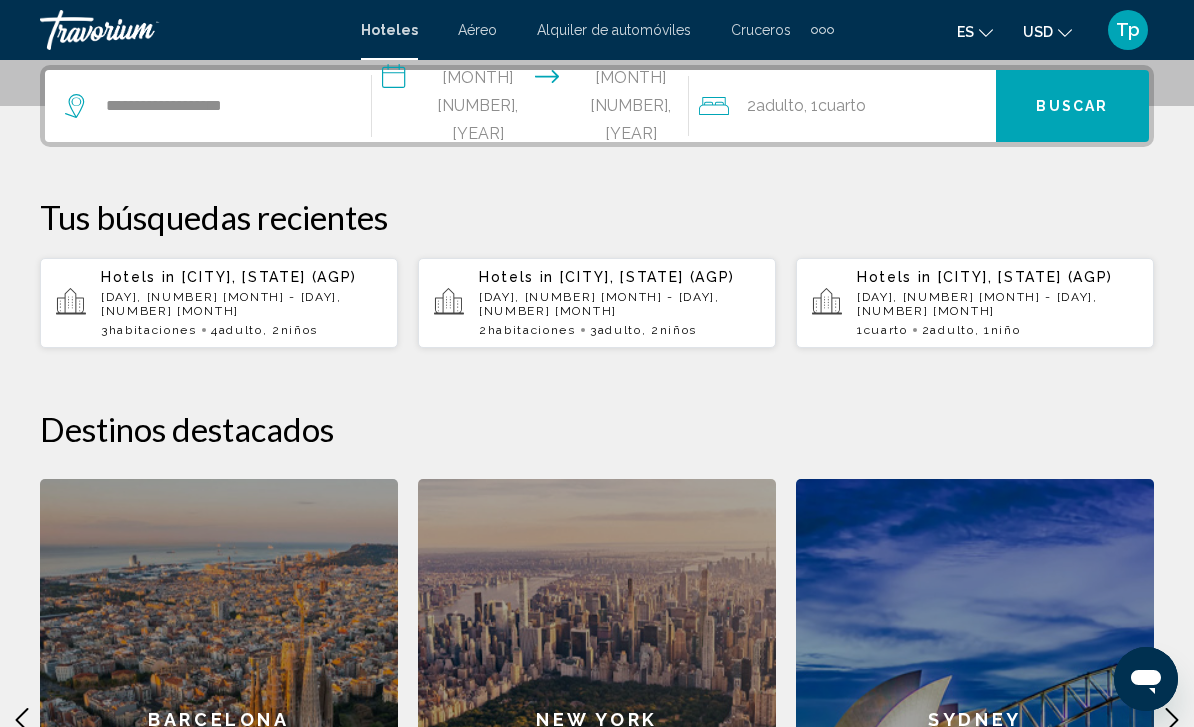click on "**********" at bounding box center (534, 109) 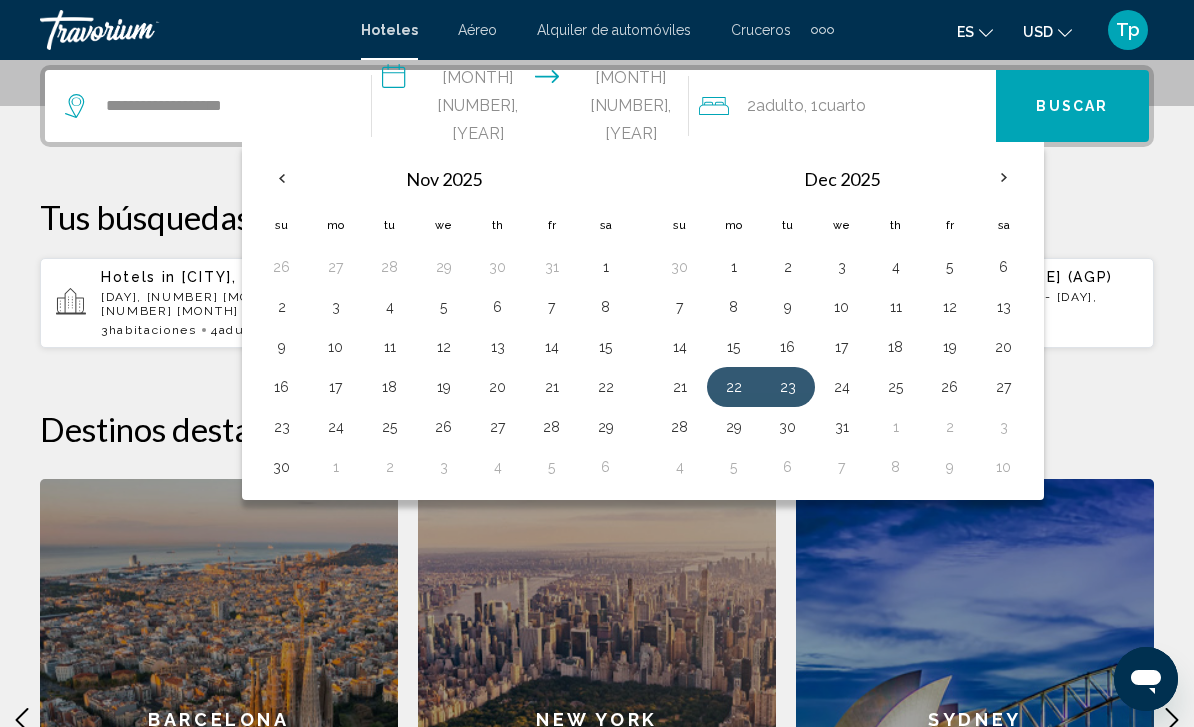 click on "23" at bounding box center (788, 387) 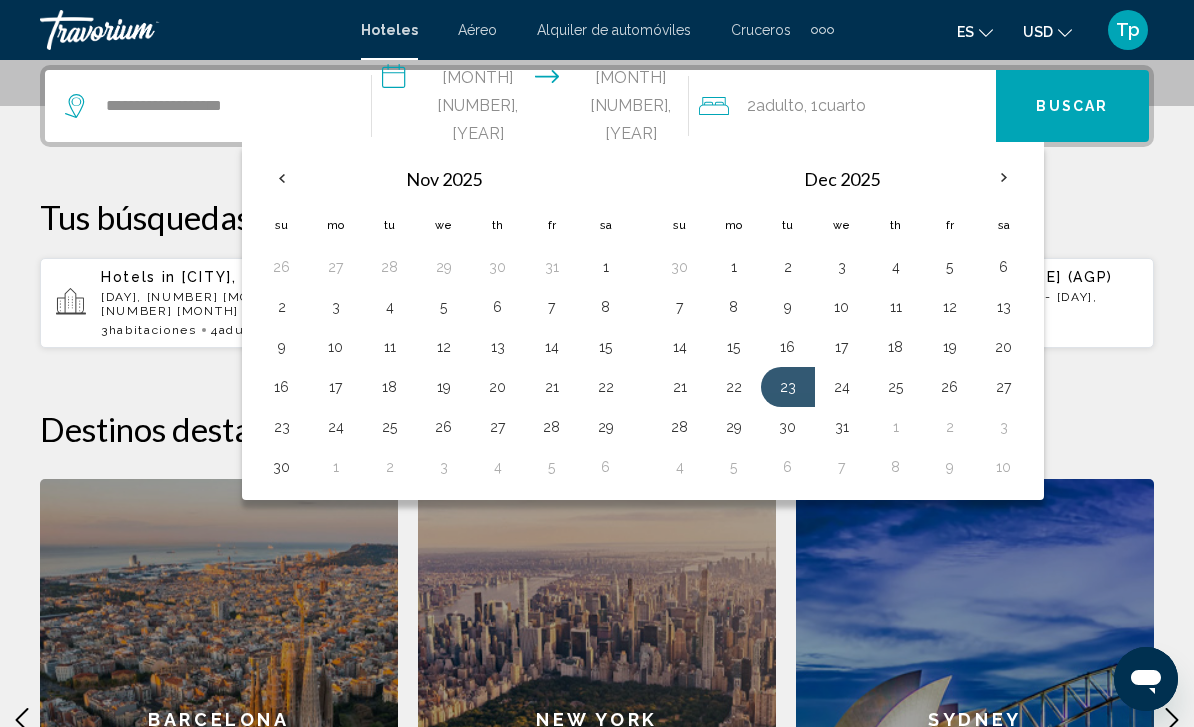 click on "30" at bounding box center (788, 427) 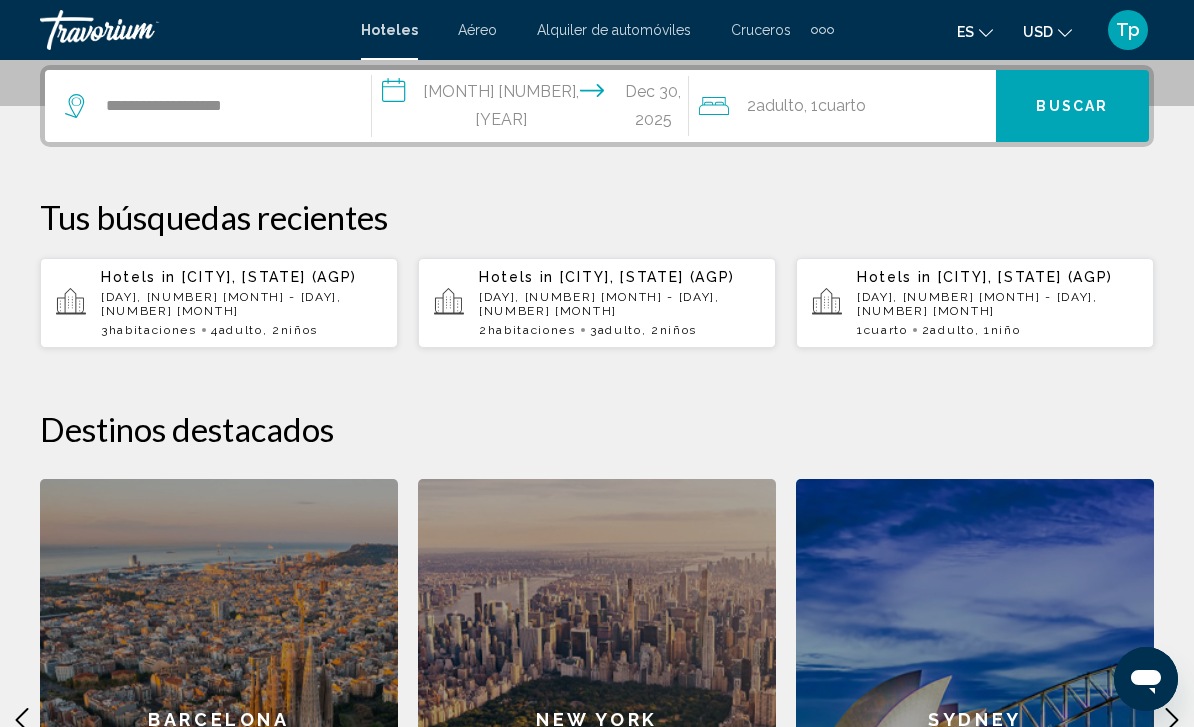 click on "2  Adulto Adulto , 1  Cuarto habitaciones" 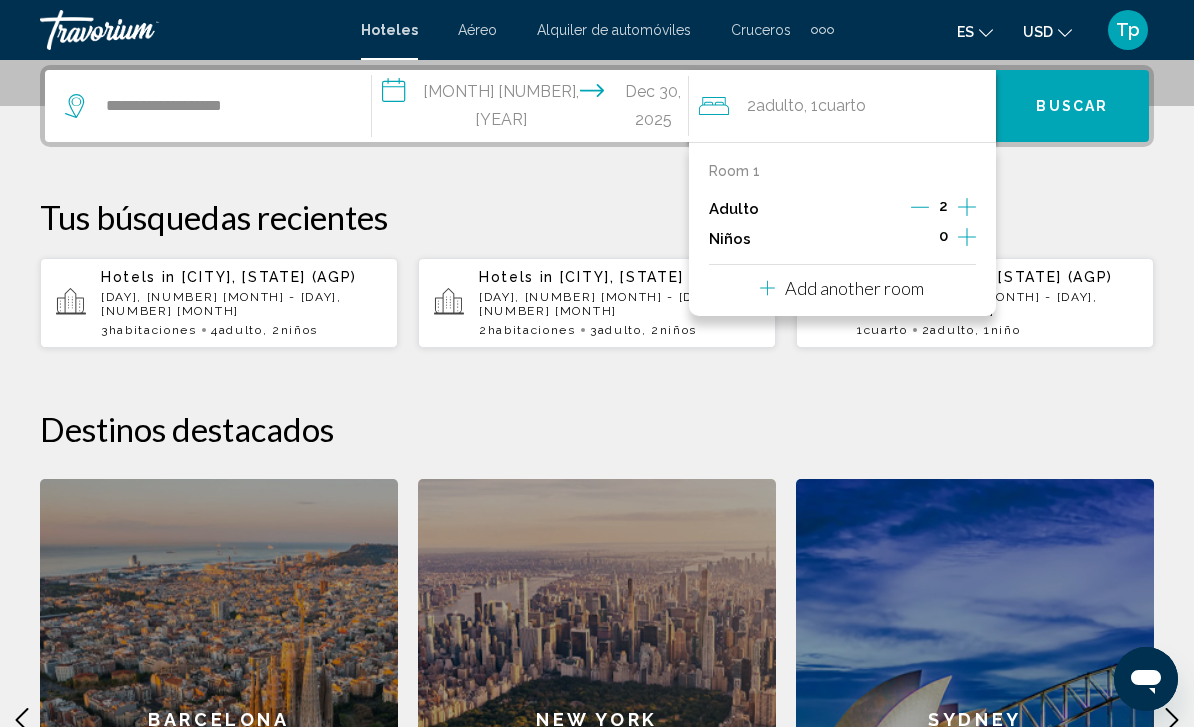 click 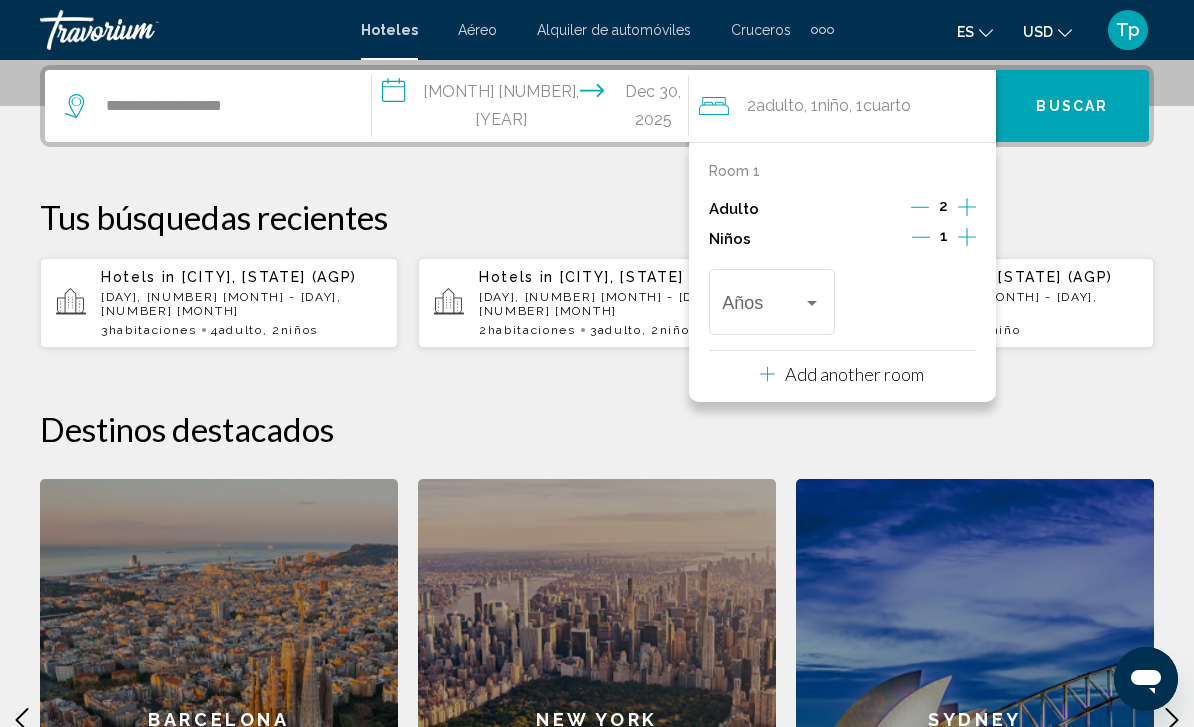 click at bounding box center [812, 303] 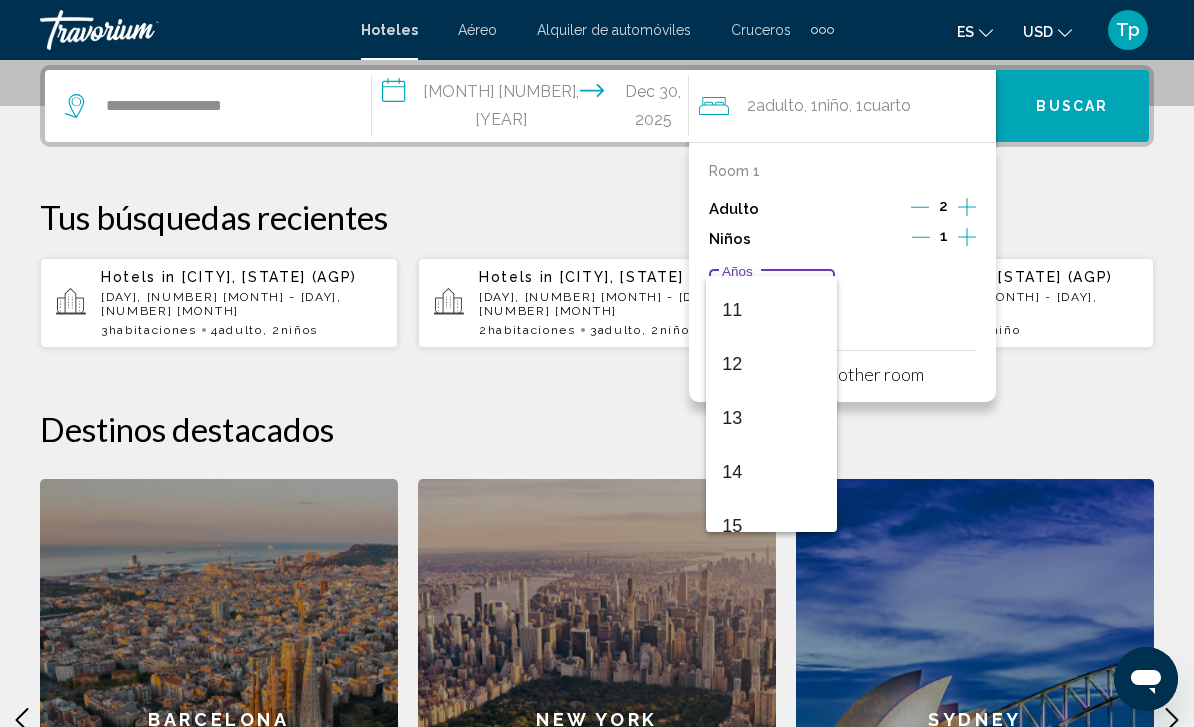 scroll, scrollTop: 594, scrollLeft: 0, axis: vertical 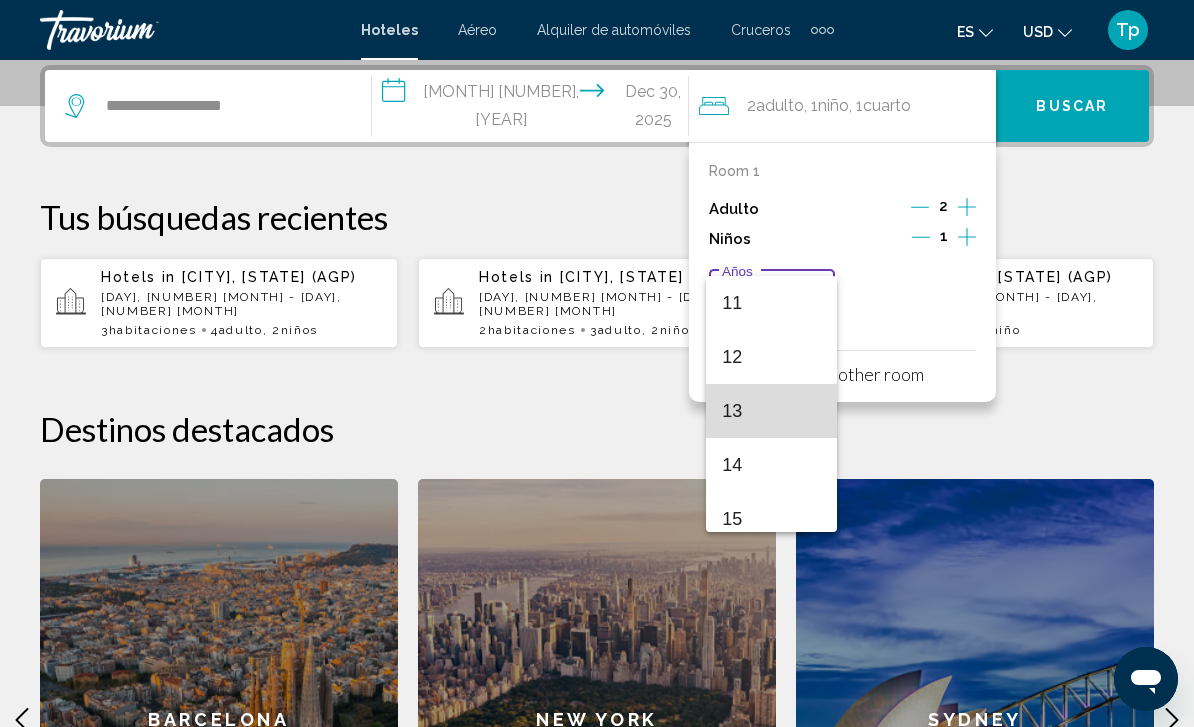 click on "13" at bounding box center (771, 411) 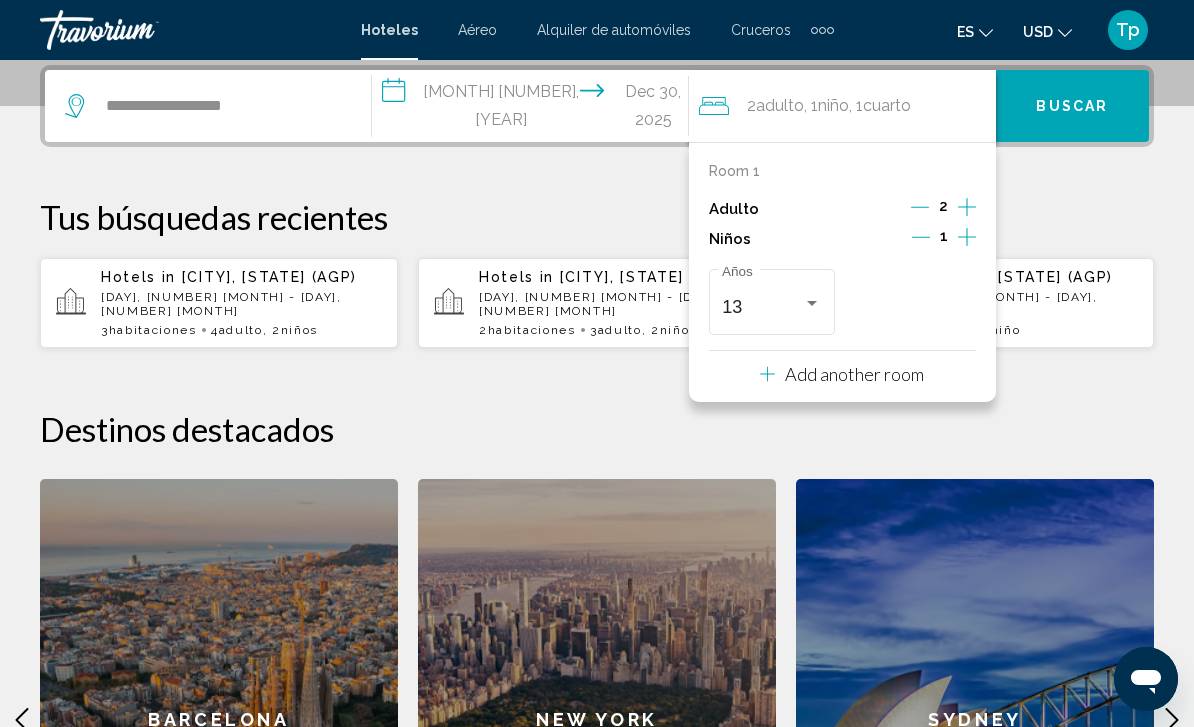 click on "Buscar" at bounding box center [1072, 107] 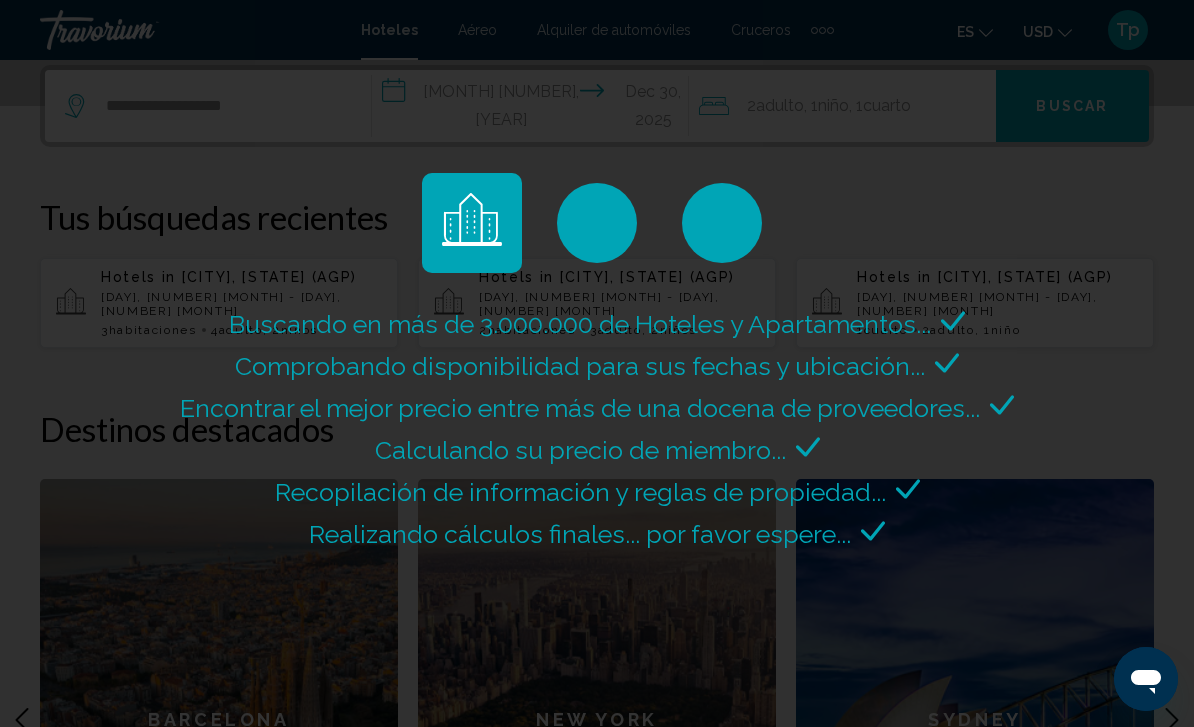 scroll, scrollTop: 0, scrollLeft: 0, axis: both 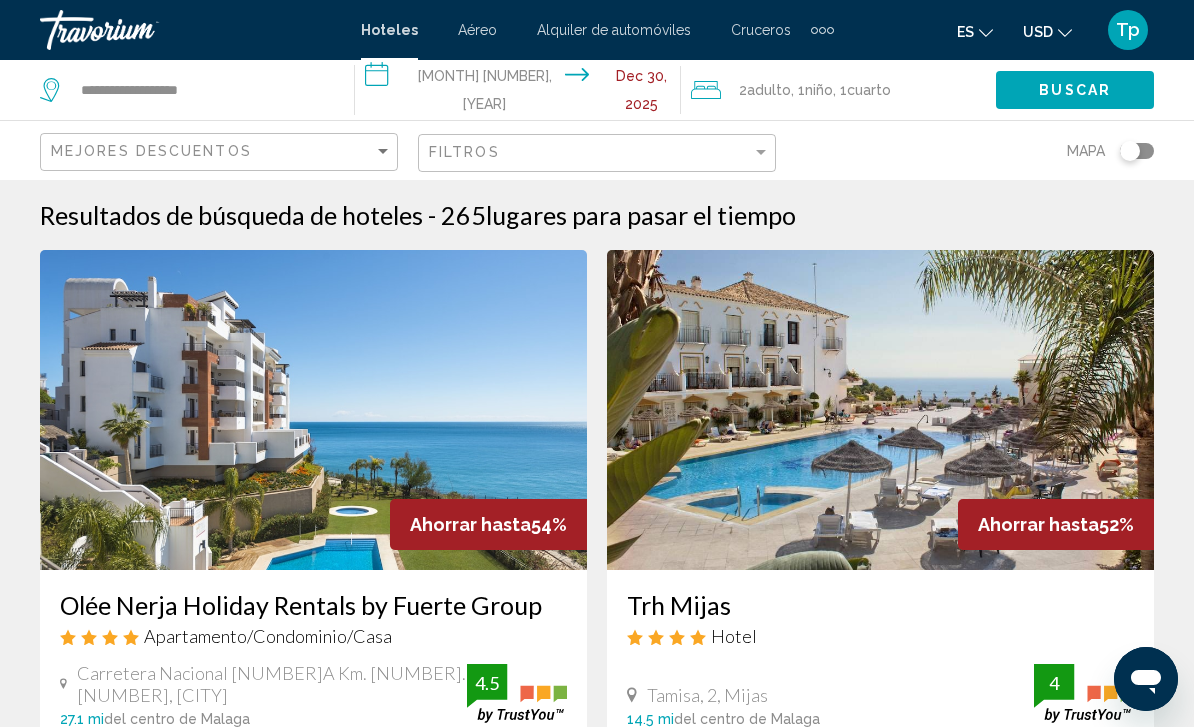 click on "USD" 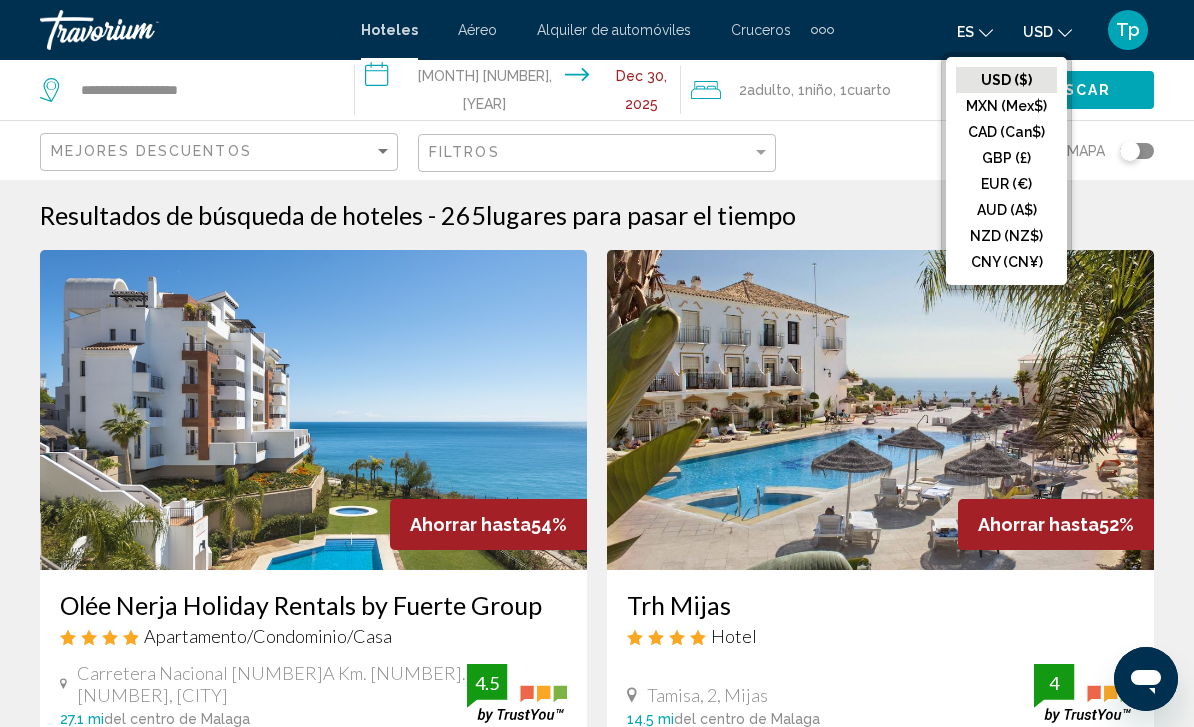 click on "GBP (£)" 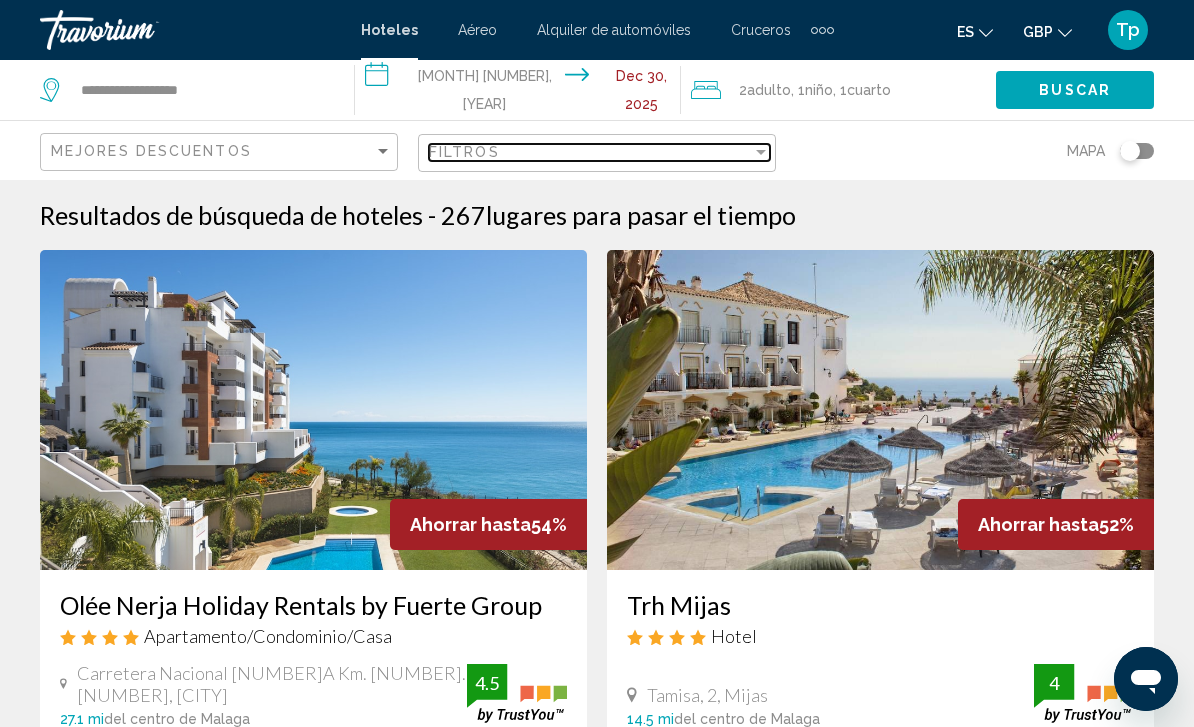 click at bounding box center [761, 152] 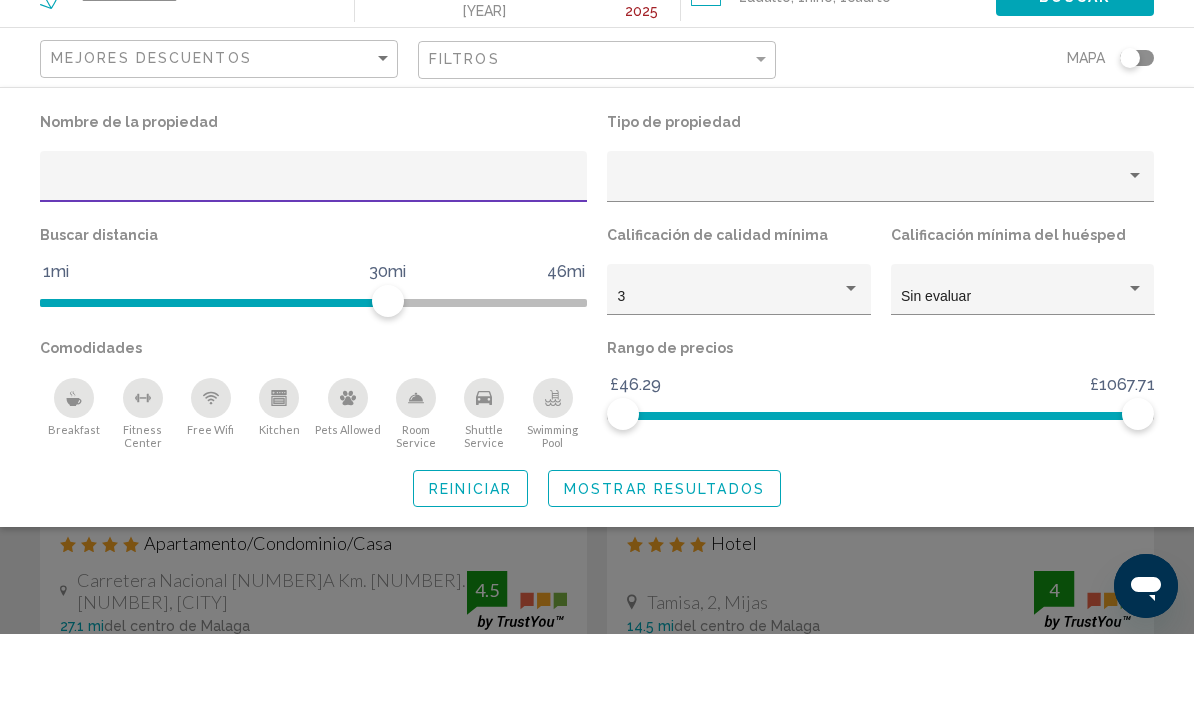 click at bounding box center [872, 277] 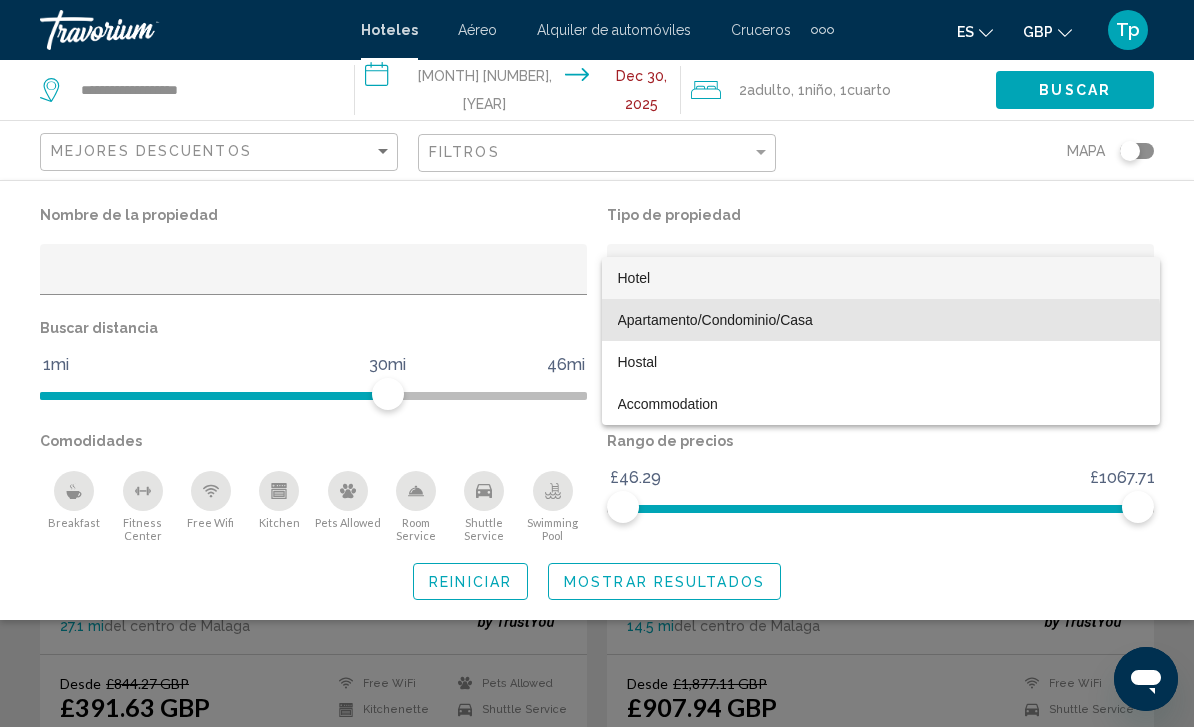 click on "Apartamento/Condominio/Casa" at bounding box center (881, 320) 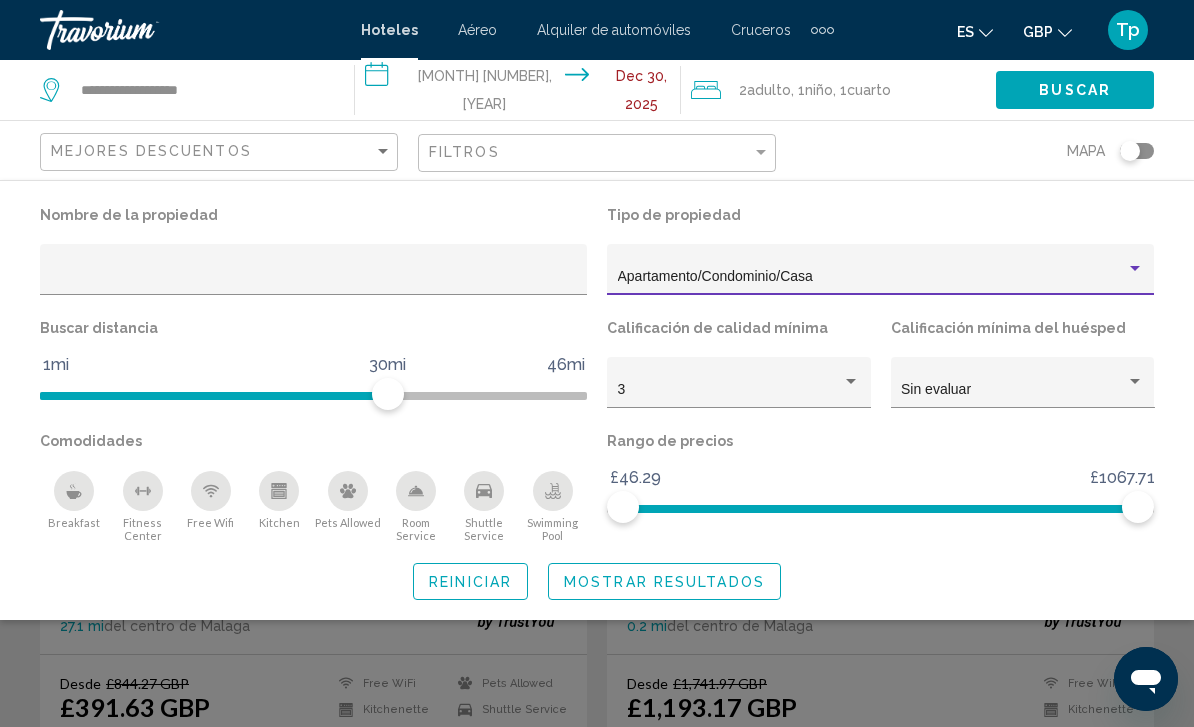 click 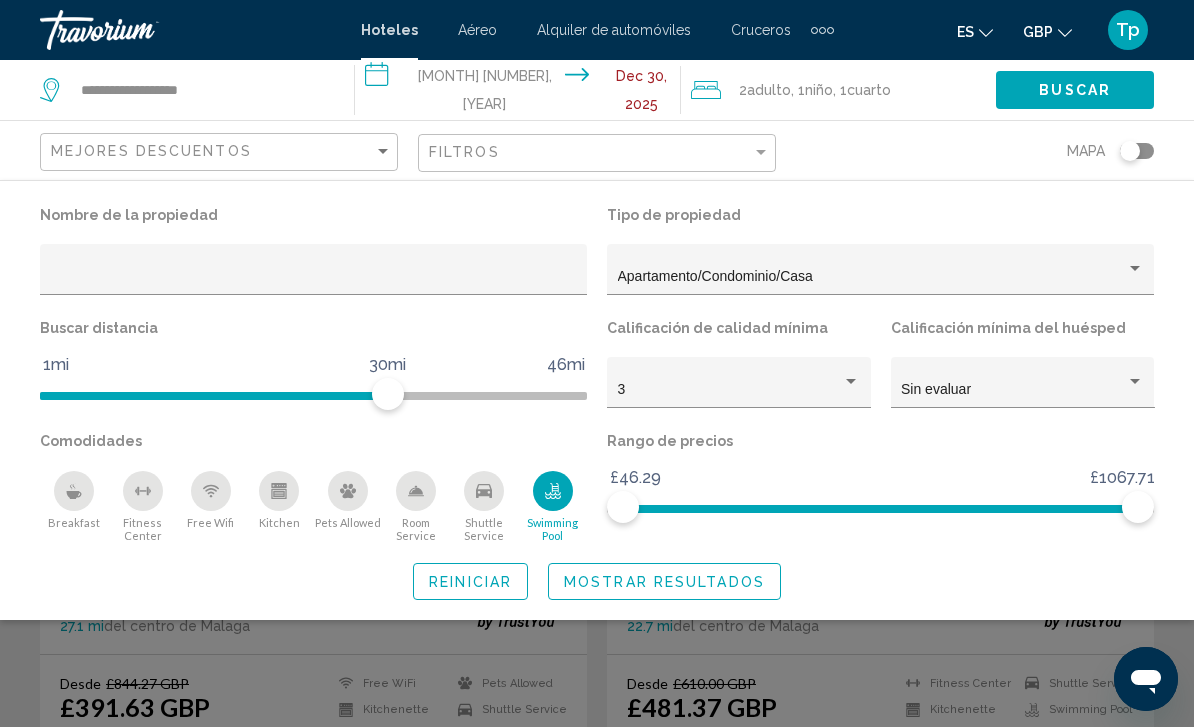 click 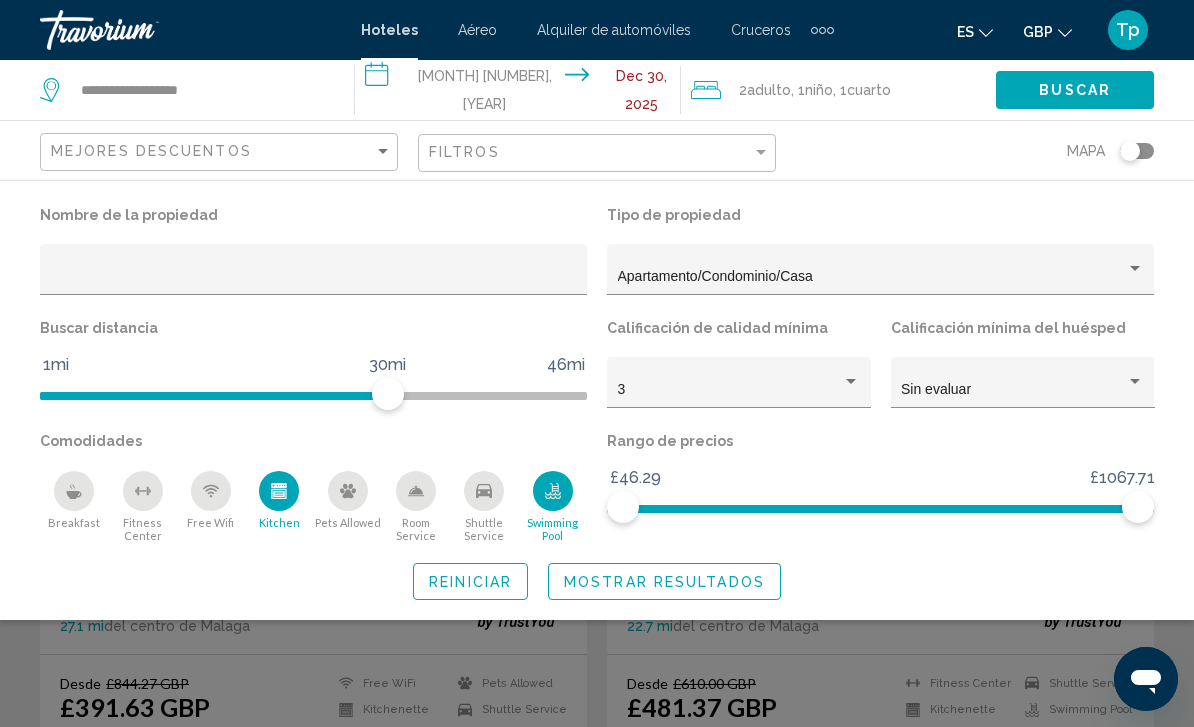 click 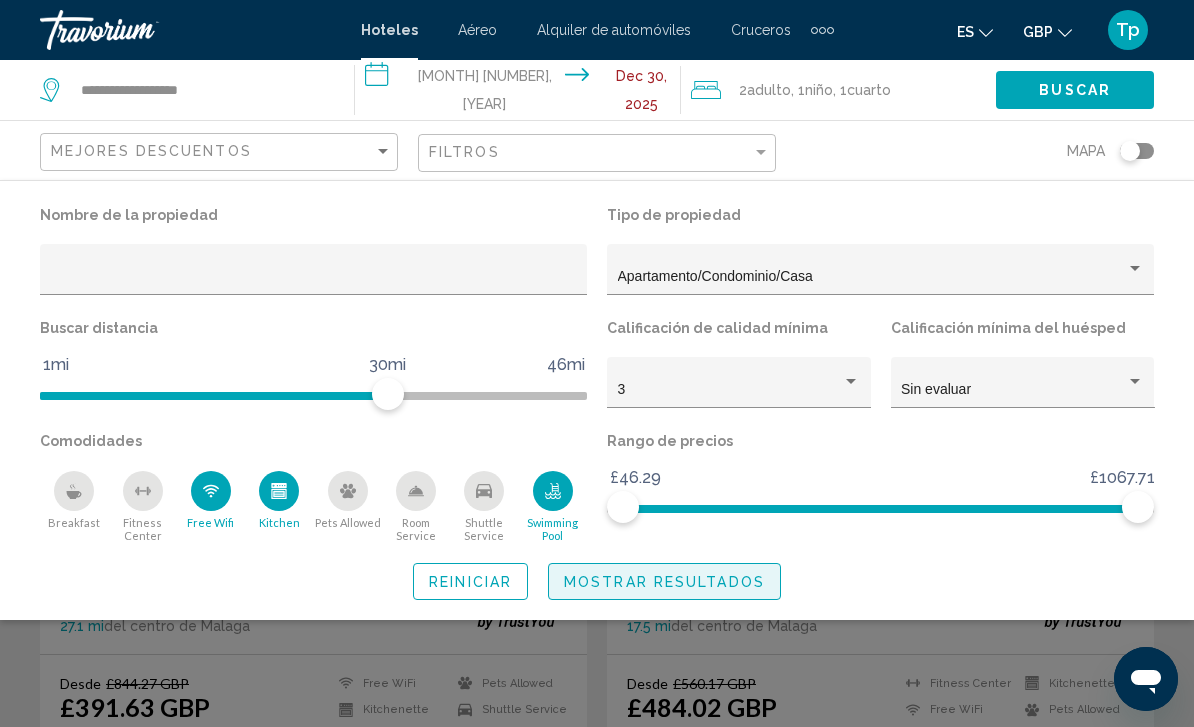 click on "Mostrar resultados" 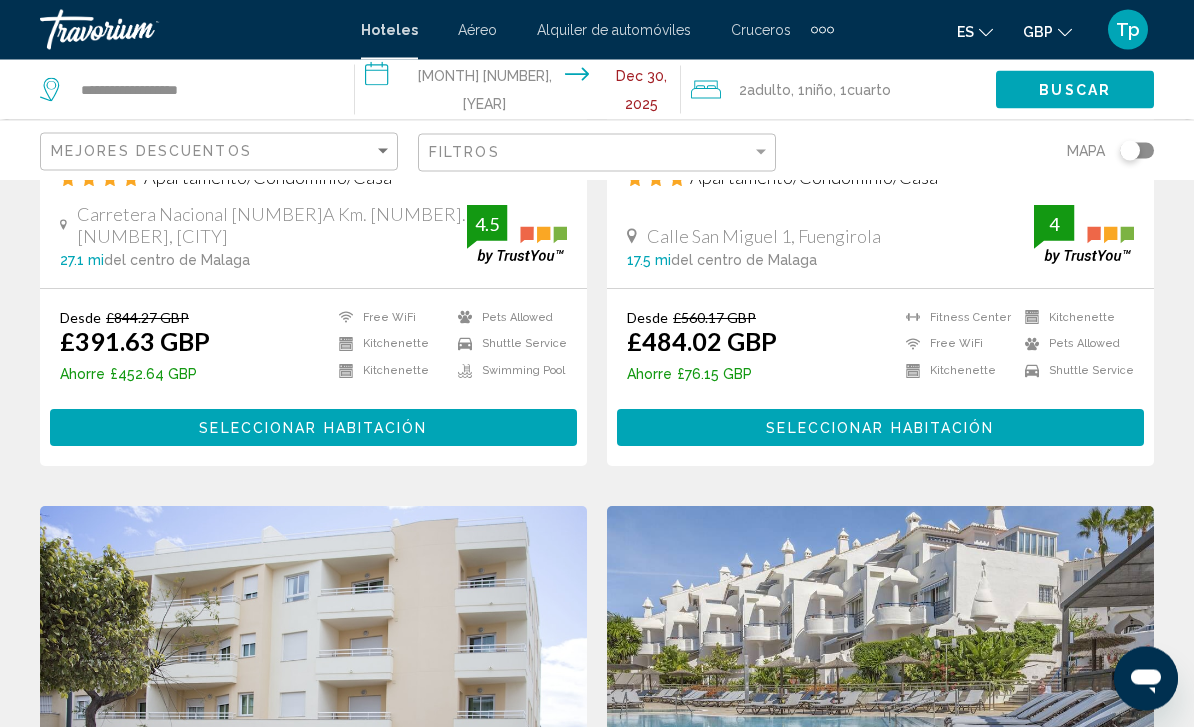 scroll, scrollTop: 459, scrollLeft: 0, axis: vertical 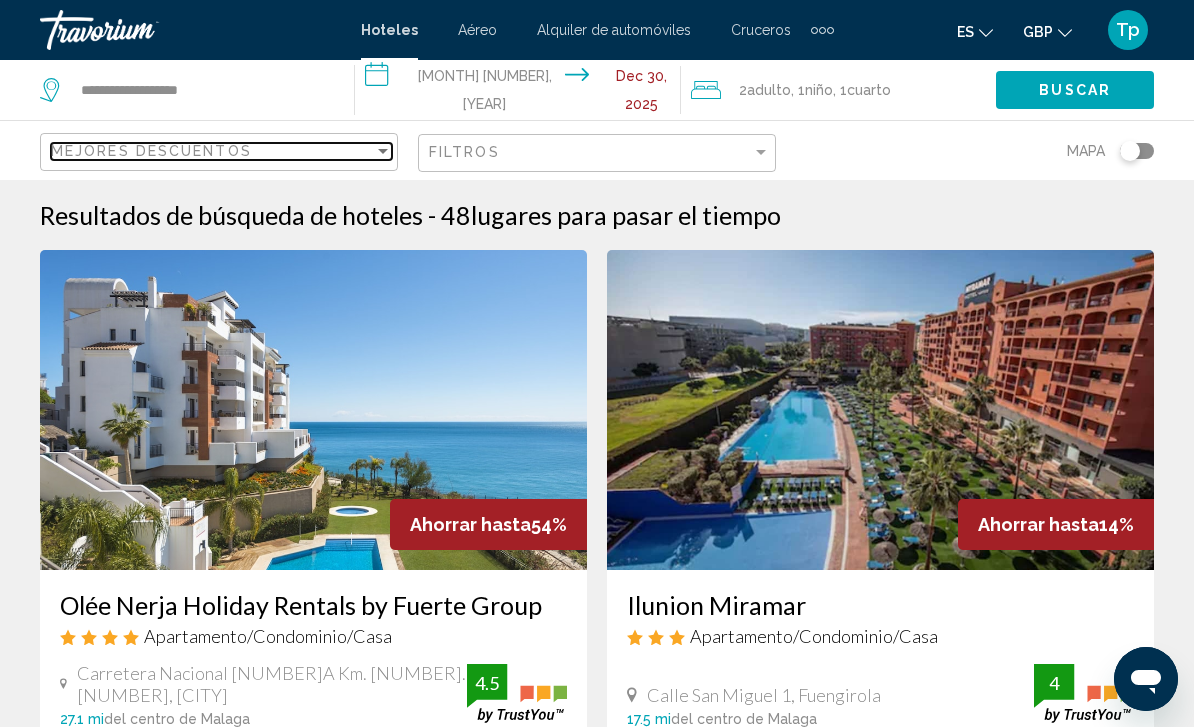 click at bounding box center [383, 151] 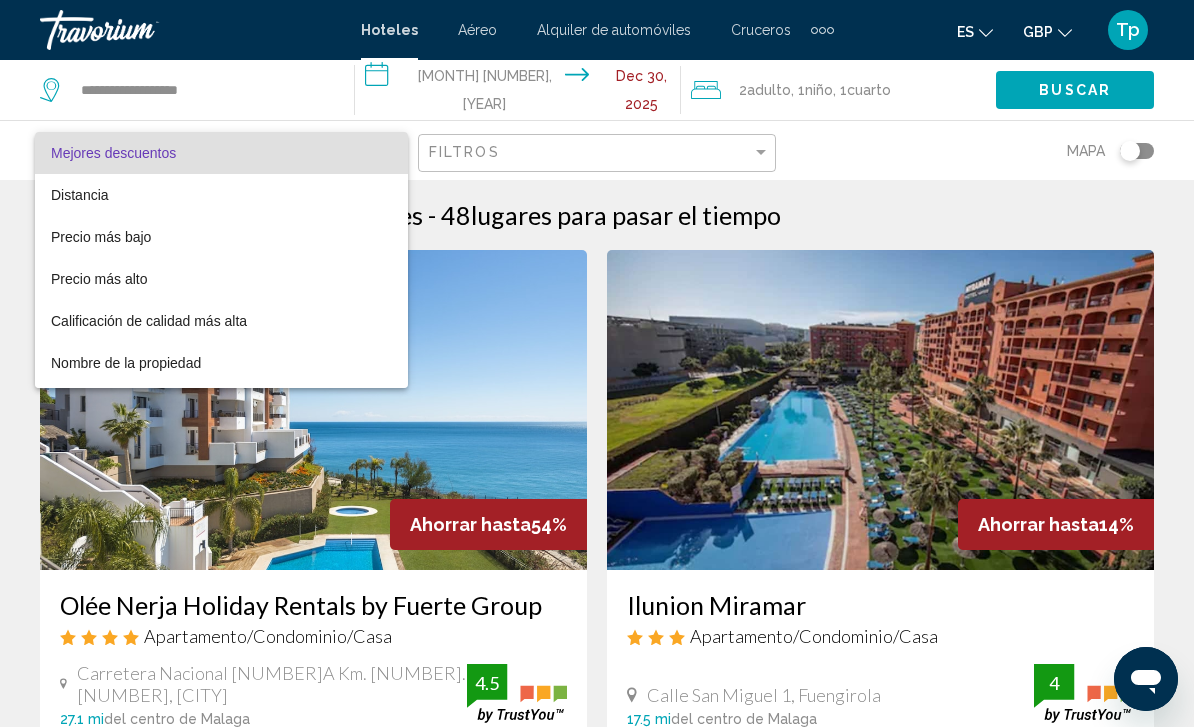 click at bounding box center (597, 363) 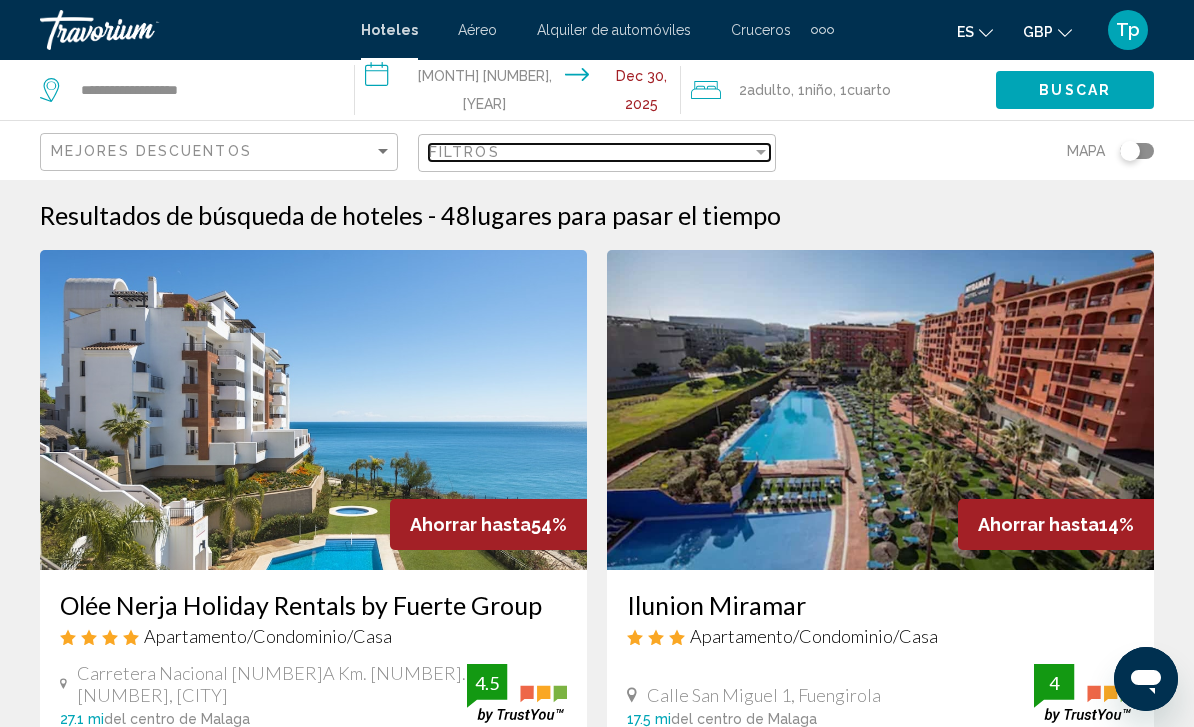 click on "Filtros" at bounding box center (590, 152) 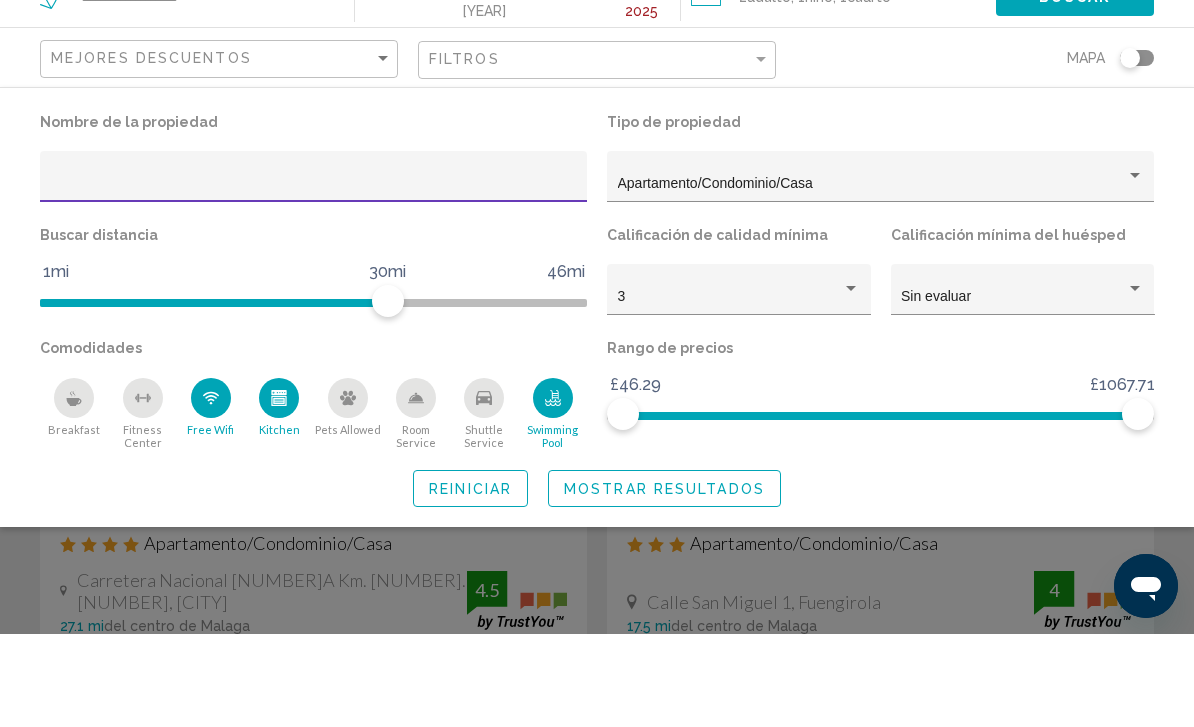 click at bounding box center [314, 277] 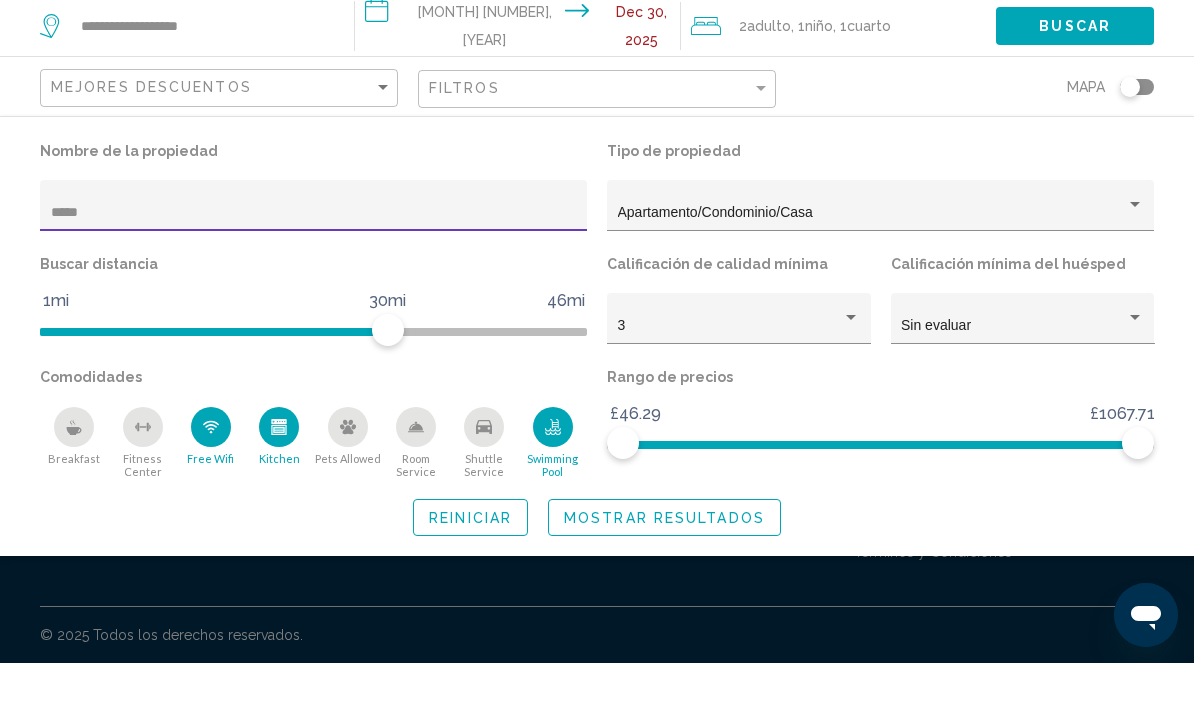 type on "*****" 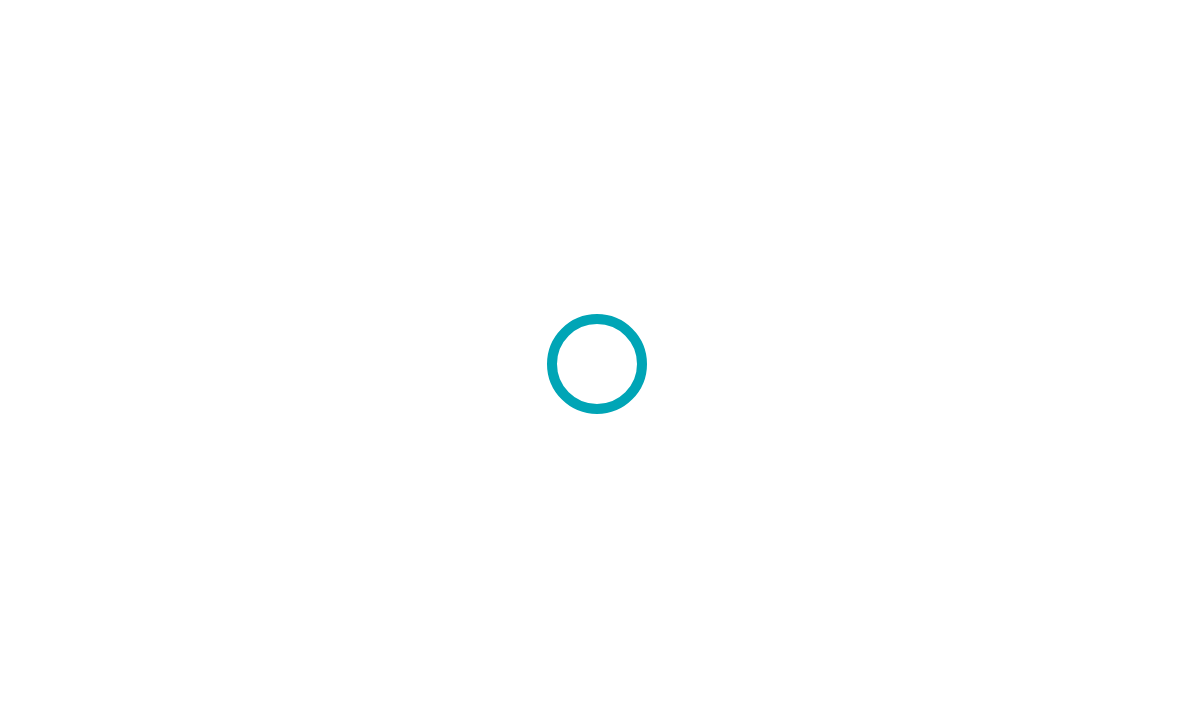 scroll, scrollTop: 0, scrollLeft: 0, axis: both 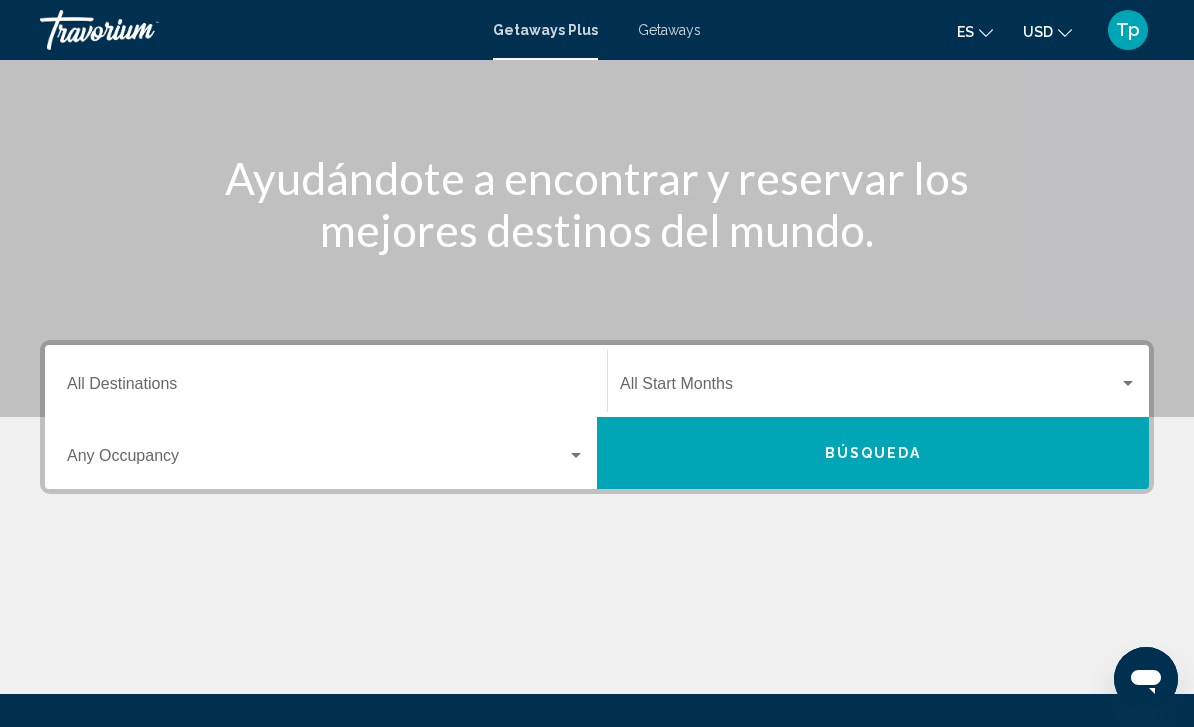 click on "Destination All Destinations" at bounding box center (326, 388) 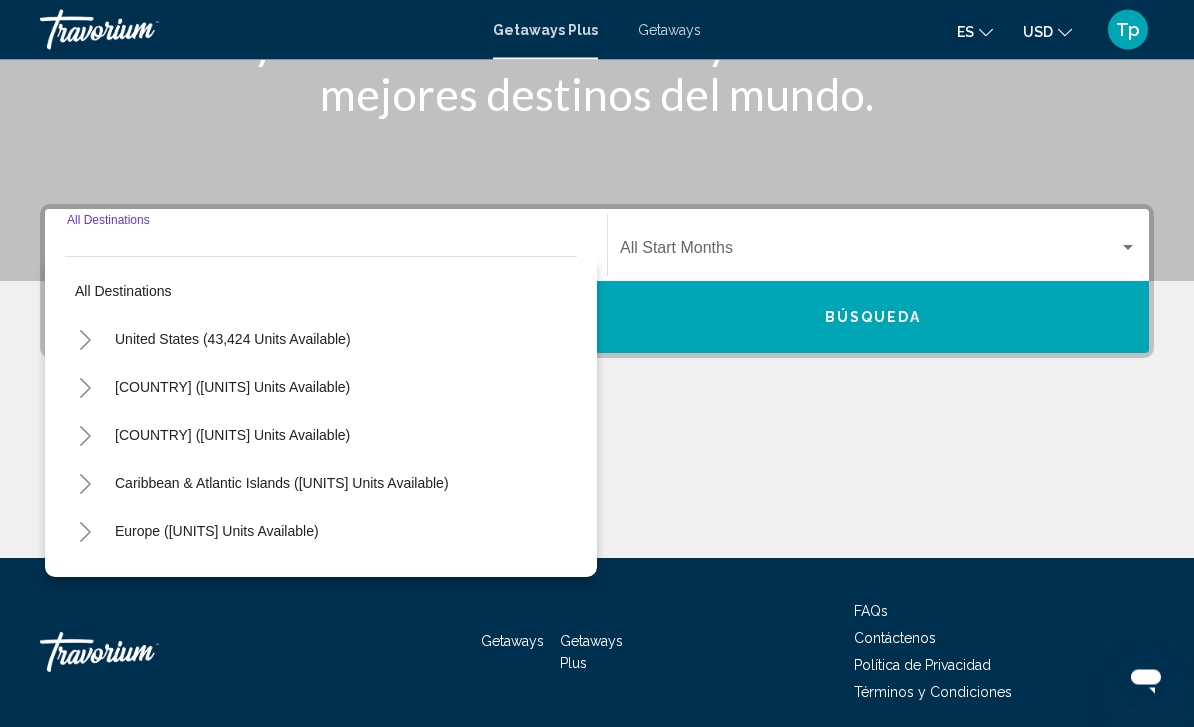 scroll, scrollTop: 331, scrollLeft: 0, axis: vertical 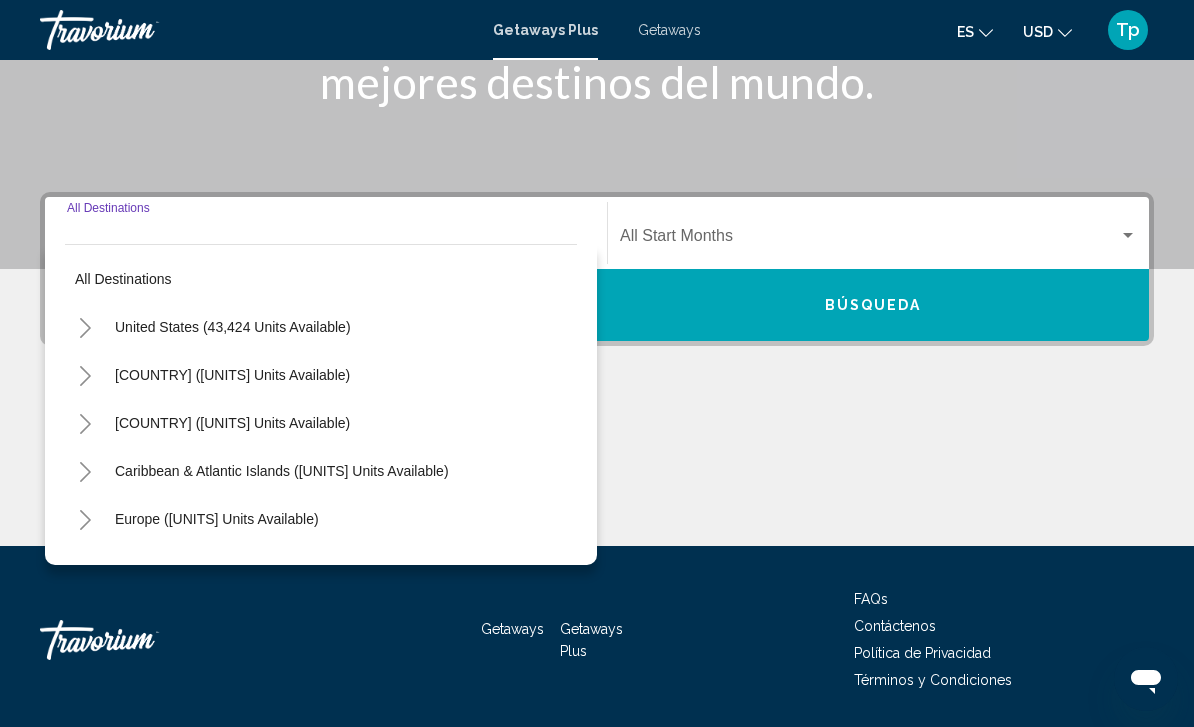 click 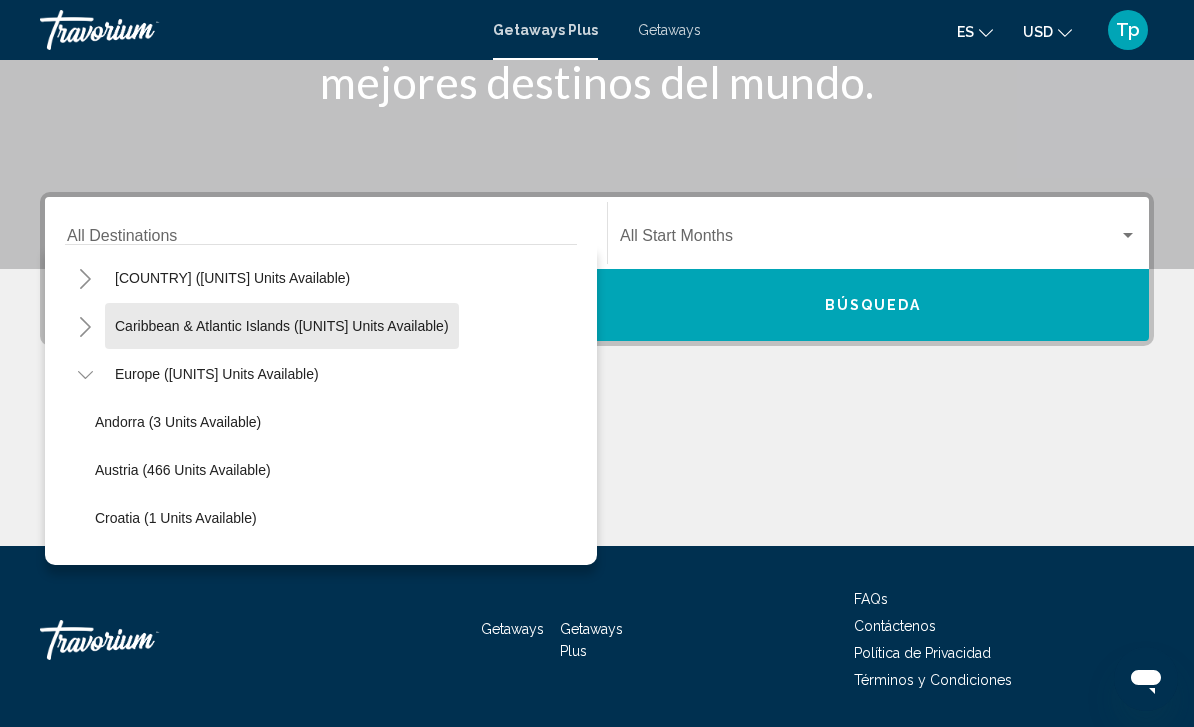 scroll, scrollTop: 163, scrollLeft: 0, axis: vertical 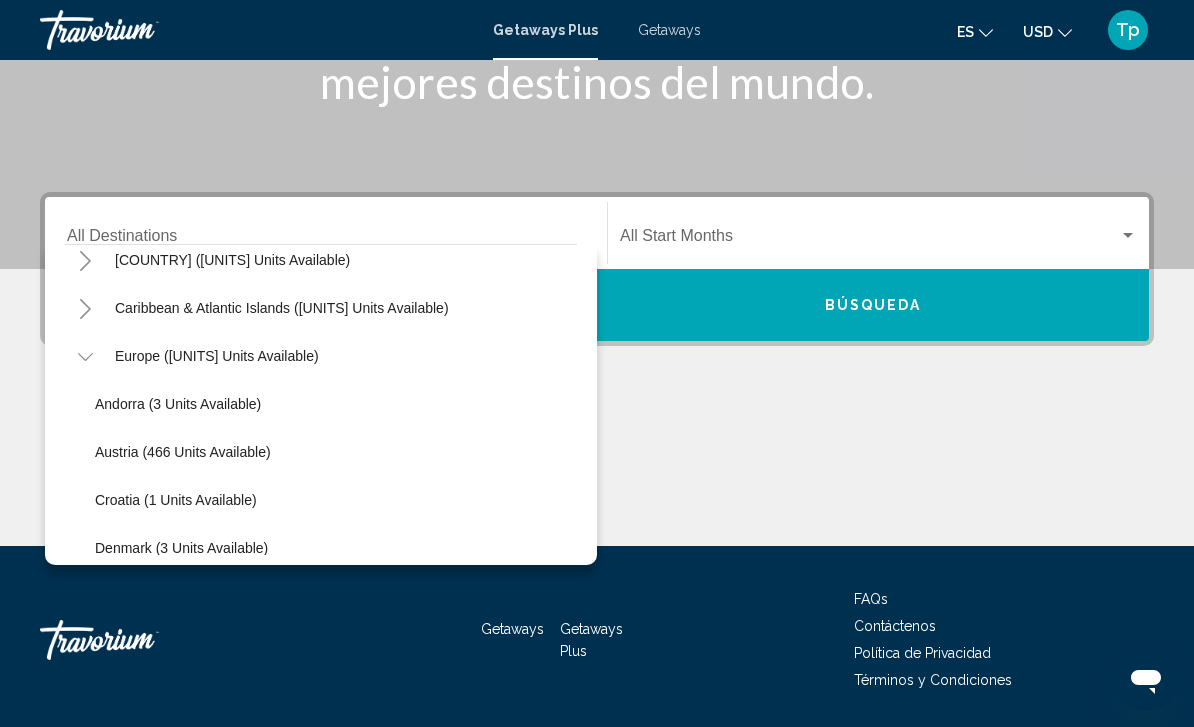 click 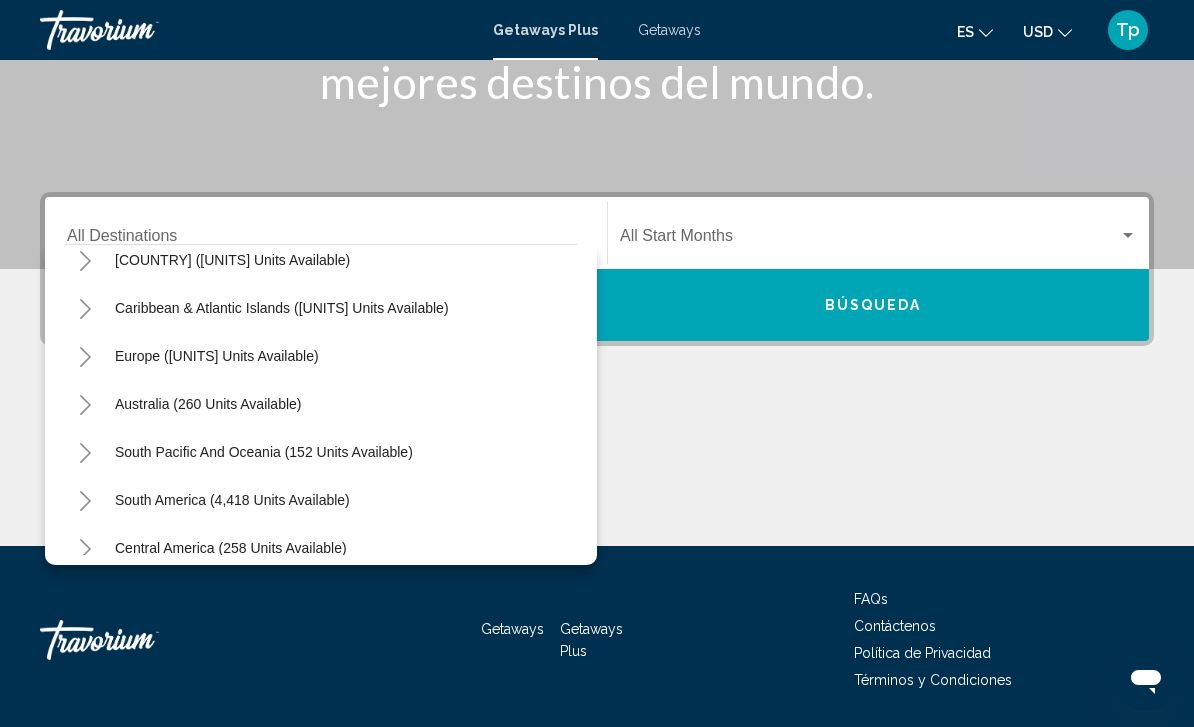 click on "Europe ([UNITS] units available)" at bounding box center [208, 404] 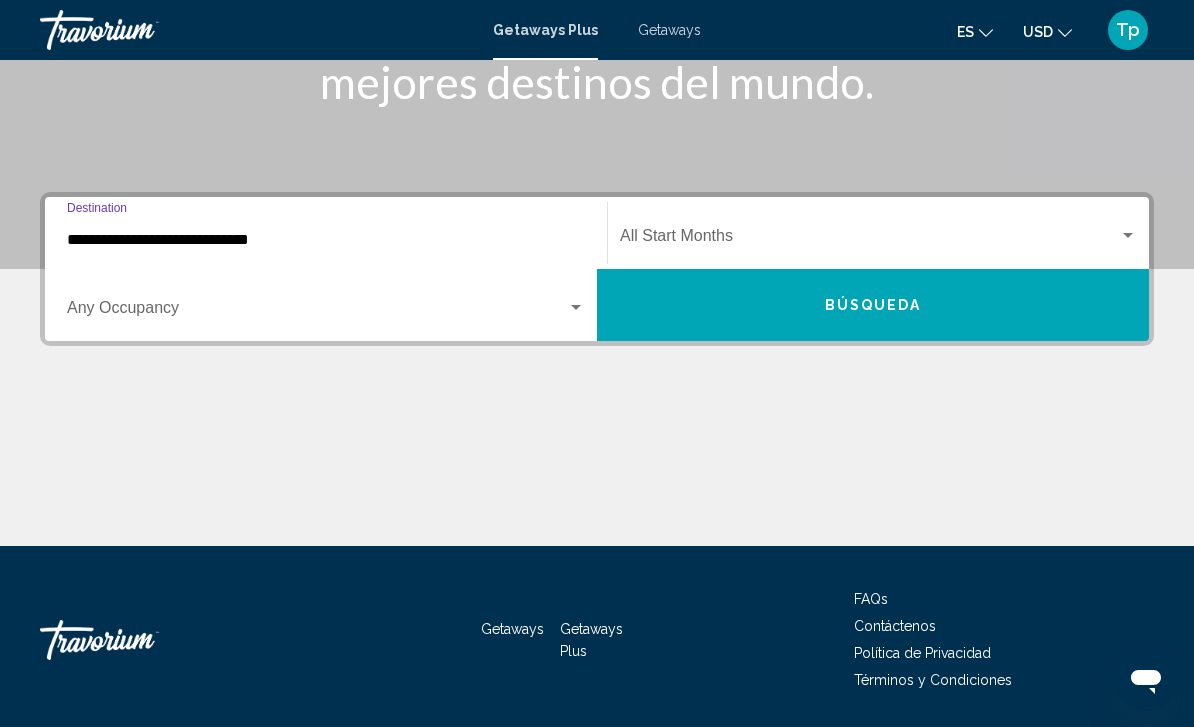 click on "**********" at bounding box center (326, 240) 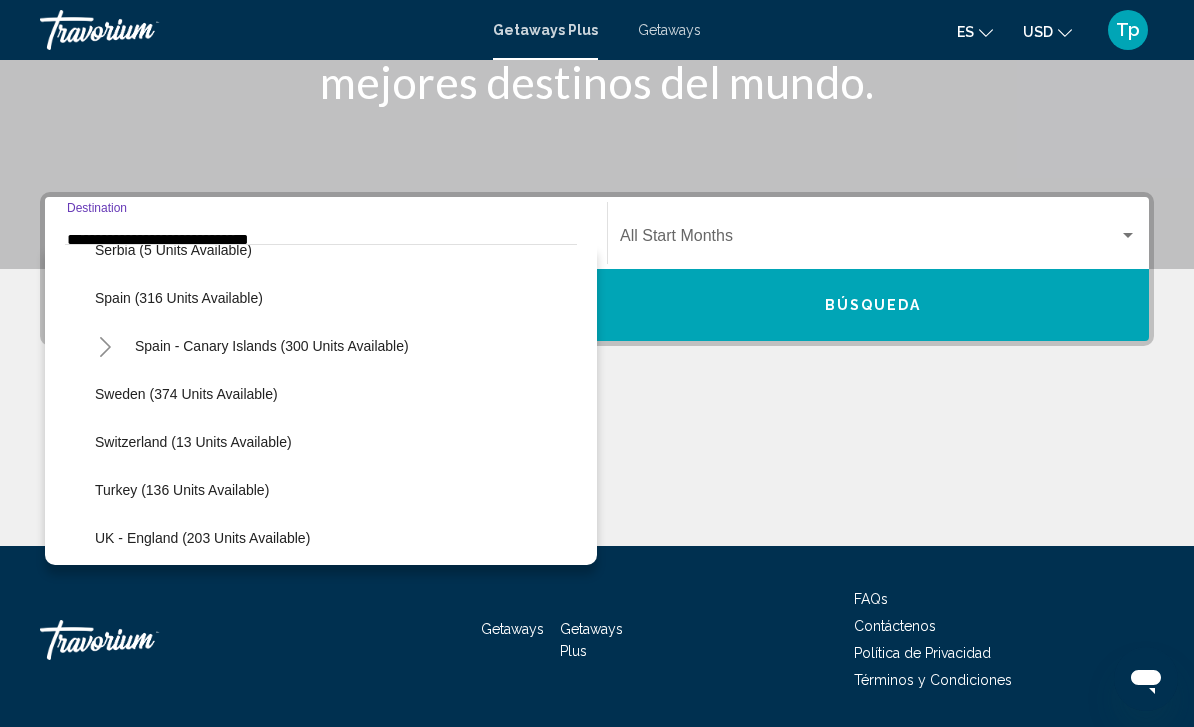 scroll, scrollTop: 799, scrollLeft: 0, axis: vertical 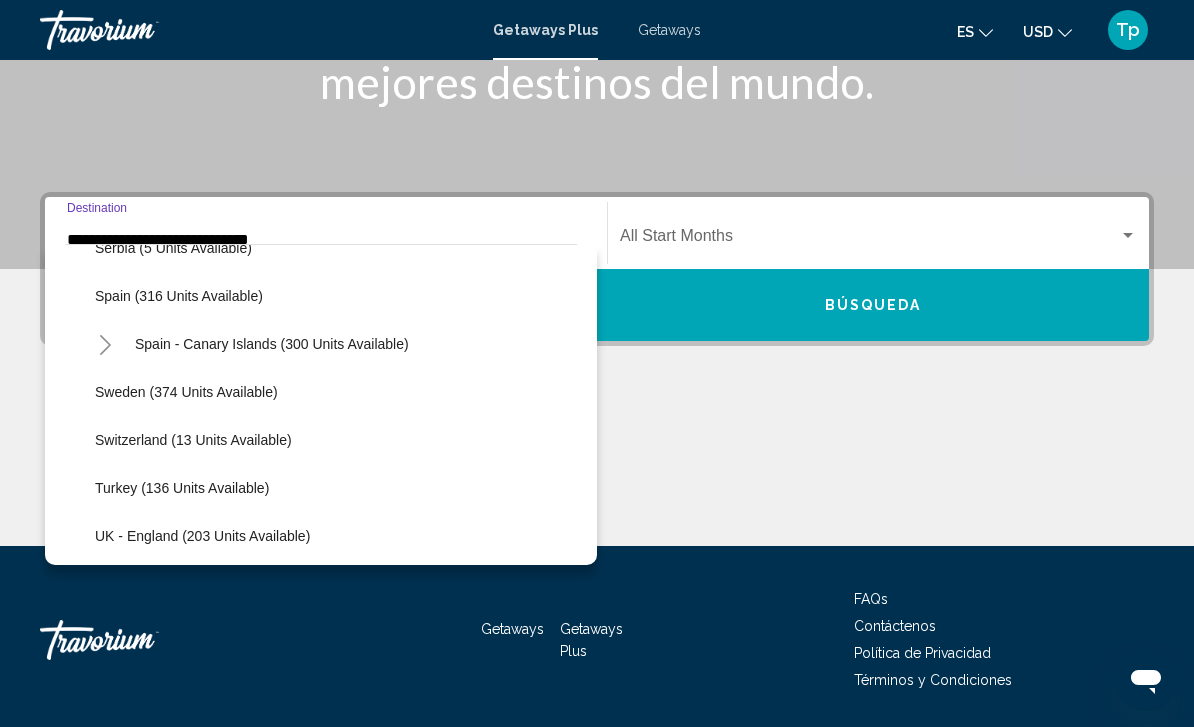 click 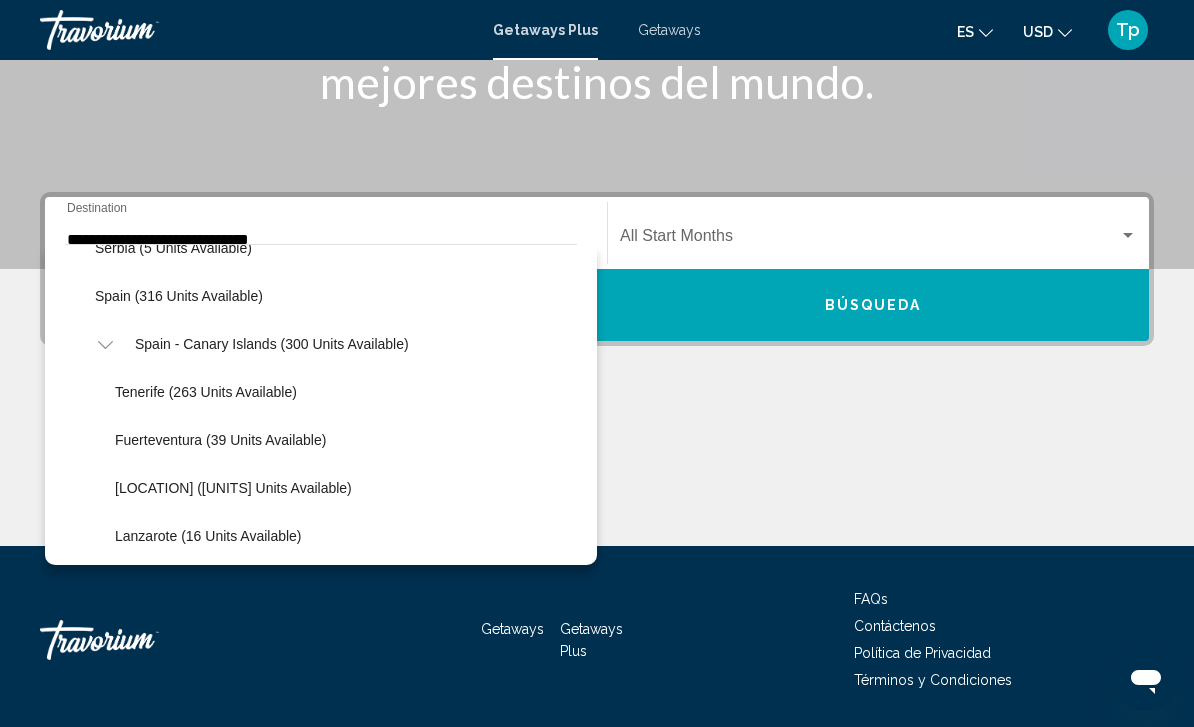 click at bounding box center [869, 240] 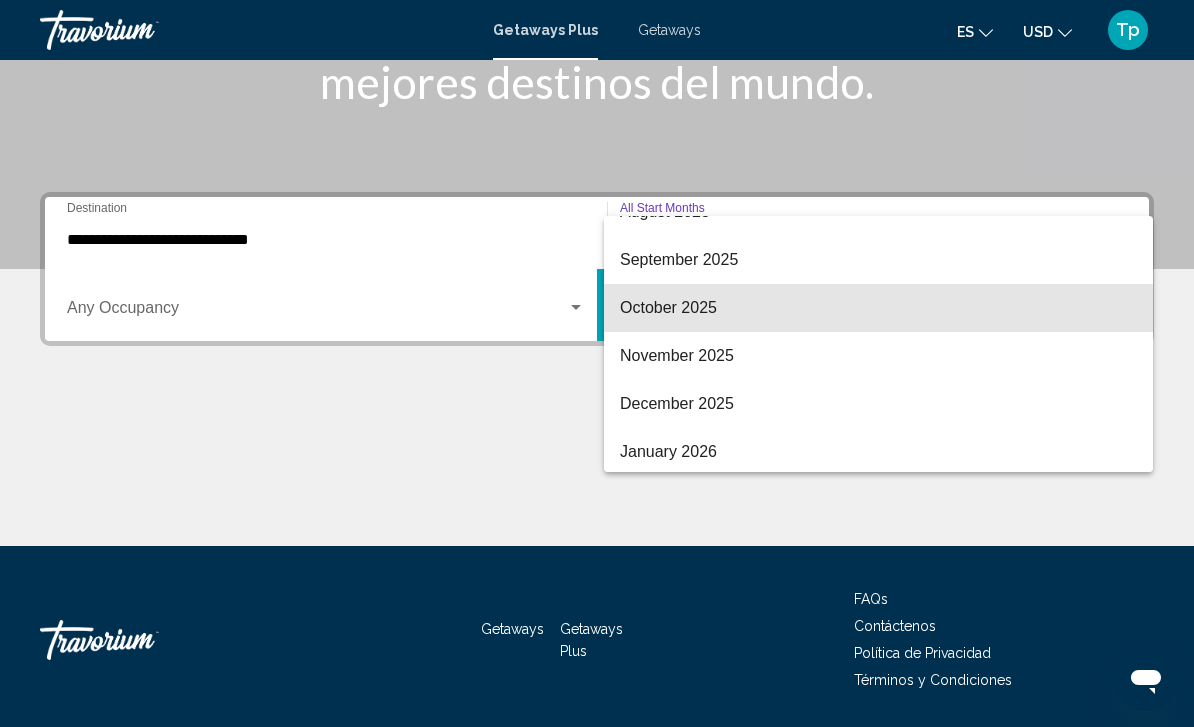 scroll, scrollTop: 134, scrollLeft: 0, axis: vertical 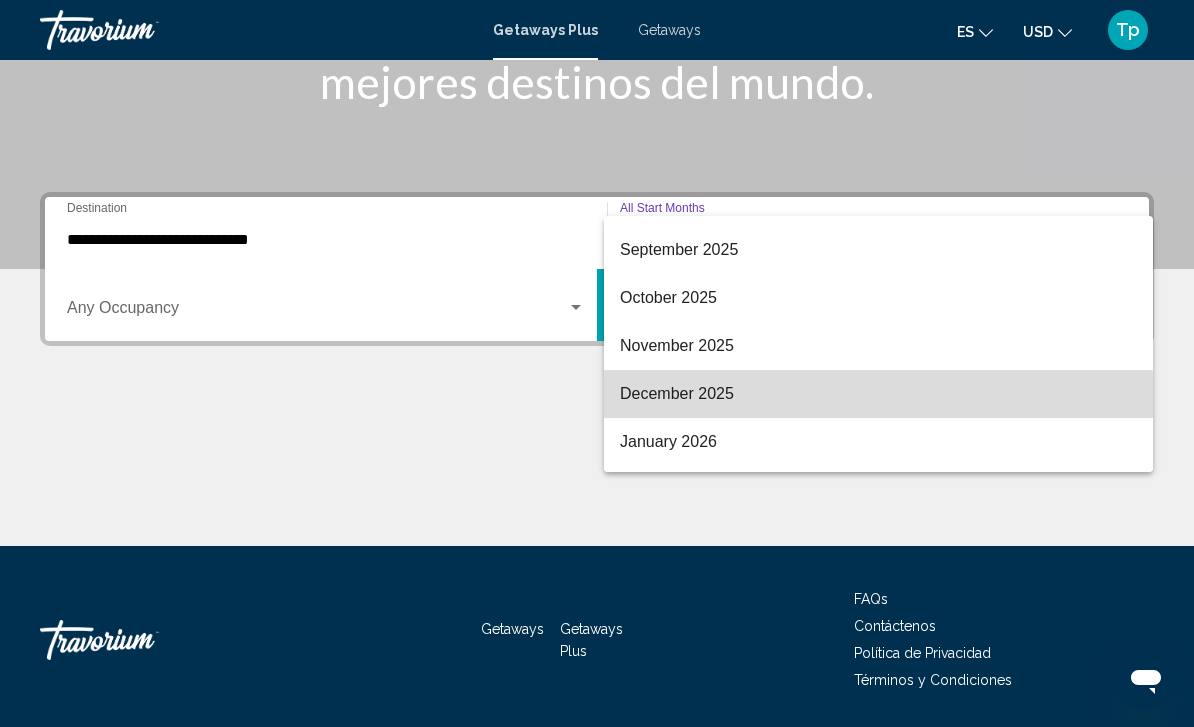 click on "December 2025" at bounding box center [878, 394] 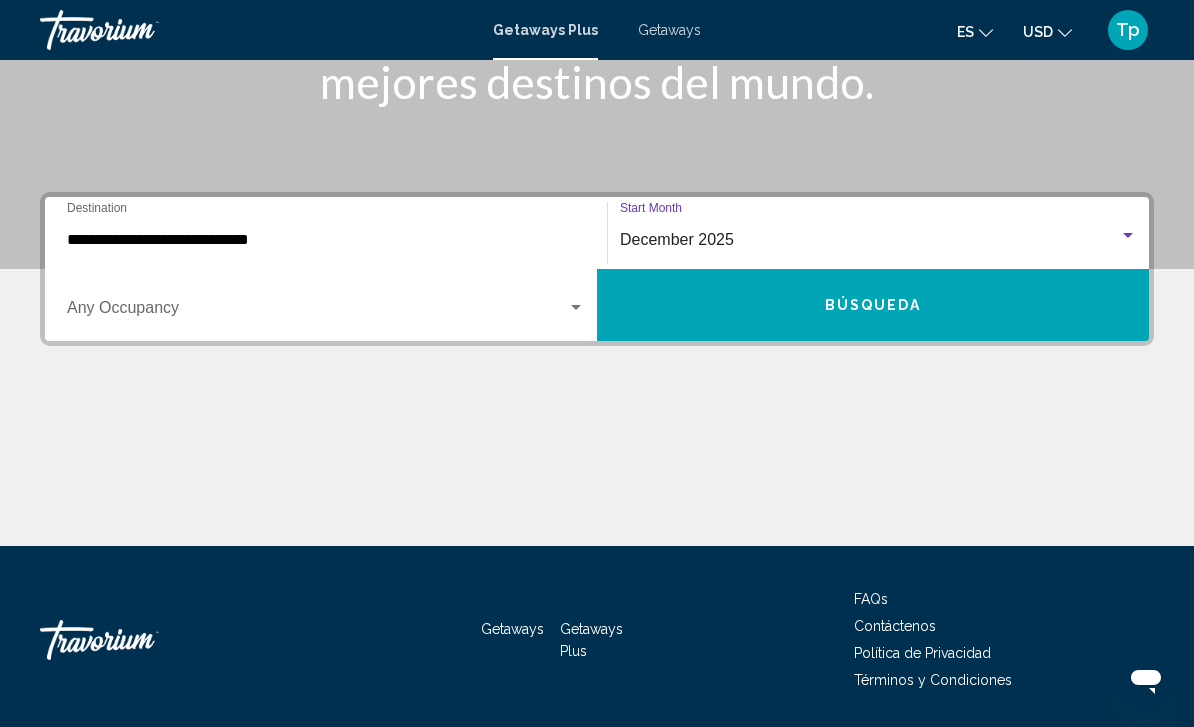 click at bounding box center [576, 307] 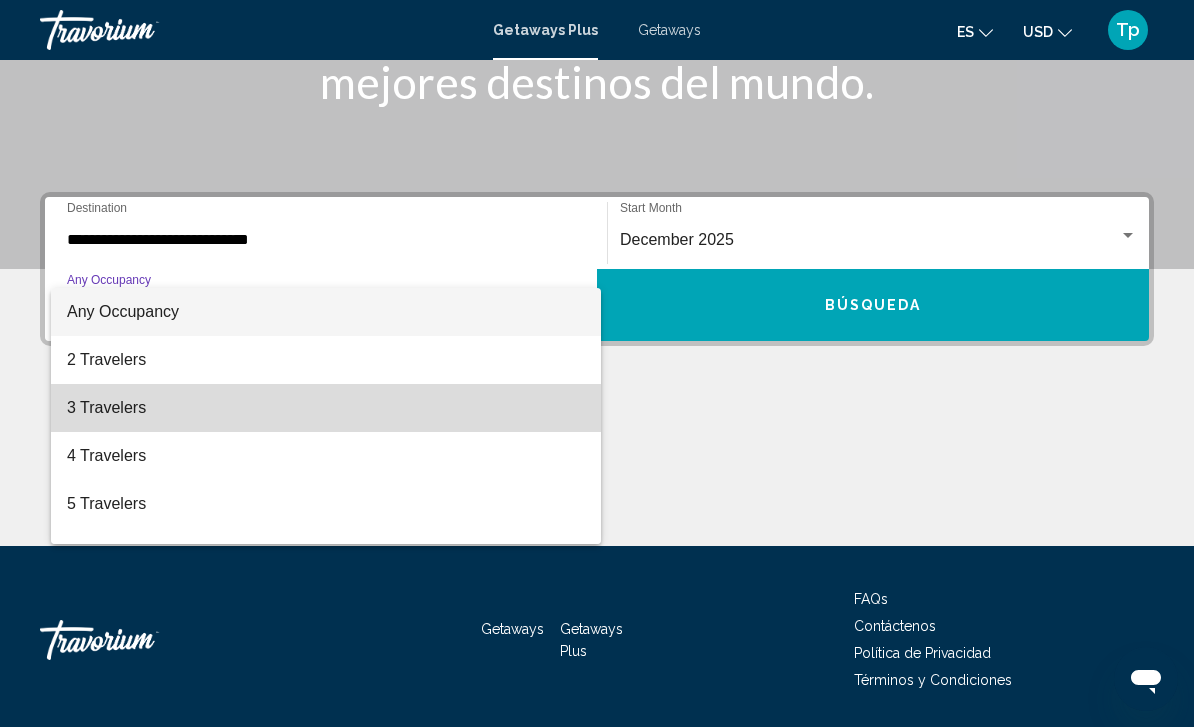 click on "3 Travelers" at bounding box center [326, 408] 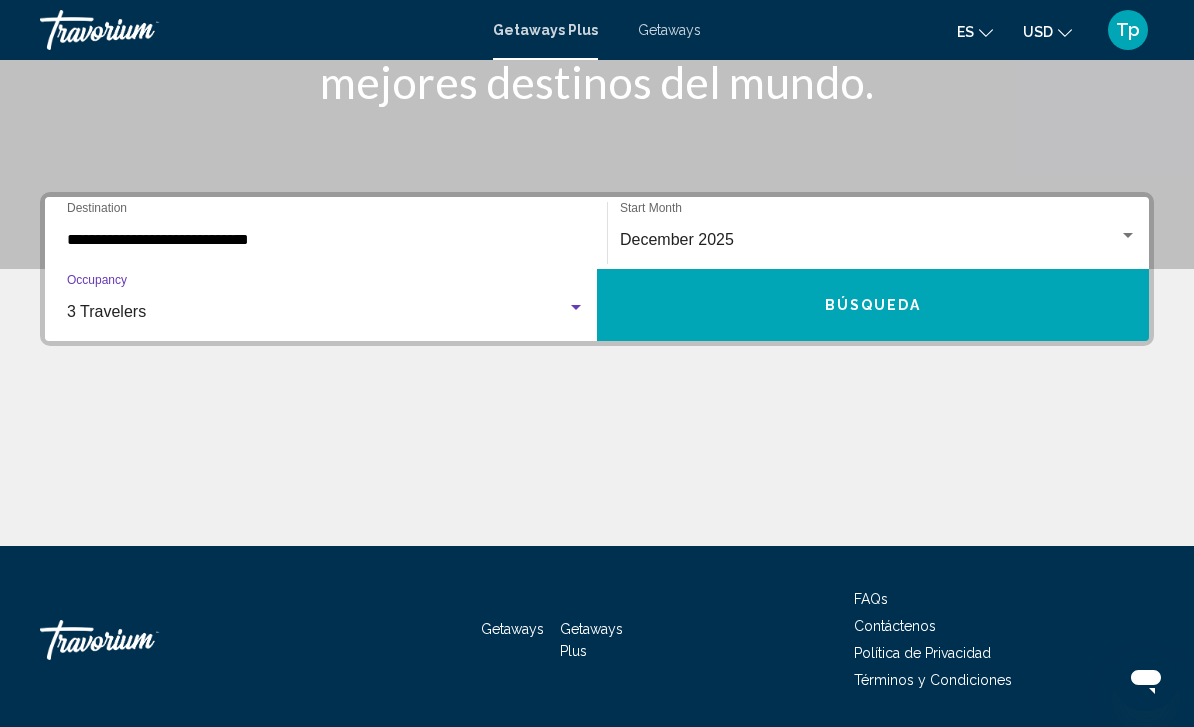 click on "Búsqueda" at bounding box center [873, 306] 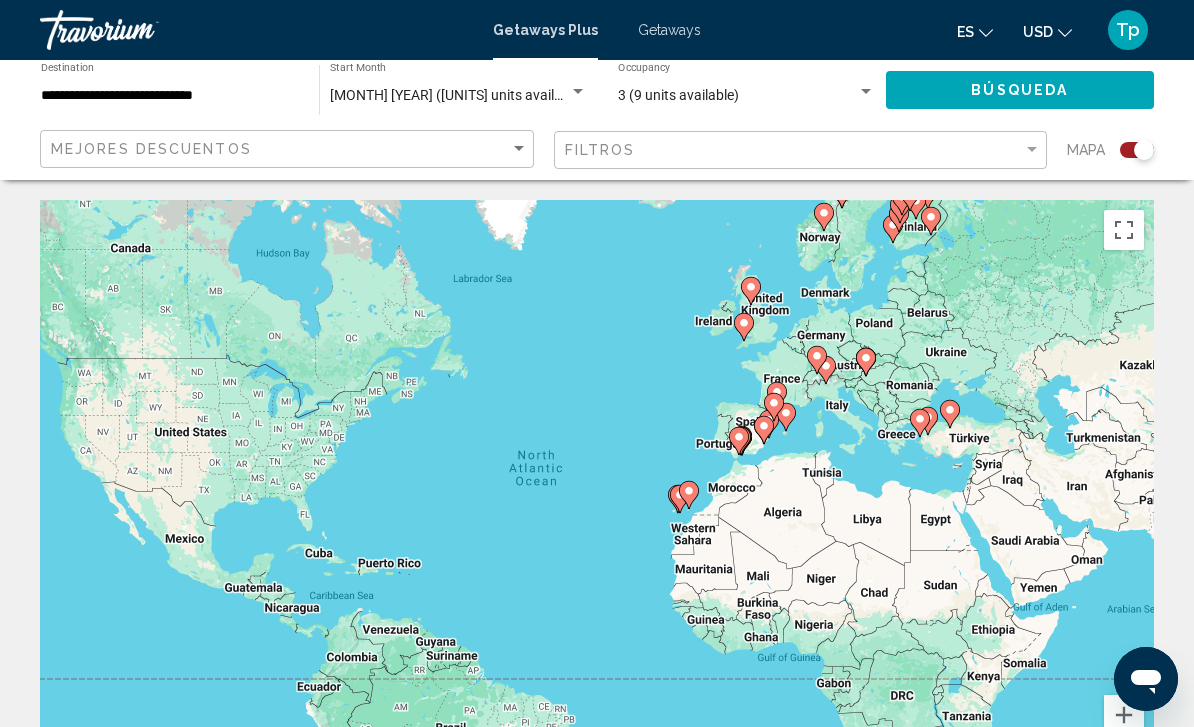 scroll, scrollTop: 30, scrollLeft: 0, axis: vertical 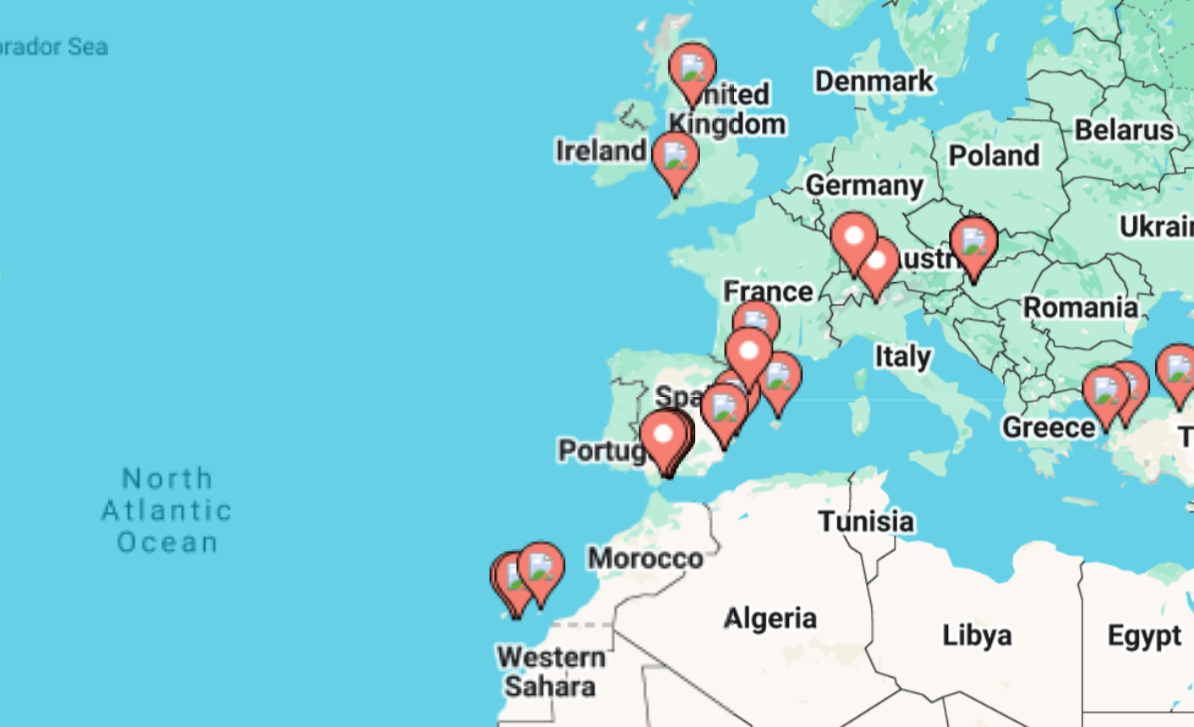 click at bounding box center (762, 404) 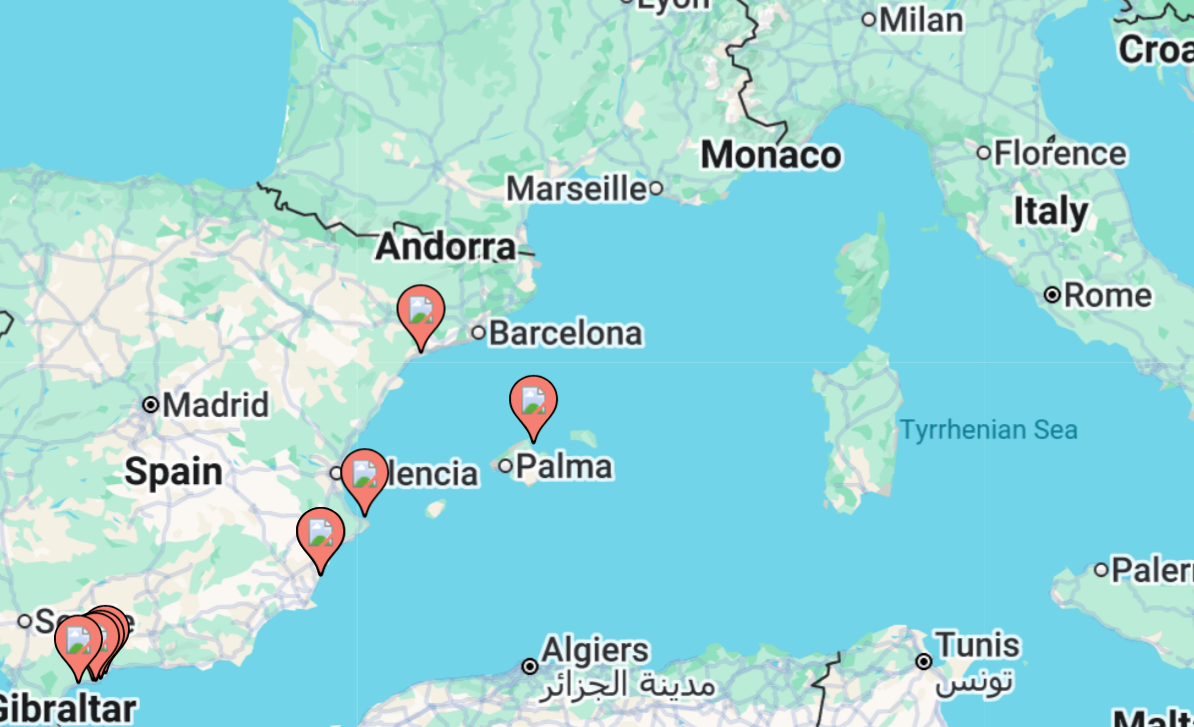 type on "**********" 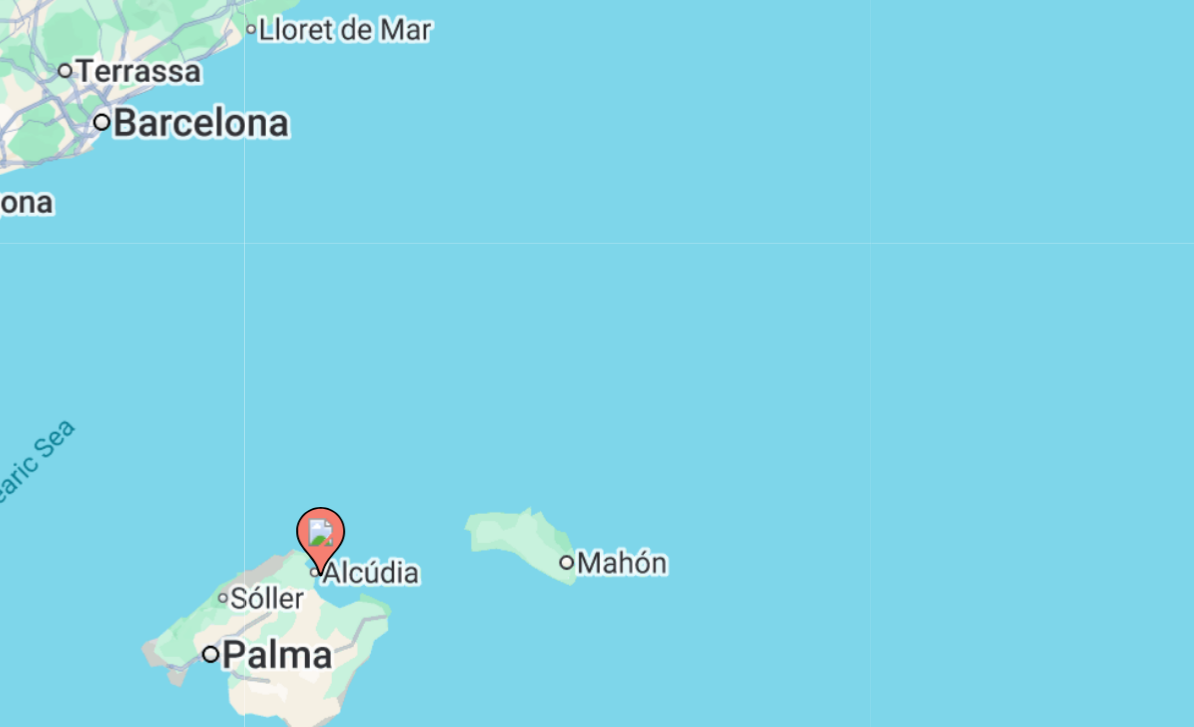 click 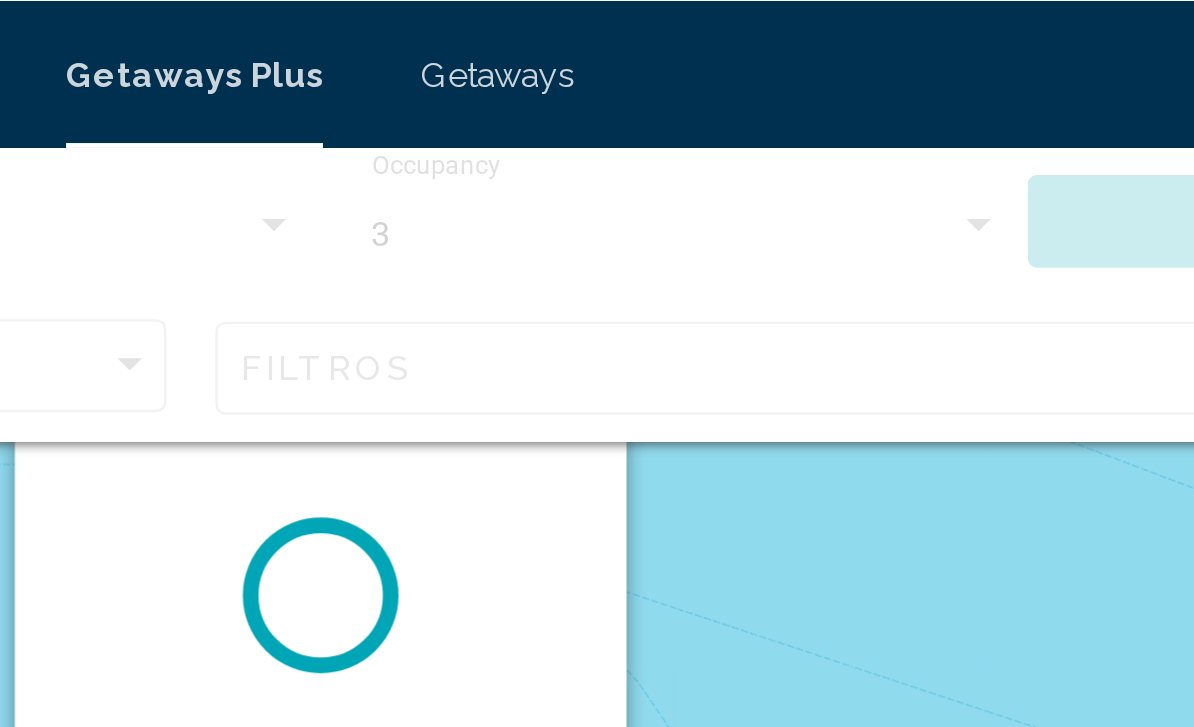 scroll, scrollTop: 0, scrollLeft: 0, axis: both 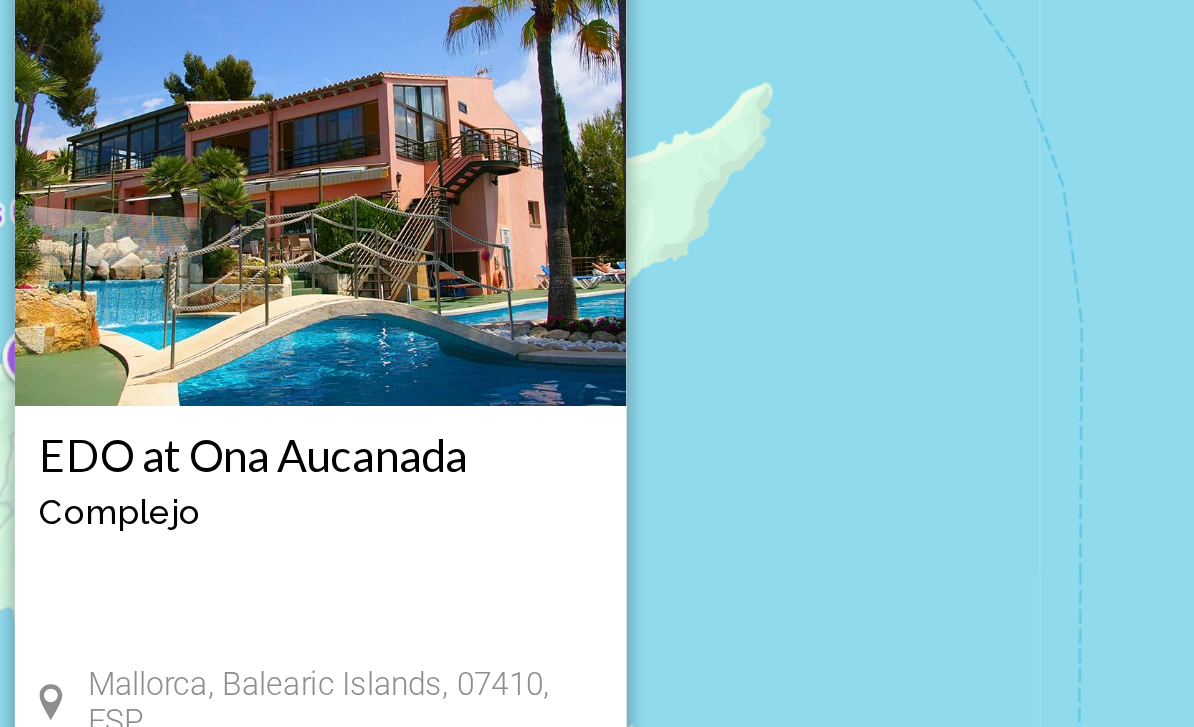 click at bounding box center (597, 330) 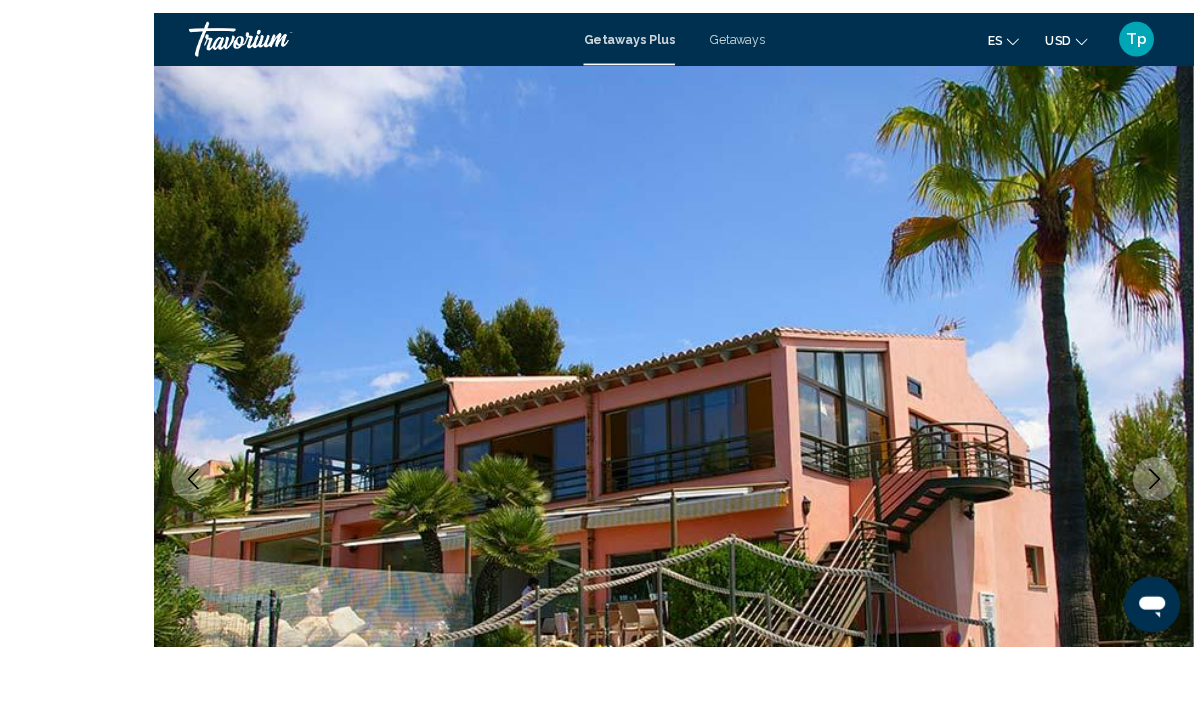 scroll, scrollTop: 20, scrollLeft: 0, axis: vertical 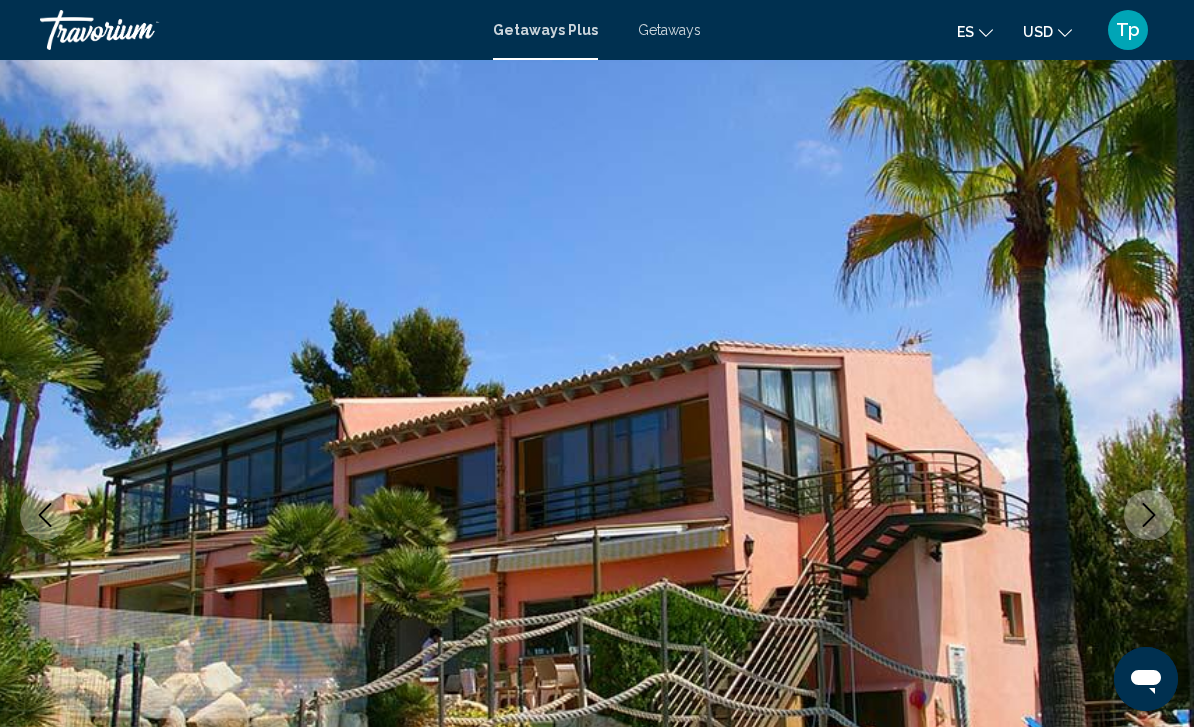click 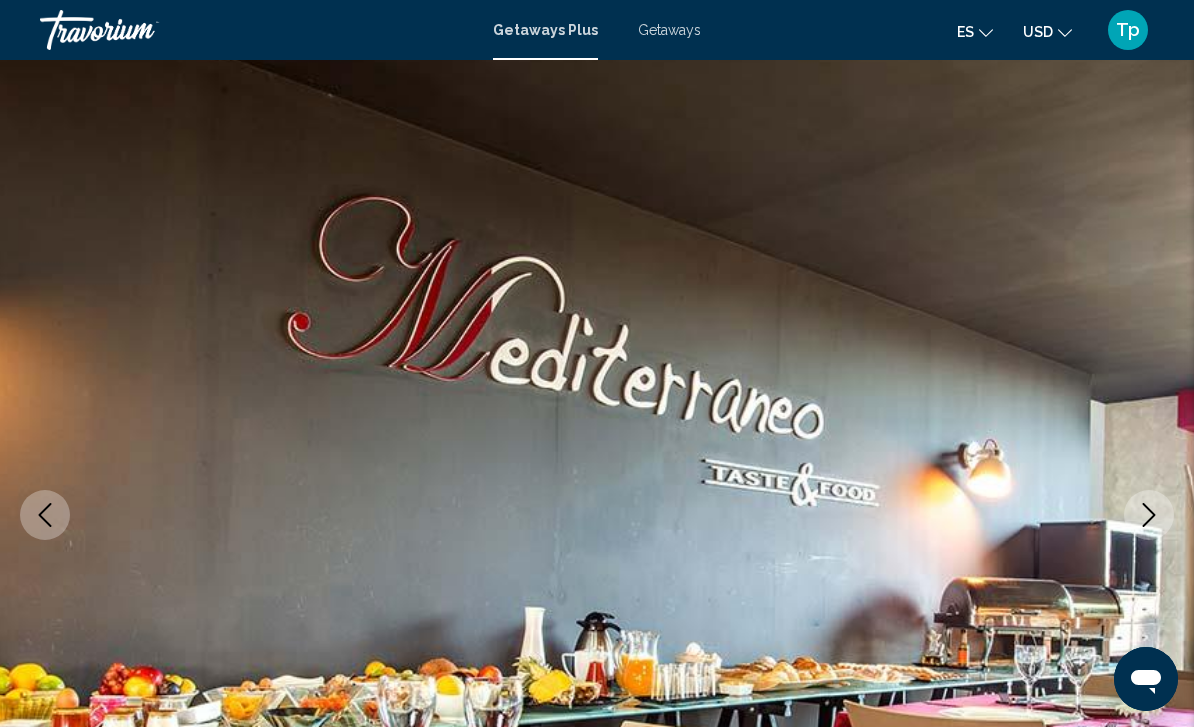 click at bounding box center (1149, 515) 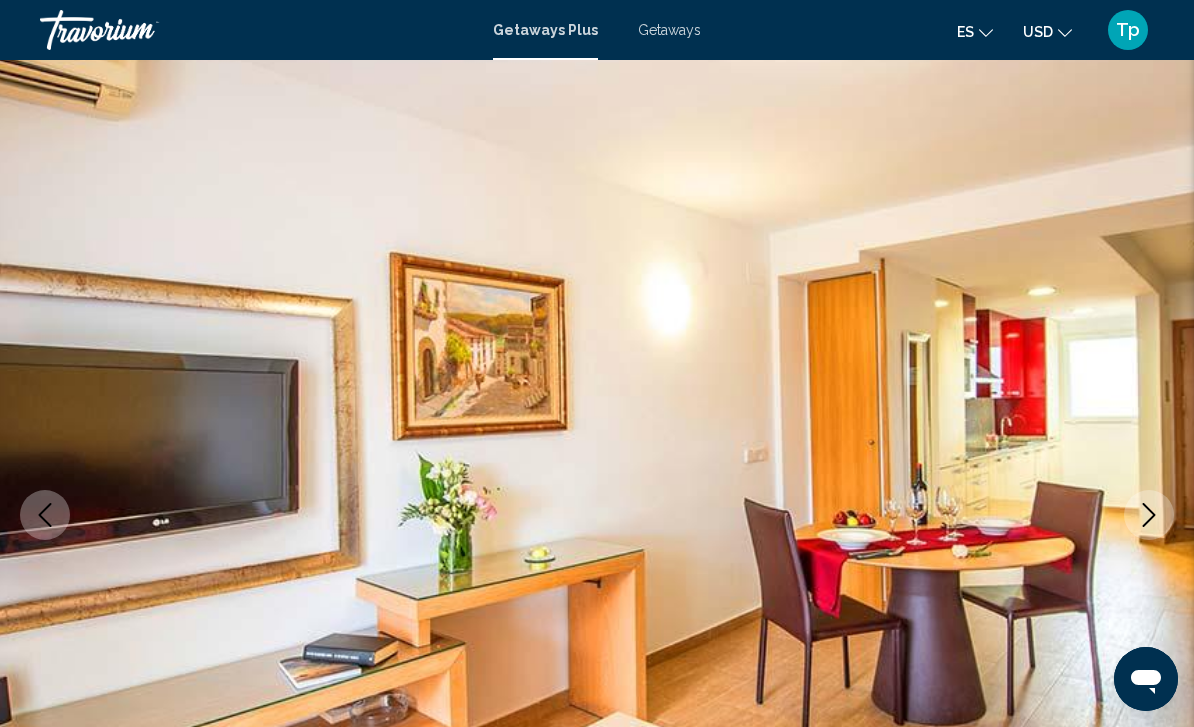 click at bounding box center [1149, 515] 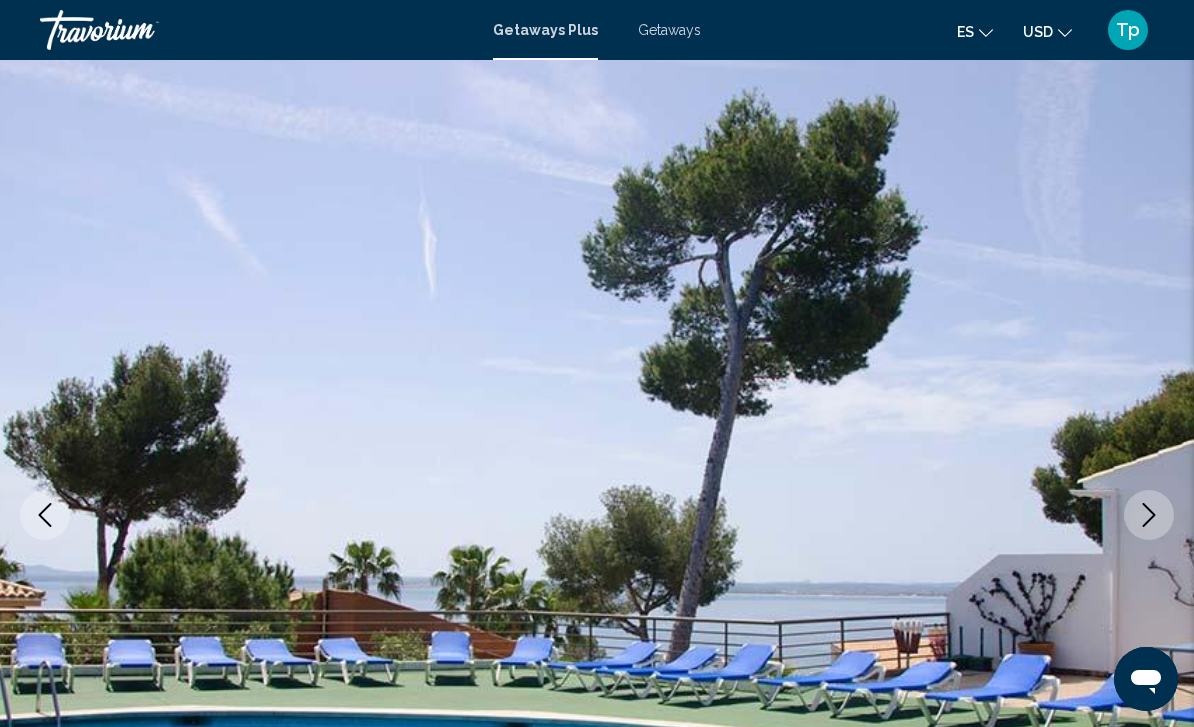 click at bounding box center (1149, 515) 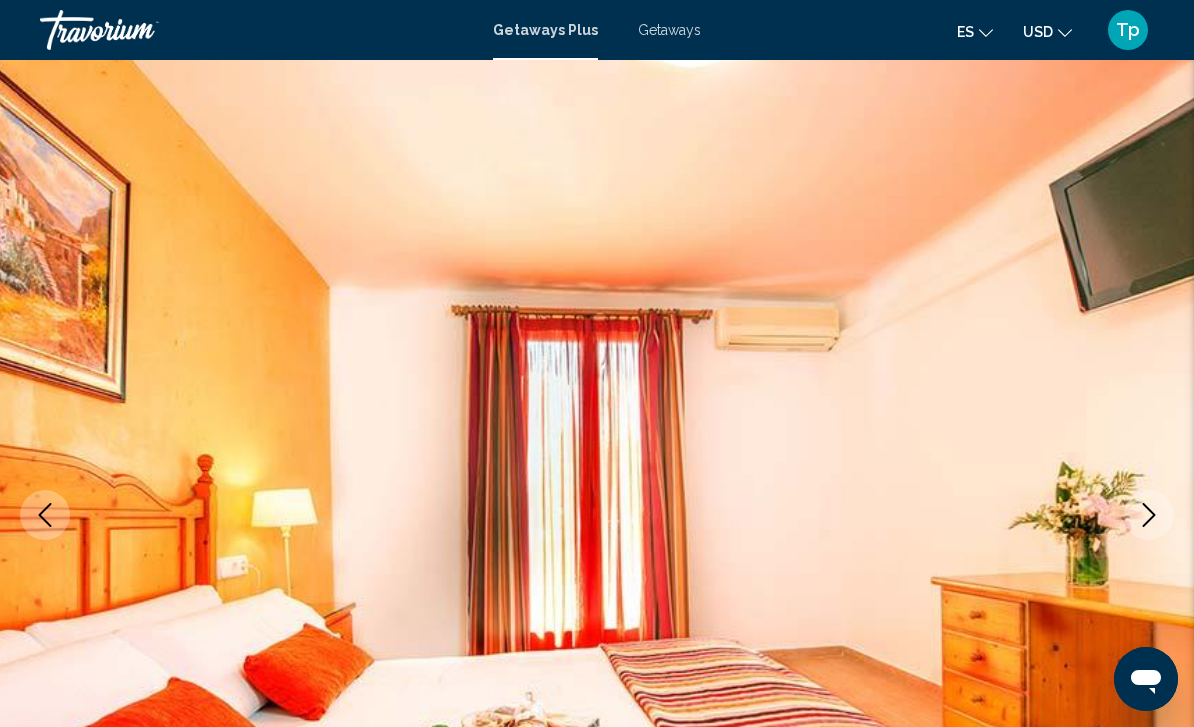 click at bounding box center (1149, 515) 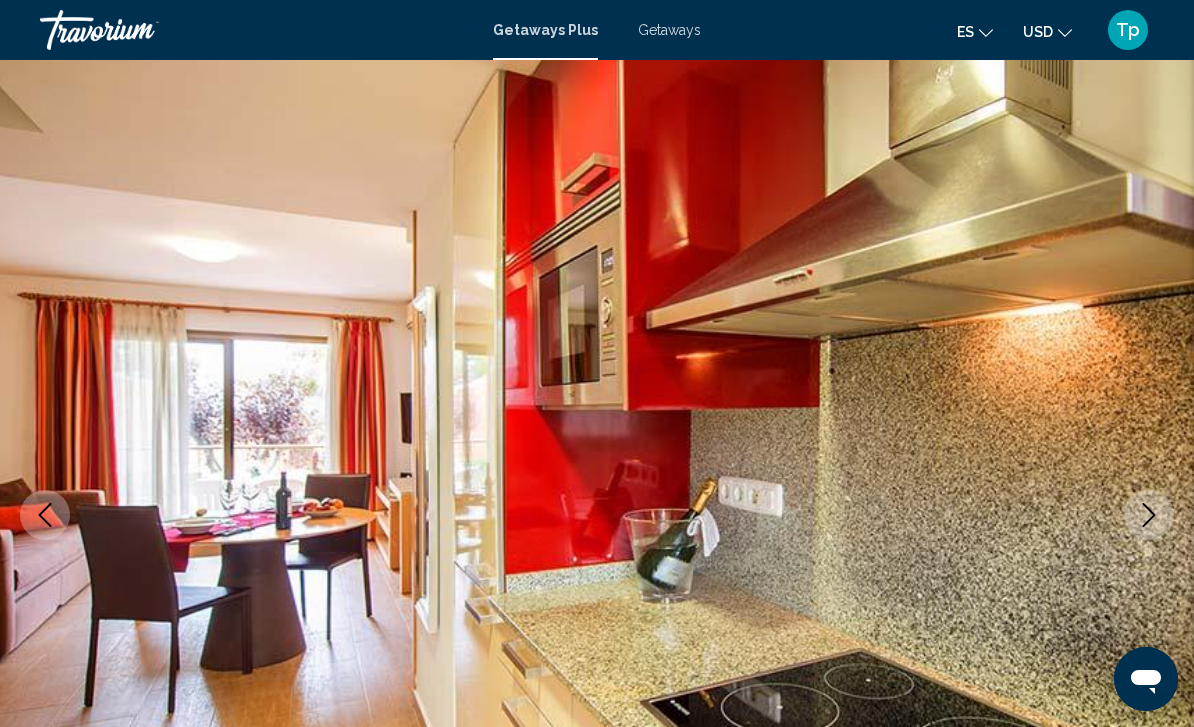click 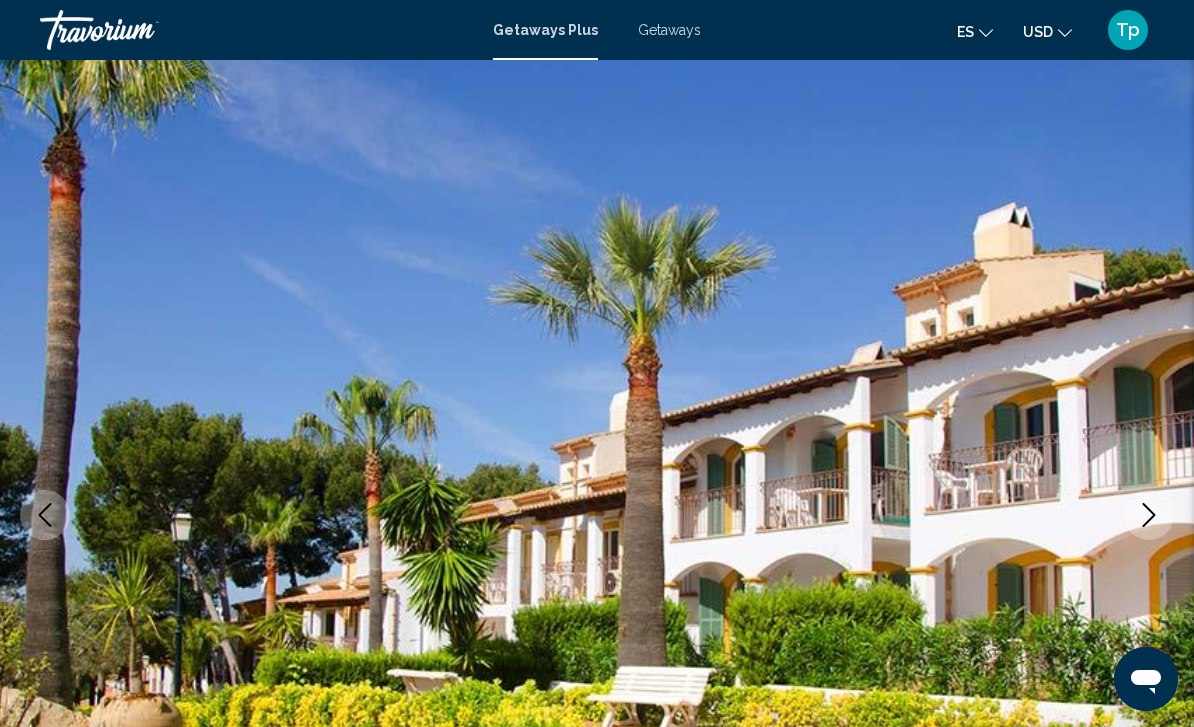 click 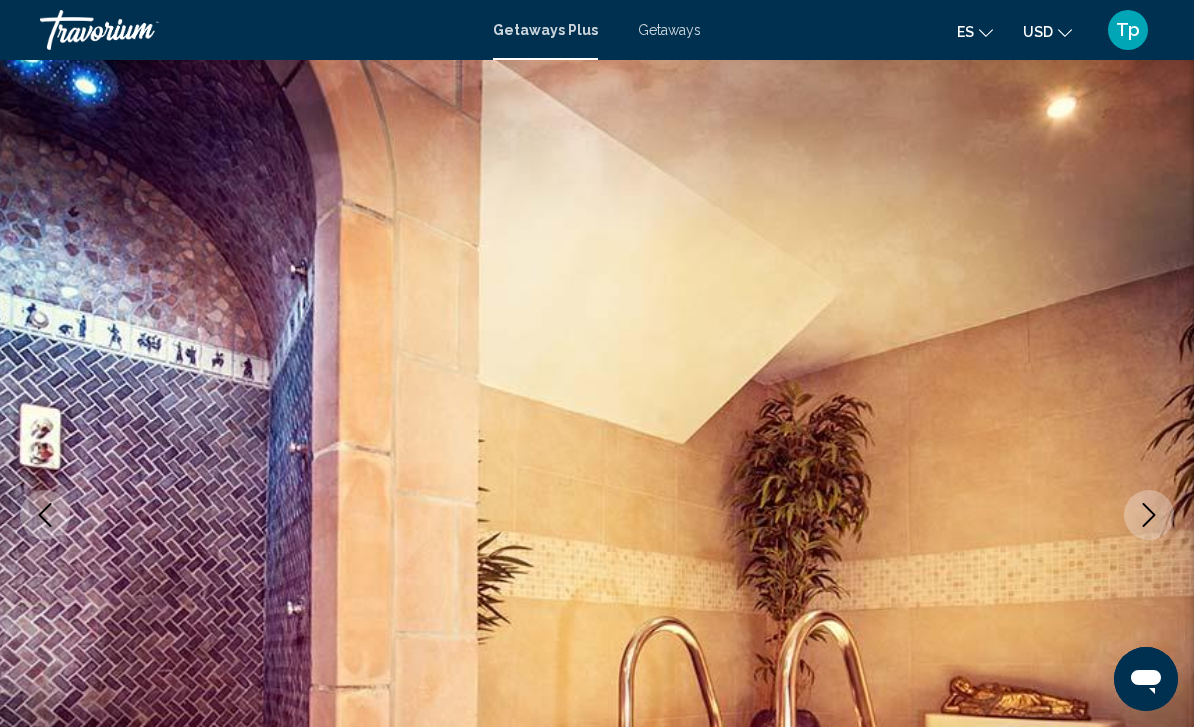click 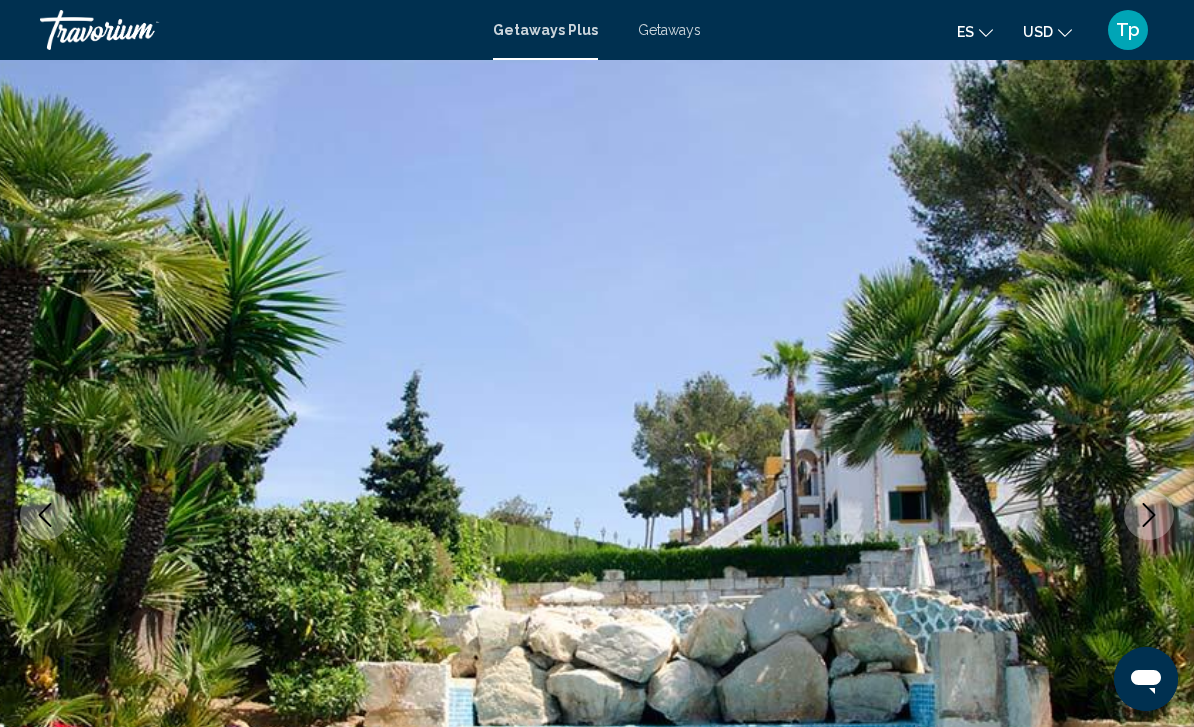 click 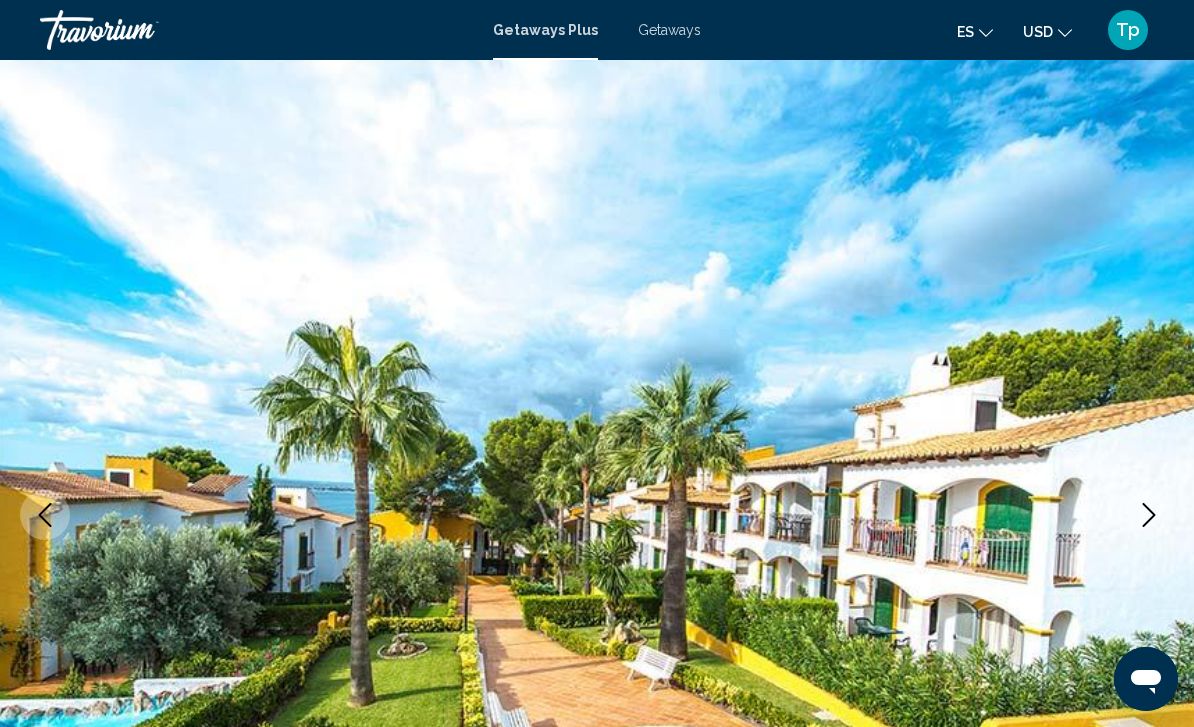 click 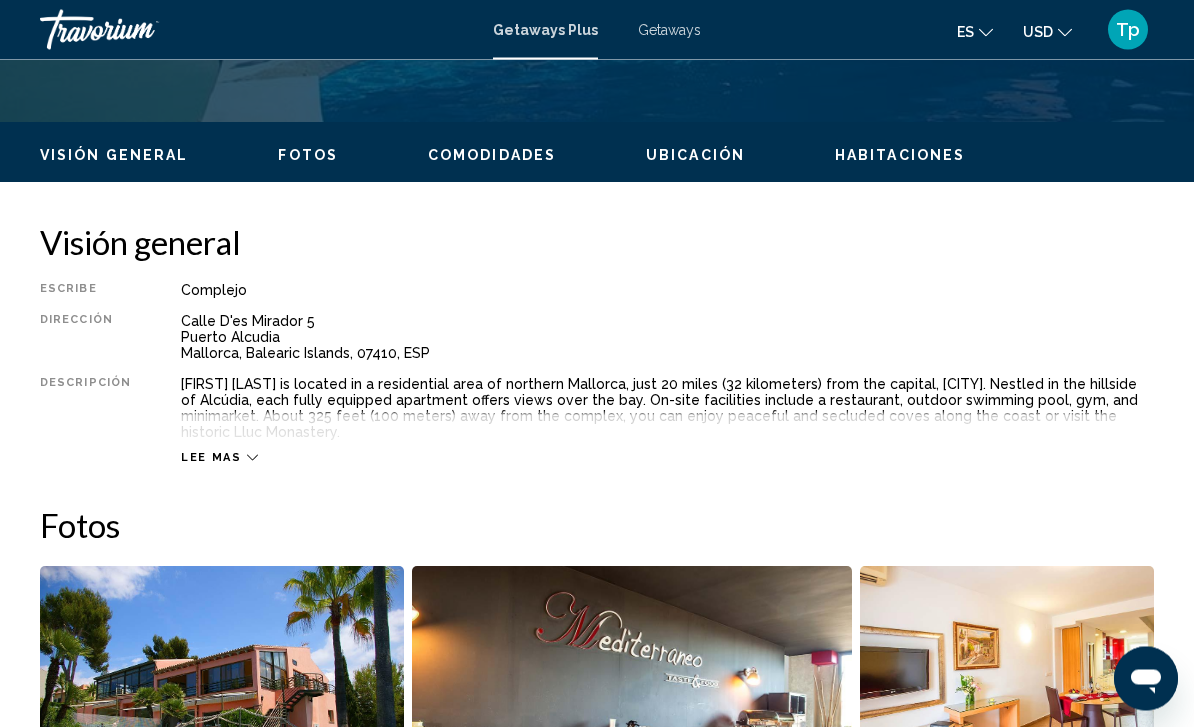 scroll, scrollTop: 888, scrollLeft: 0, axis: vertical 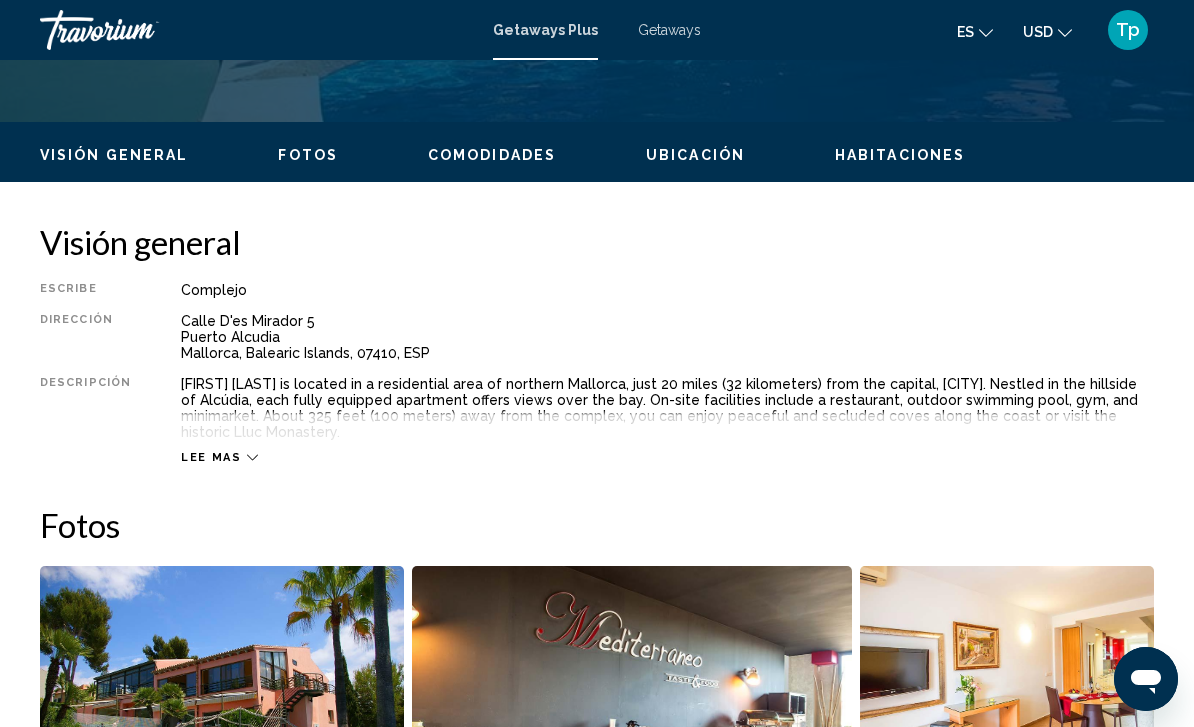 click on "Lee mas" at bounding box center (211, 457) 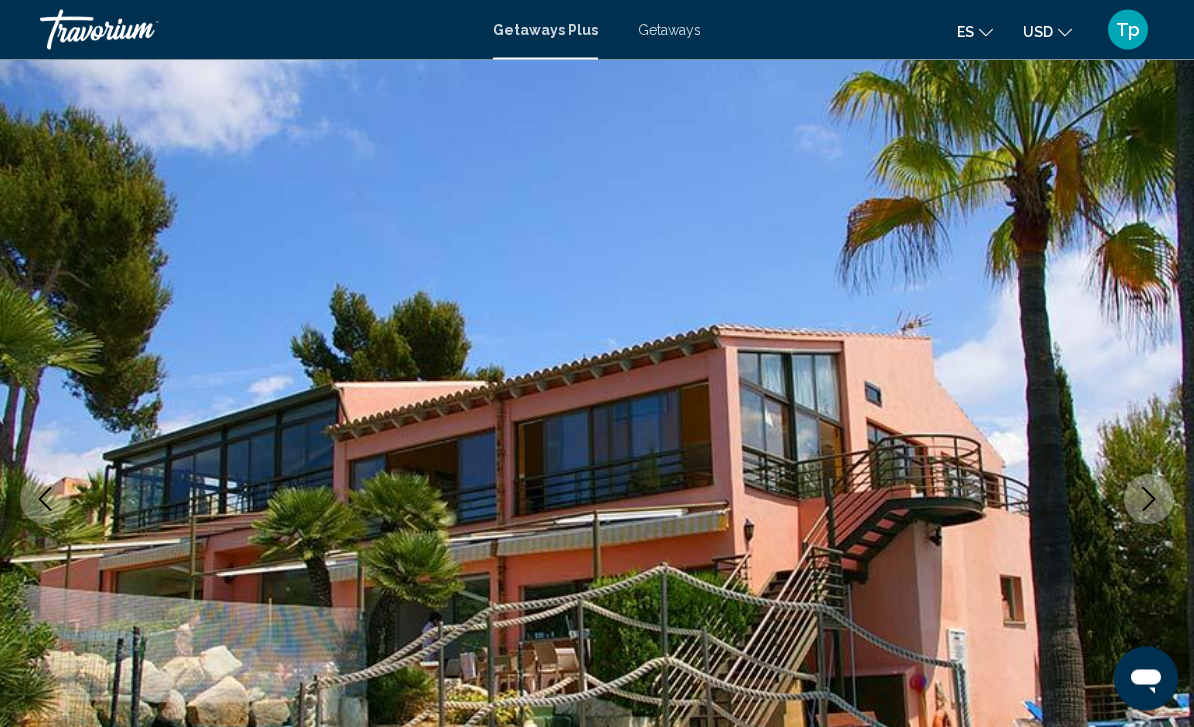 scroll, scrollTop: 0, scrollLeft: 0, axis: both 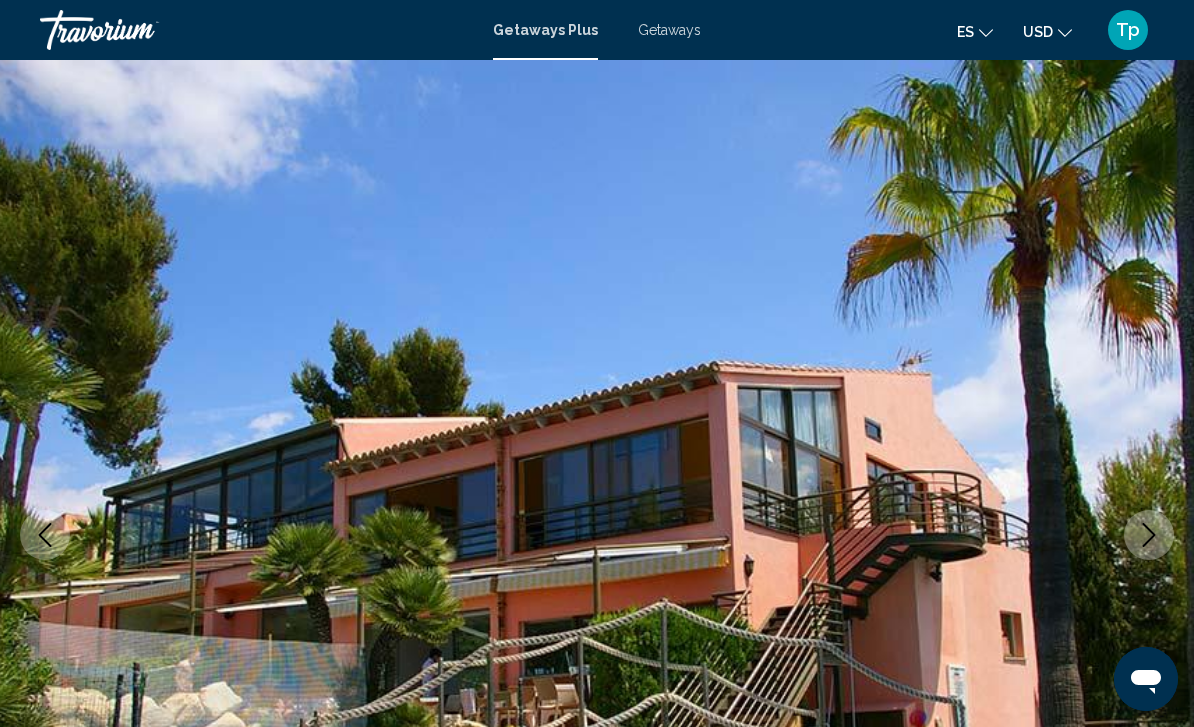 click on "Getaways" at bounding box center [669, 30] 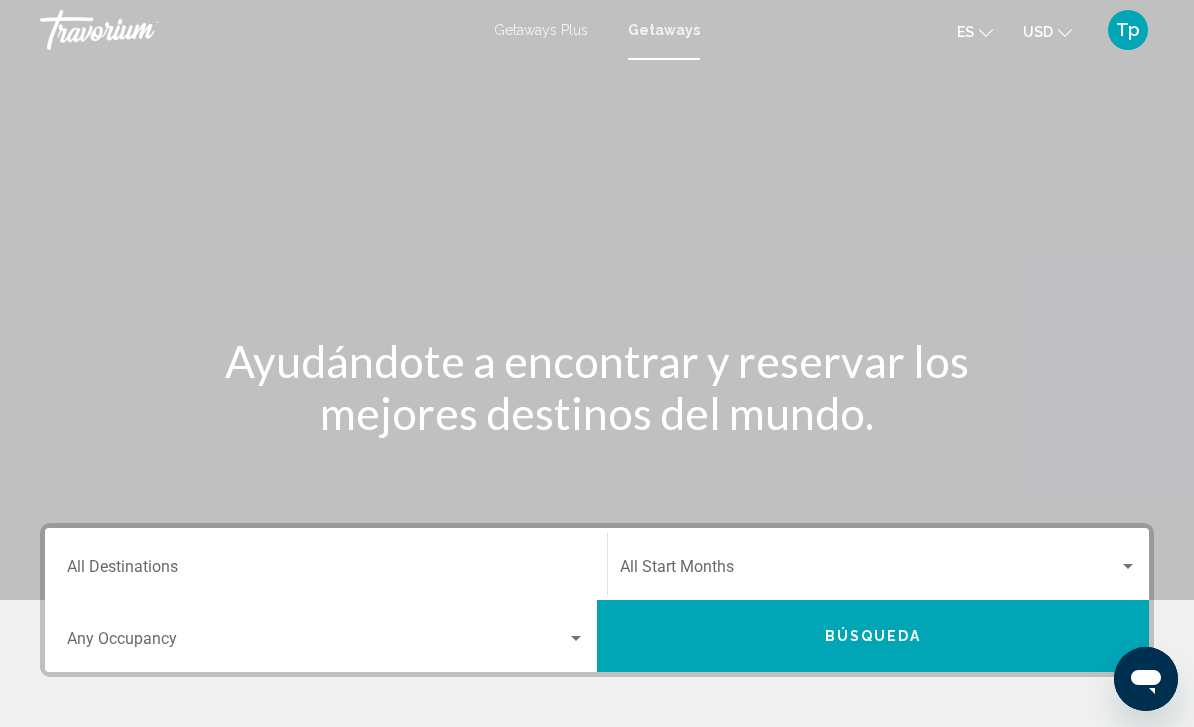click on "Destination All Destinations" at bounding box center (326, 571) 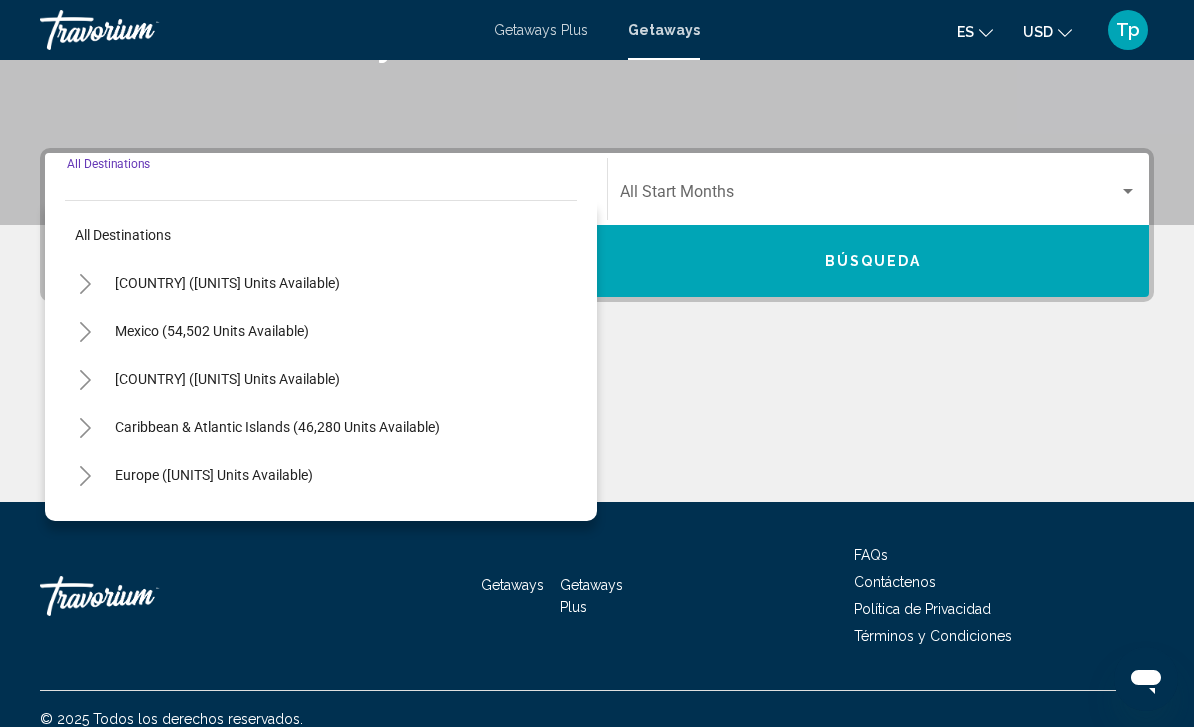 scroll, scrollTop: 395, scrollLeft: 0, axis: vertical 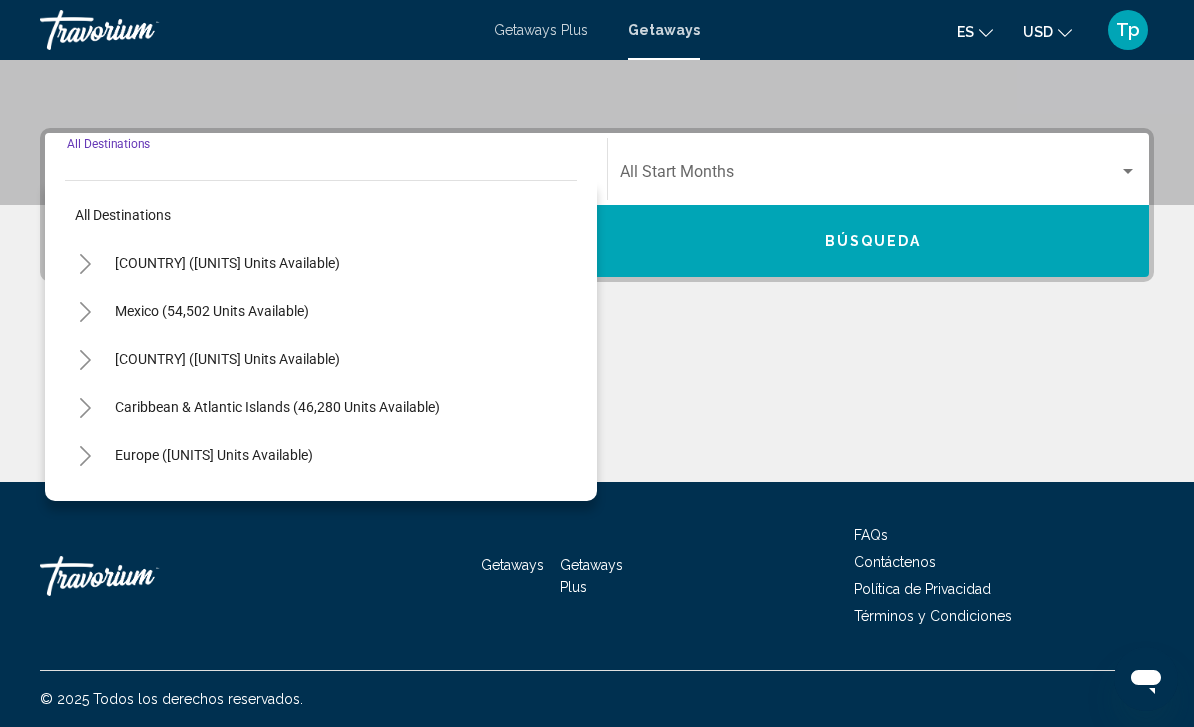 click 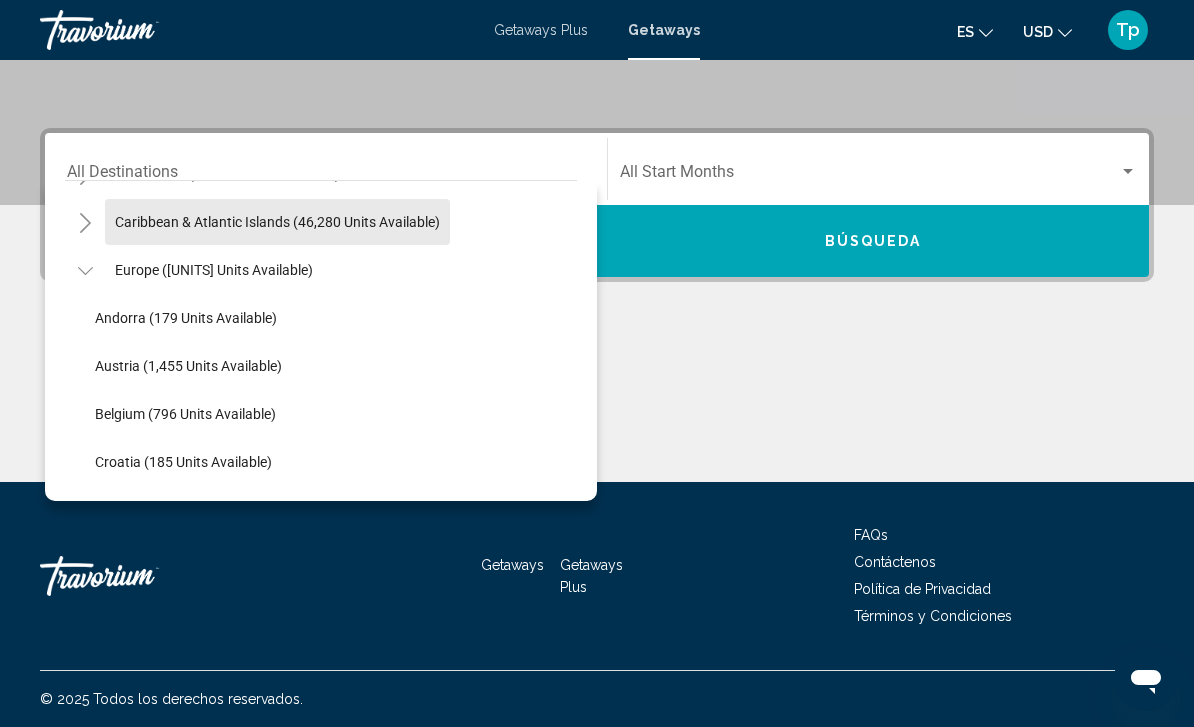 scroll, scrollTop: 193, scrollLeft: 0, axis: vertical 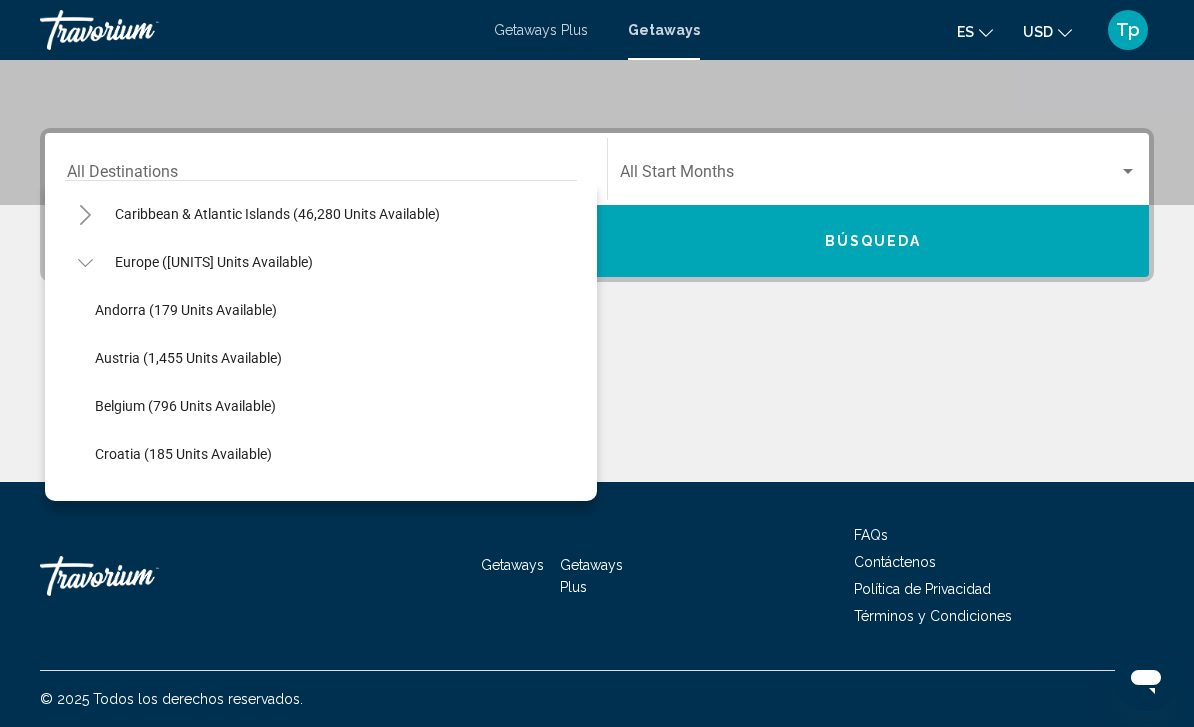 click 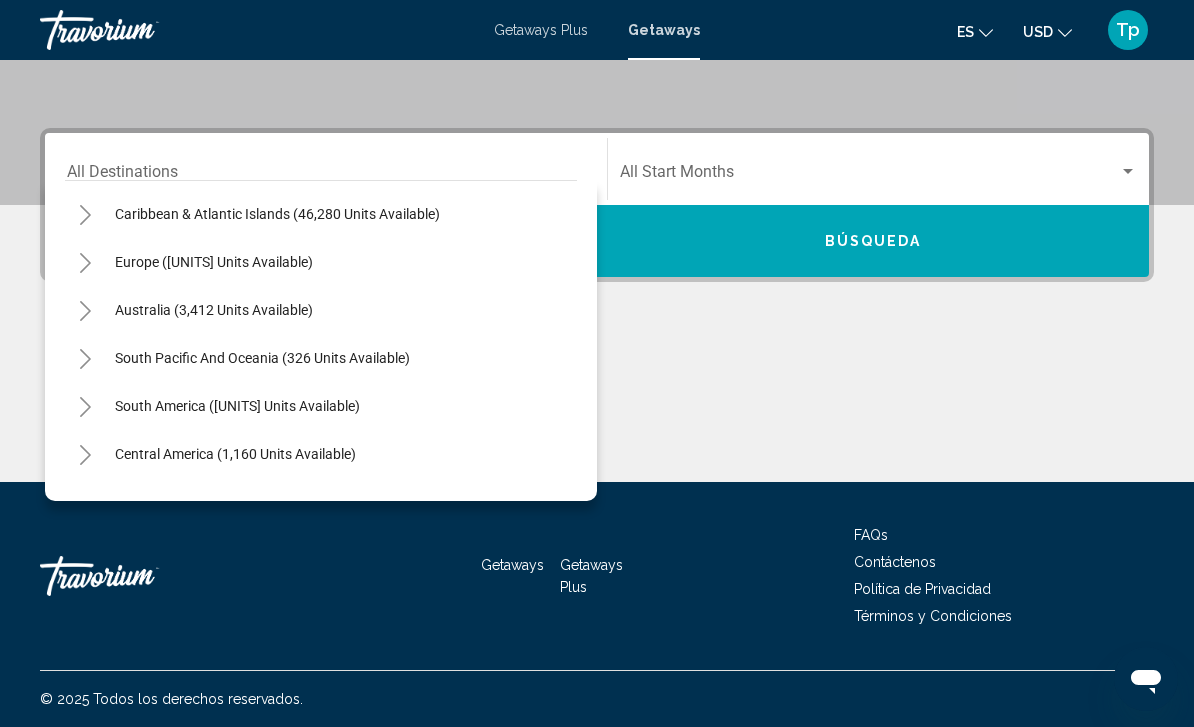 click on "Europe ([UNITS] units available)" at bounding box center (214, 310) 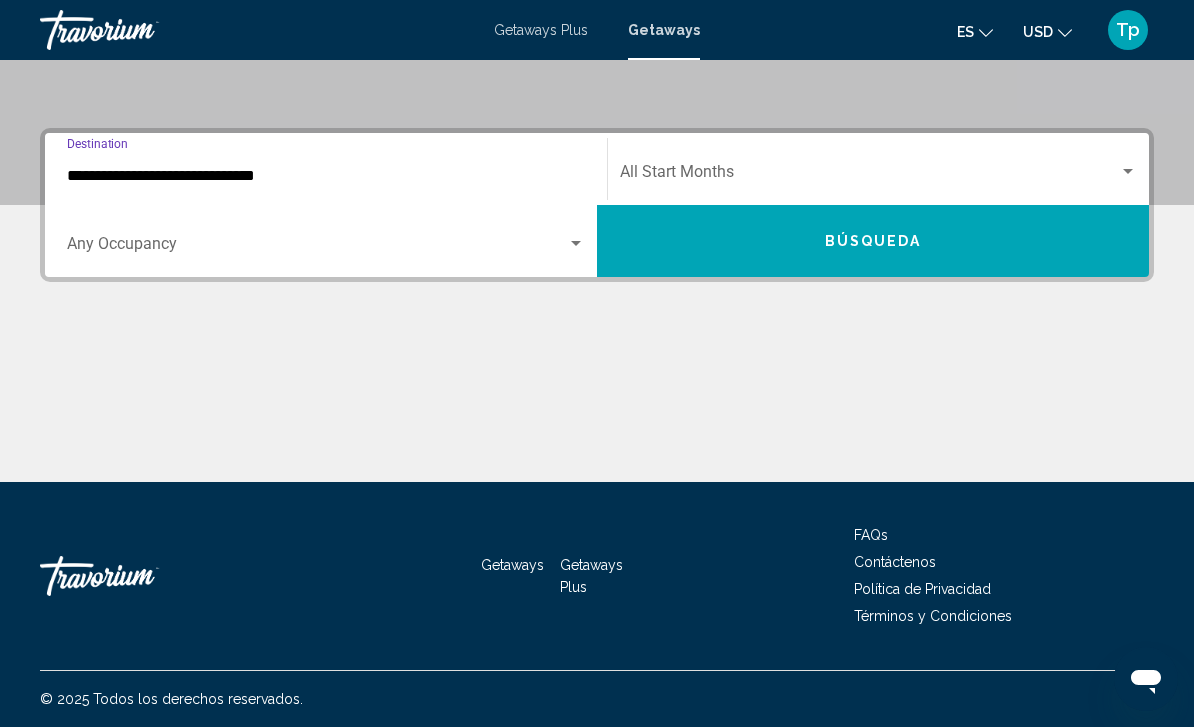 click on "**********" at bounding box center [326, 176] 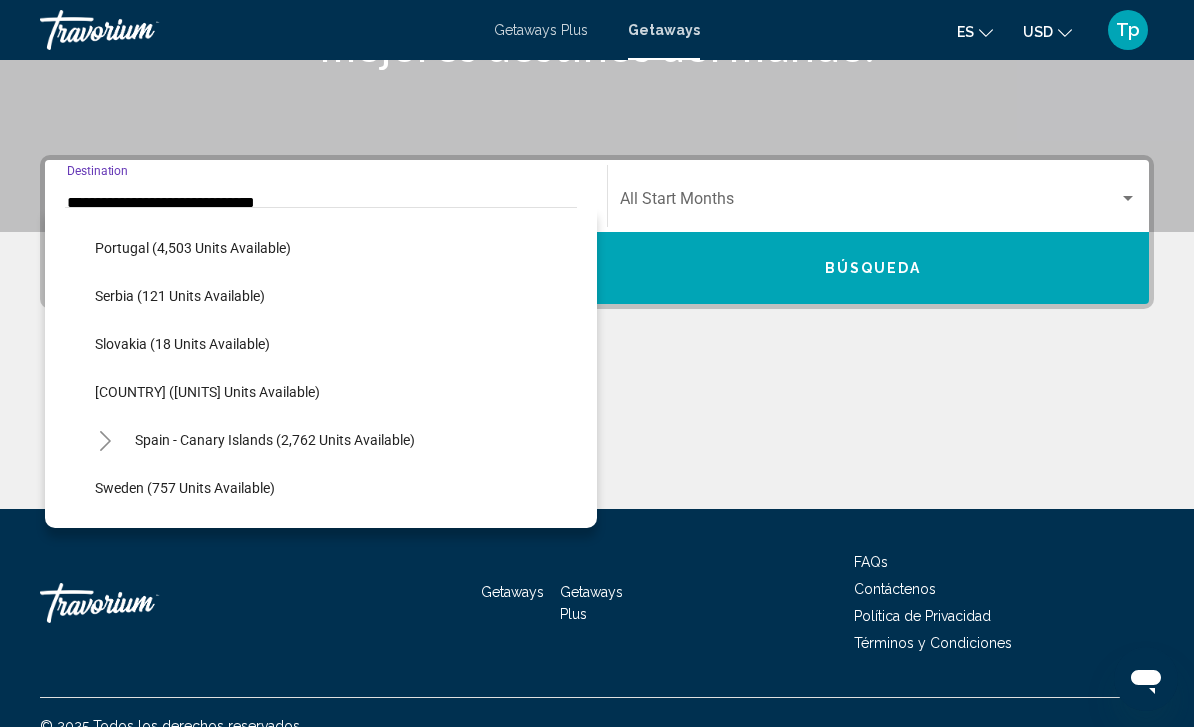 scroll, scrollTop: 974, scrollLeft: 0, axis: vertical 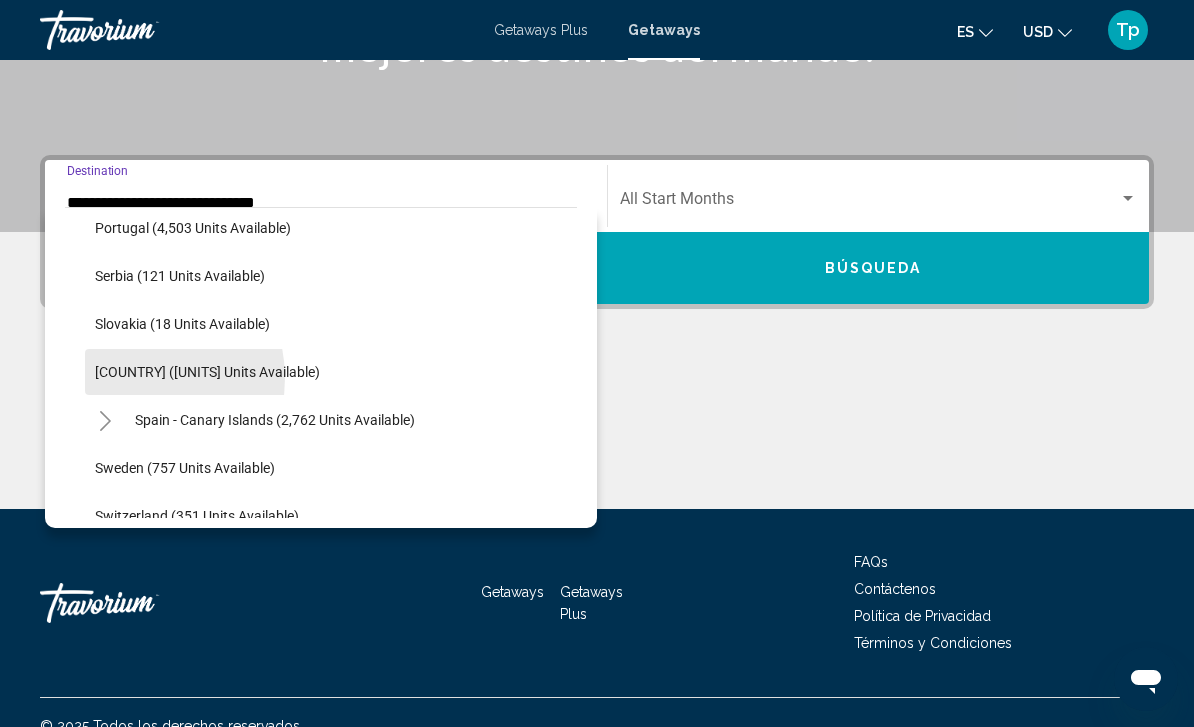 click on "[COUNTRY] ([UNITS] units available)" 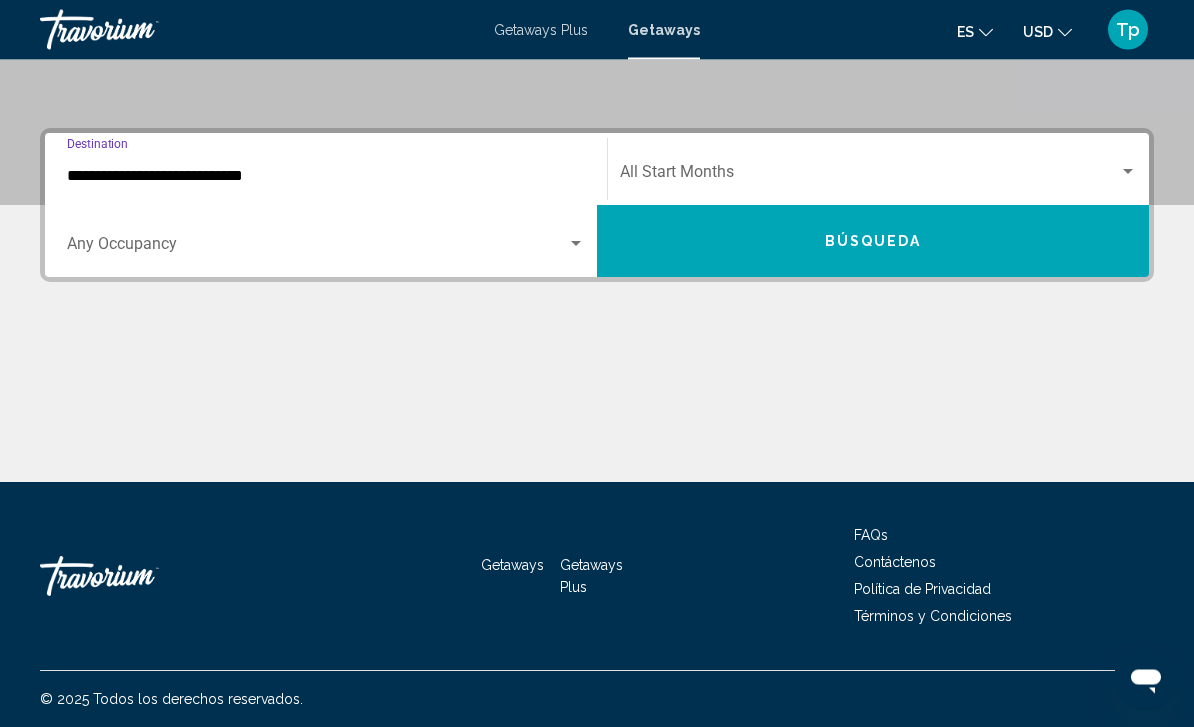 scroll, scrollTop: 395, scrollLeft: 0, axis: vertical 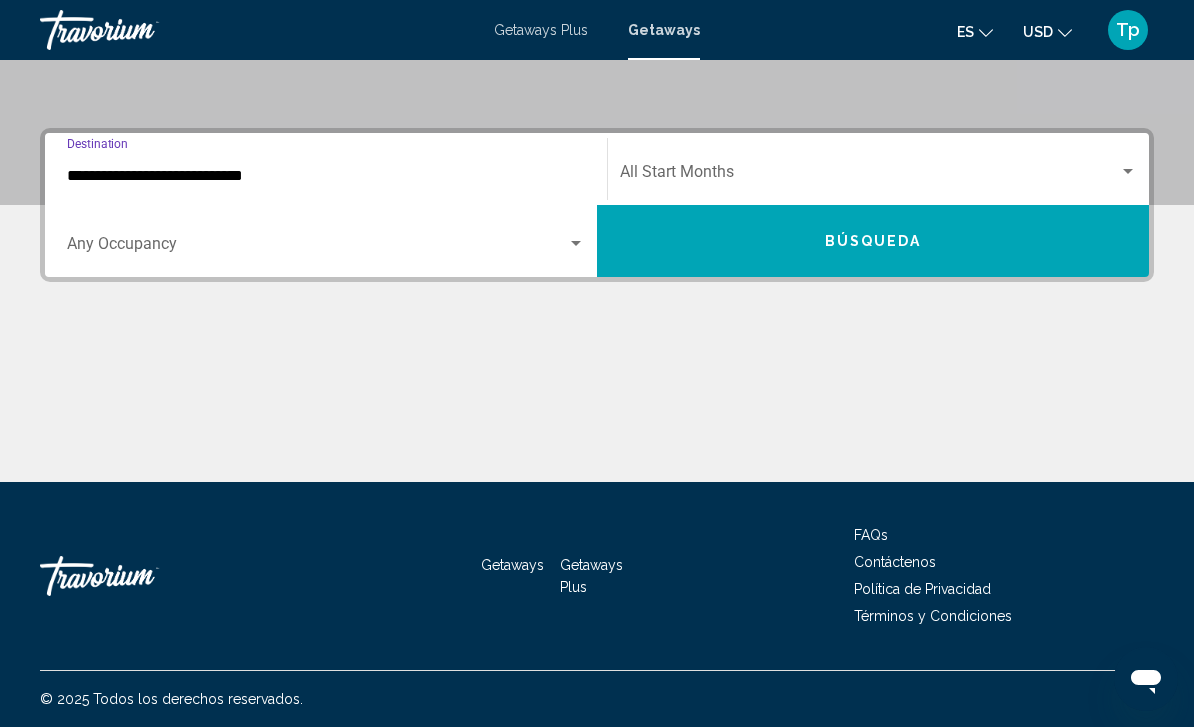 click at bounding box center (869, 176) 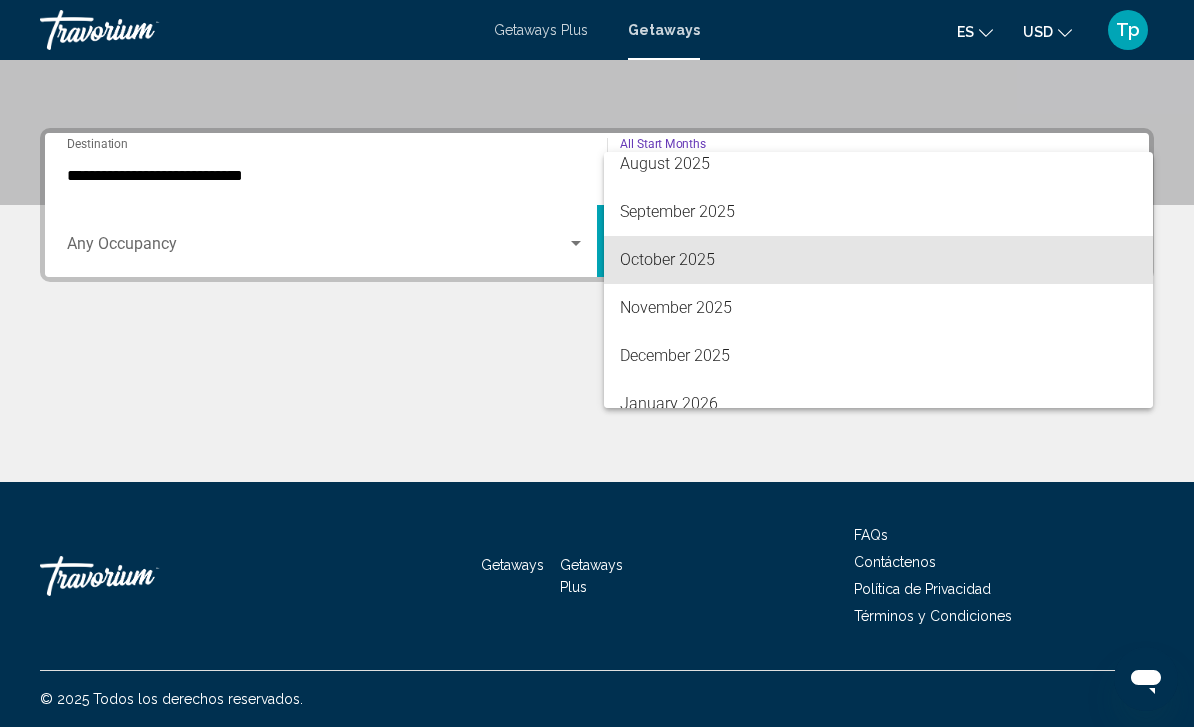 scroll, scrollTop: 109, scrollLeft: 0, axis: vertical 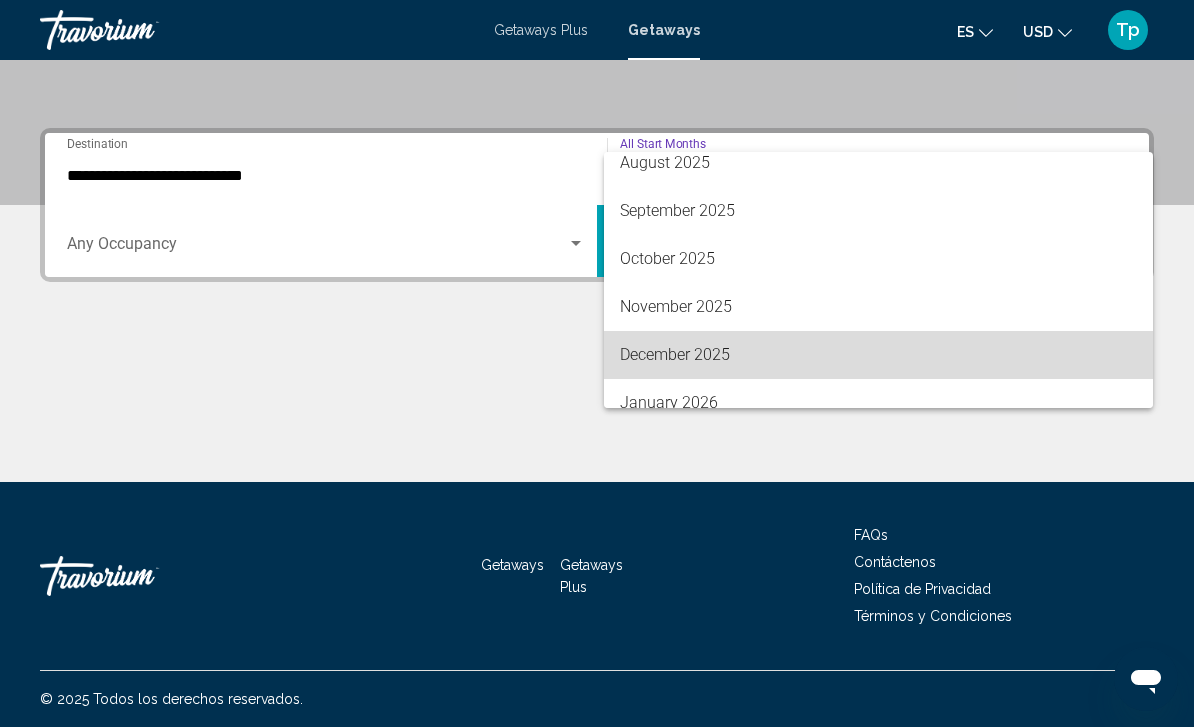 click on "December 2025" at bounding box center [878, 355] 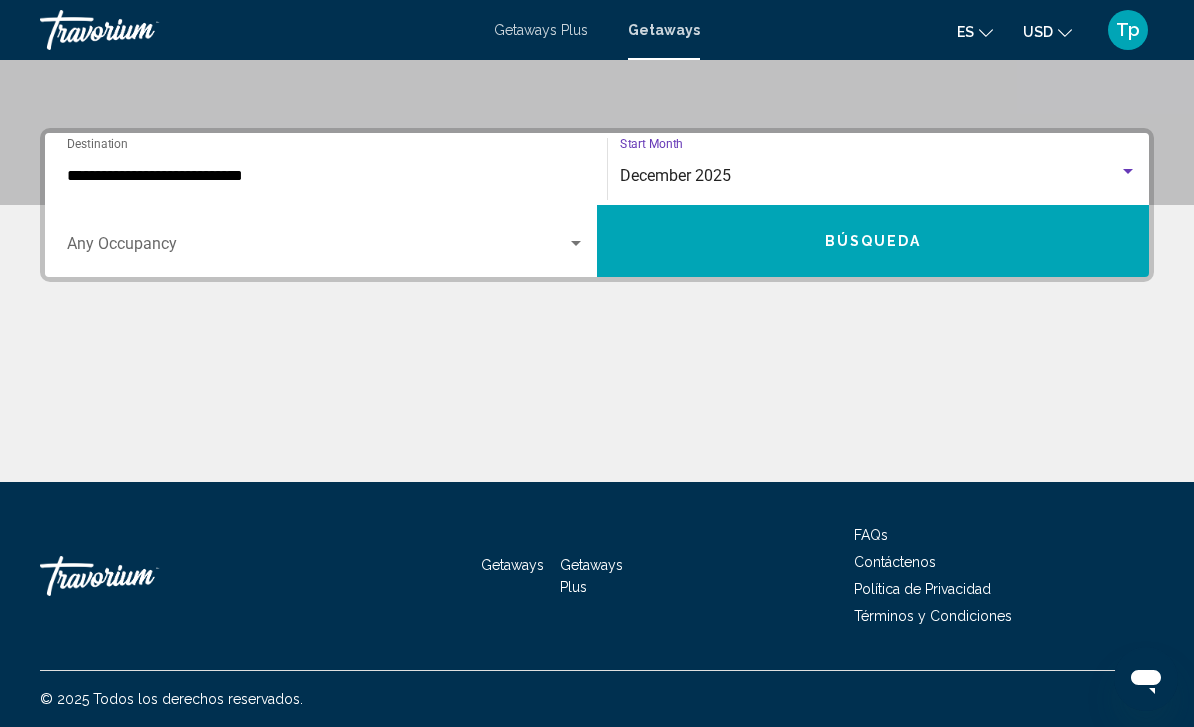 click at bounding box center (317, 248) 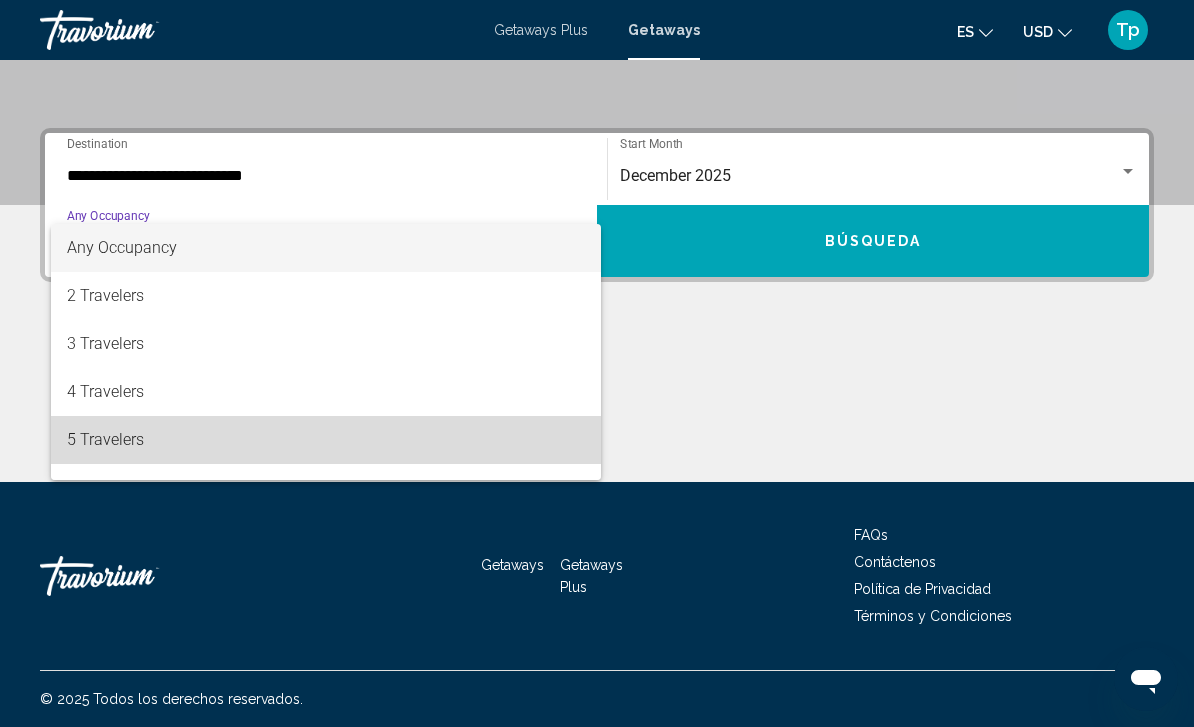 click on "5 Travelers" at bounding box center (326, 440) 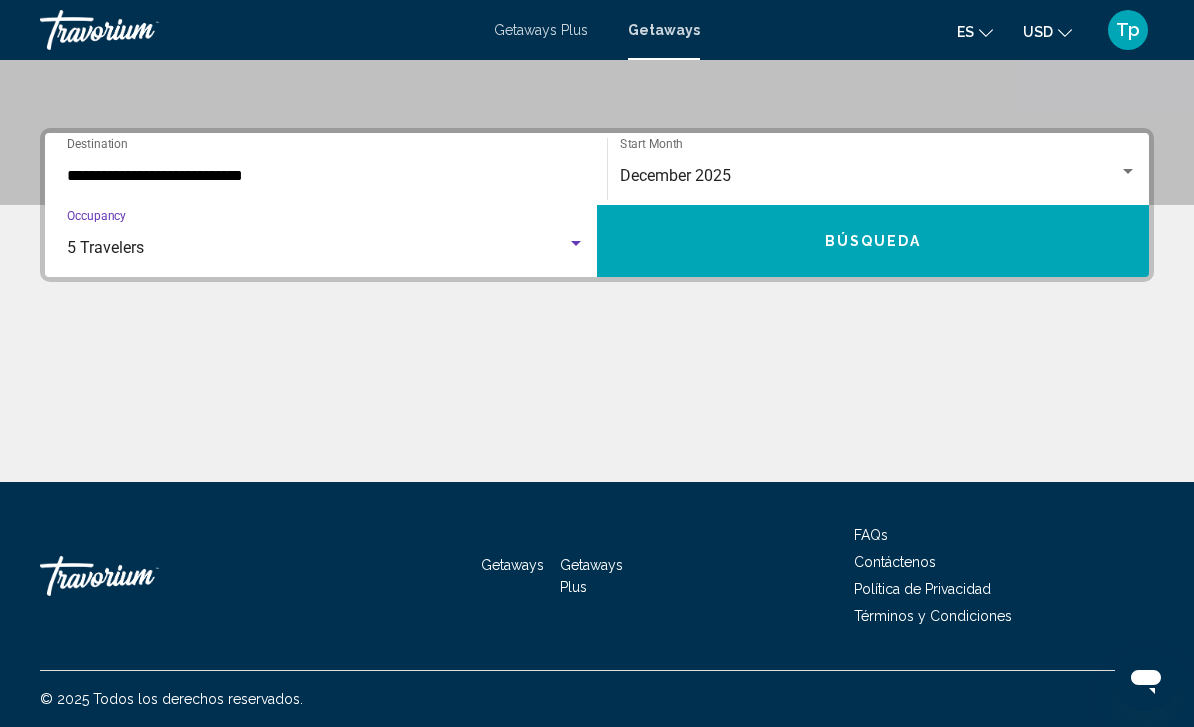 click on "Búsqueda" at bounding box center [873, 241] 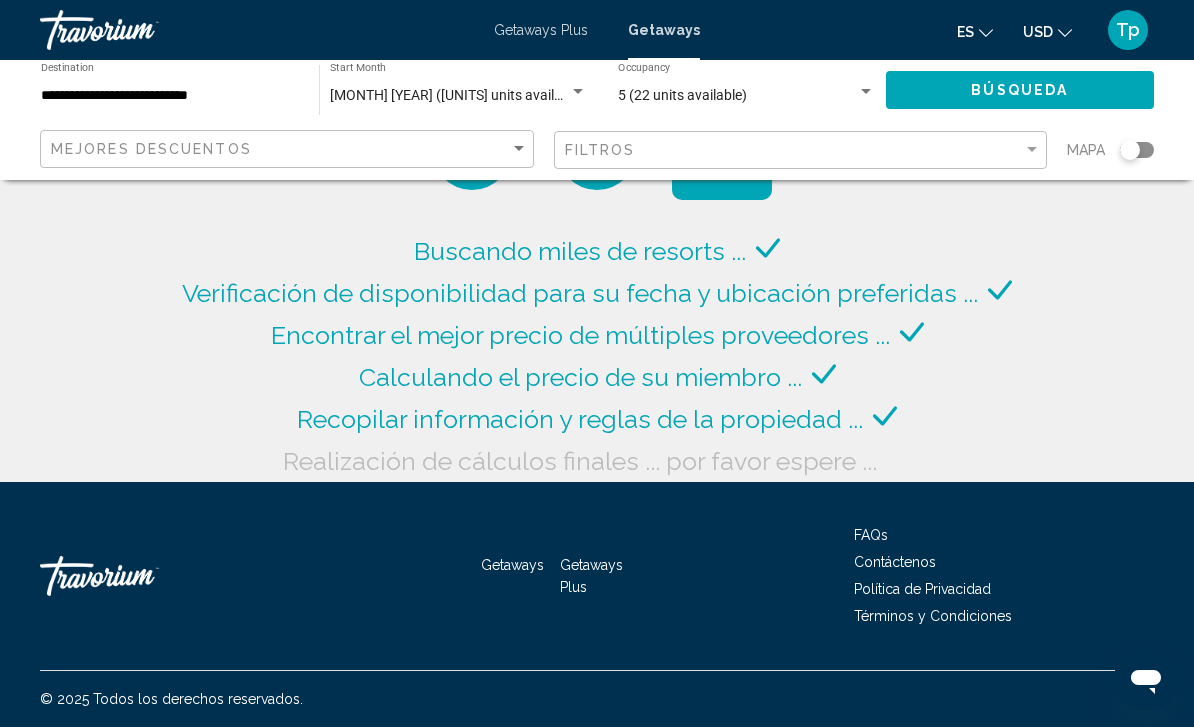 scroll, scrollTop: 64, scrollLeft: 0, axis: vertical 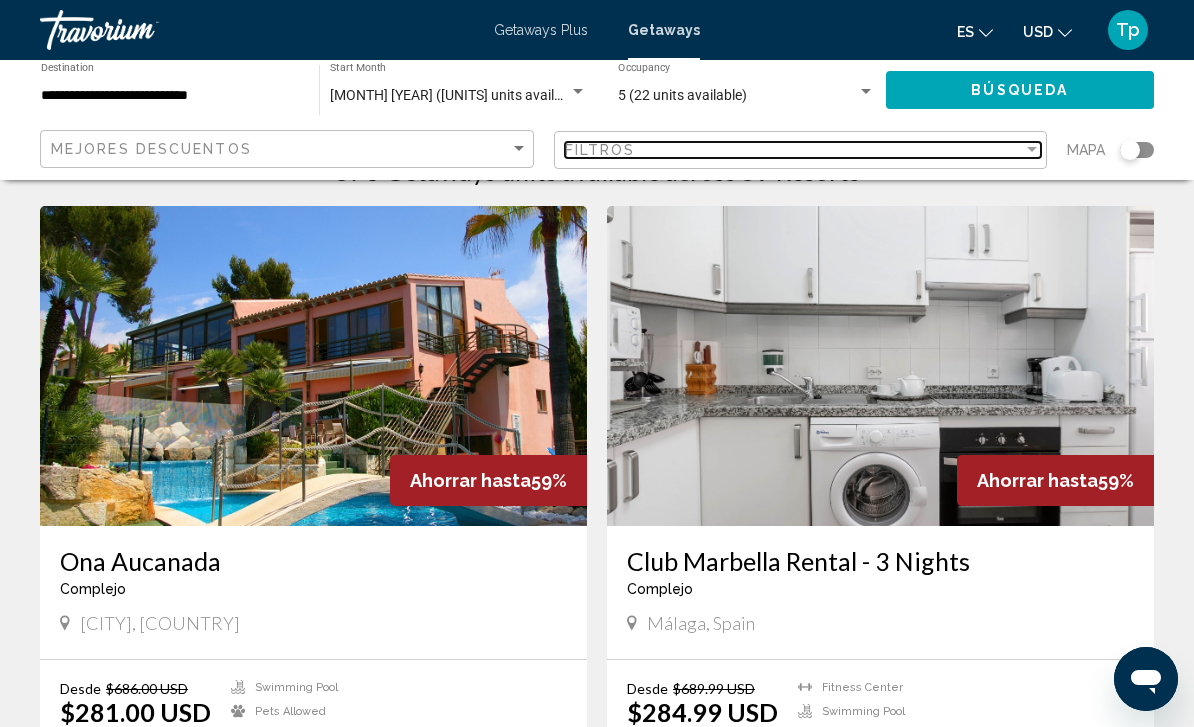 click at bounding box center (1032, 150) 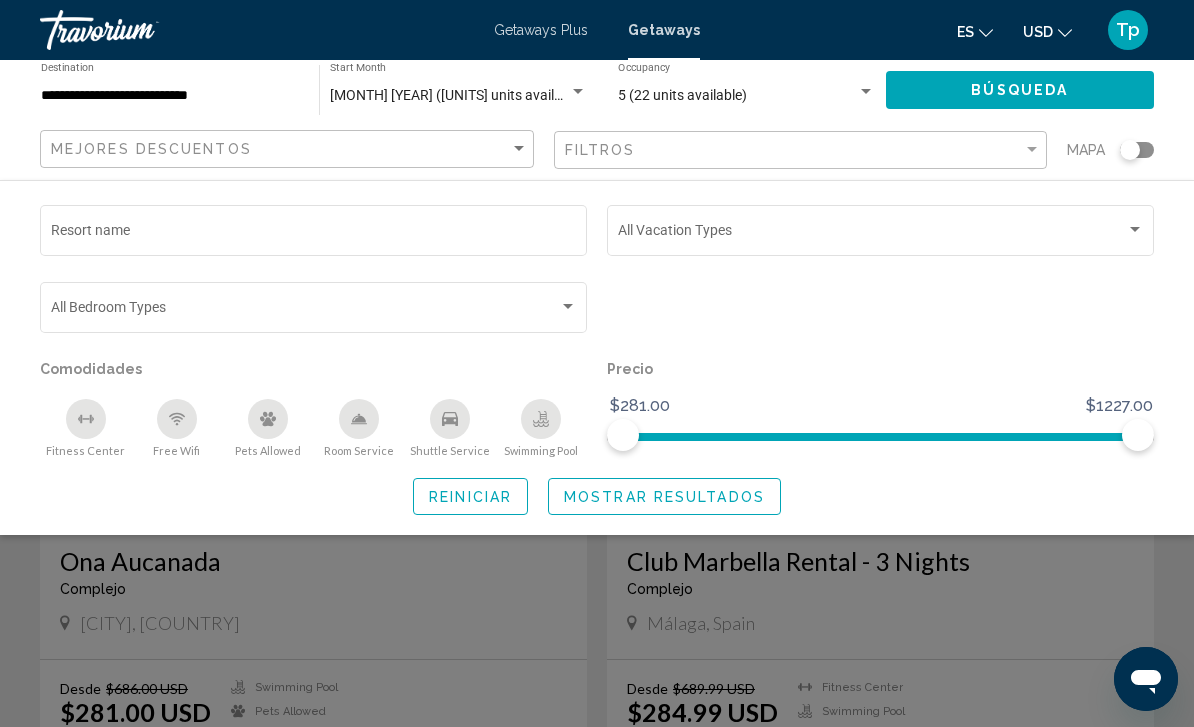 click on "Vacation Types All Vacation Types" 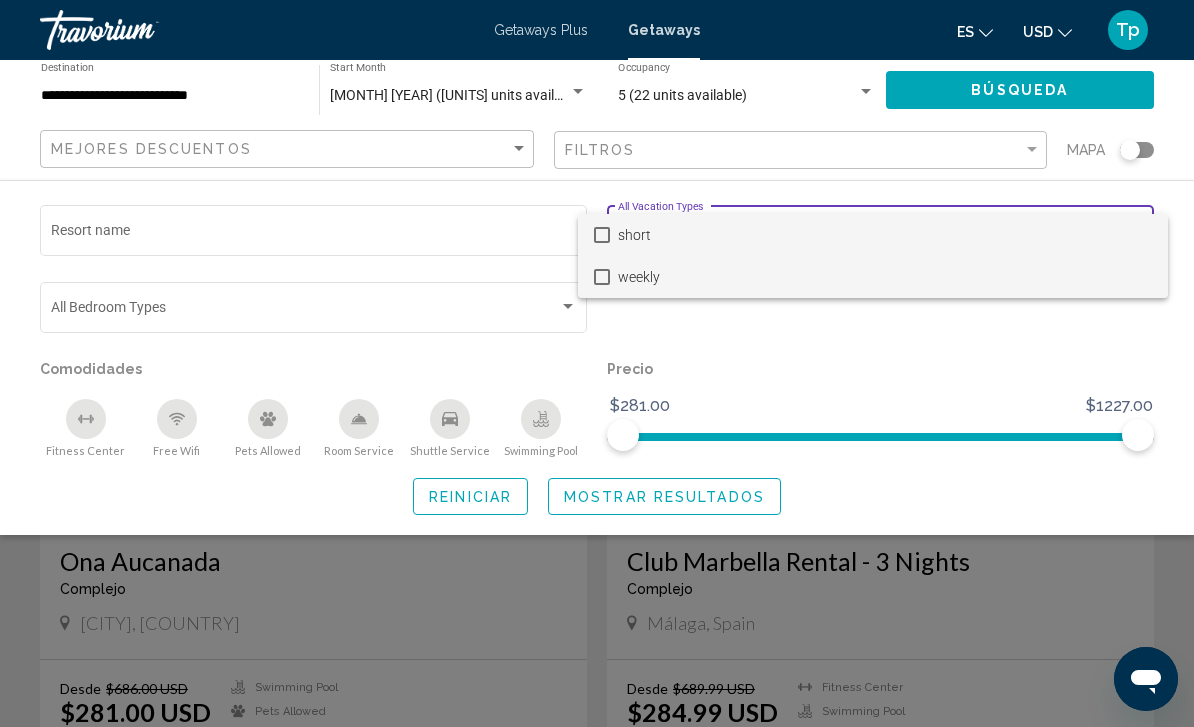 click at bounding box center [602, 277] 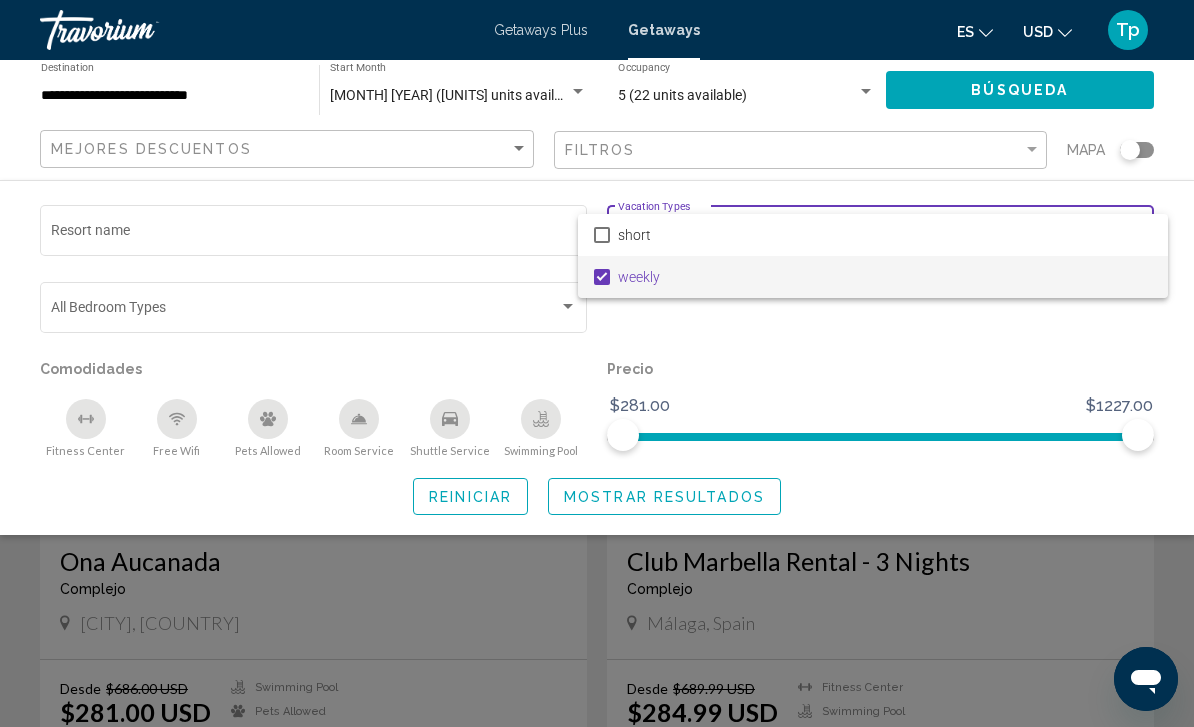 click at bounding box center (597, 363) 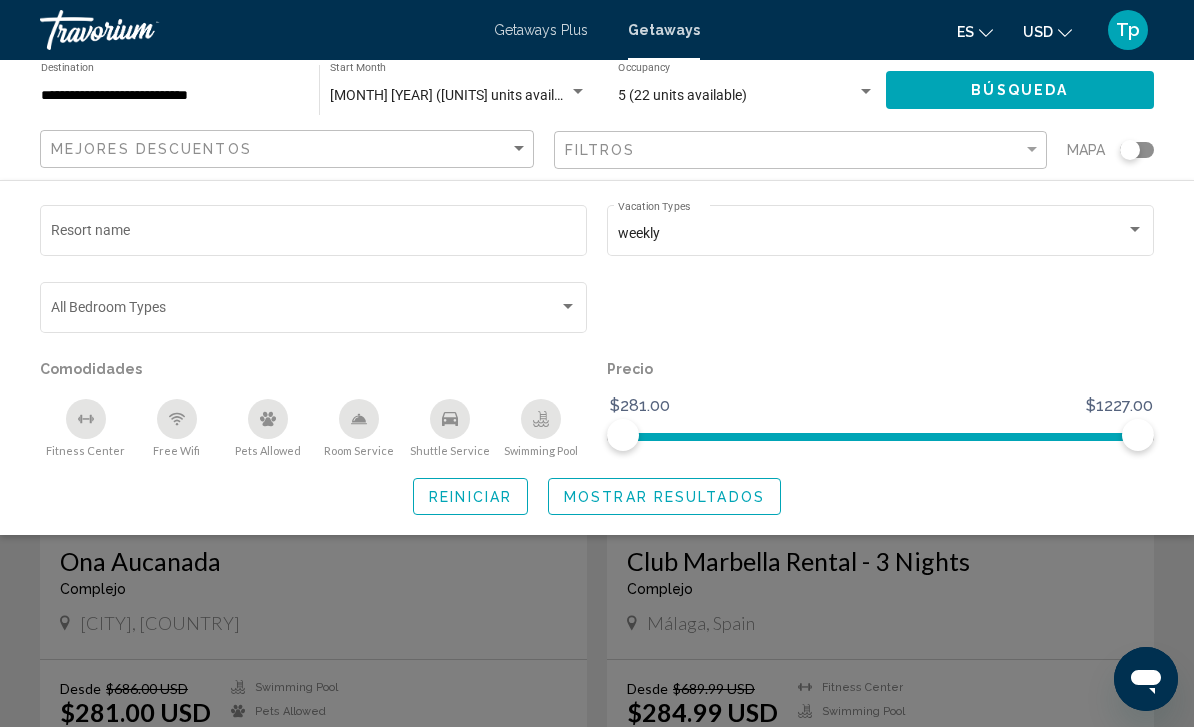 click on "Mostrar resultados" 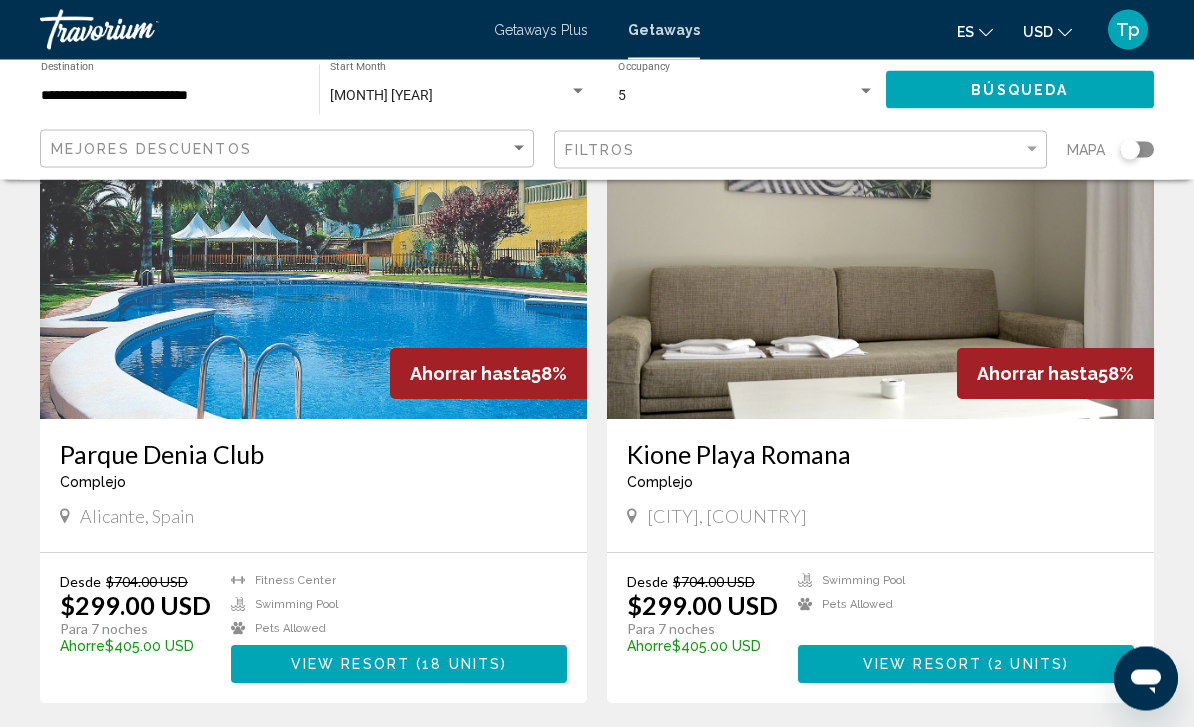 scroll, scrollTop: 815, scrollLeft: 0, axis: vertical 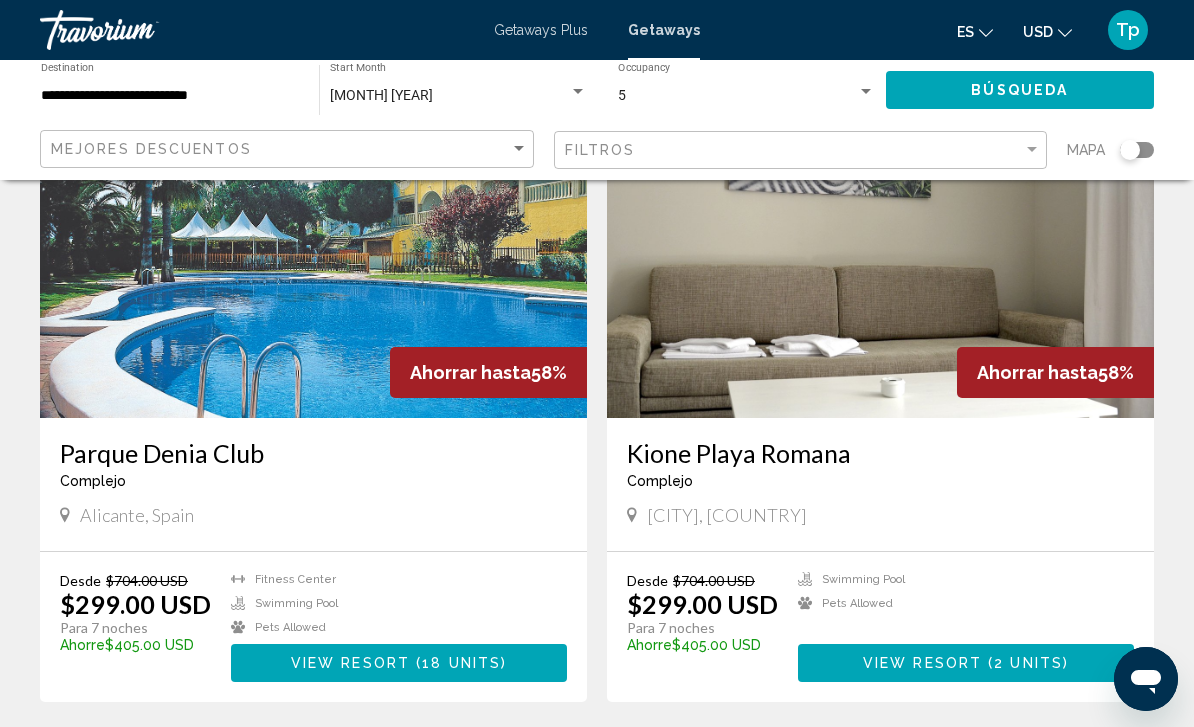 click on "USD
USD ($) MXN (Mex$) CAD (Can$) GBP (£) EUR (€) AUD (A$) NZD (NZ$) CNY (CN¥)" 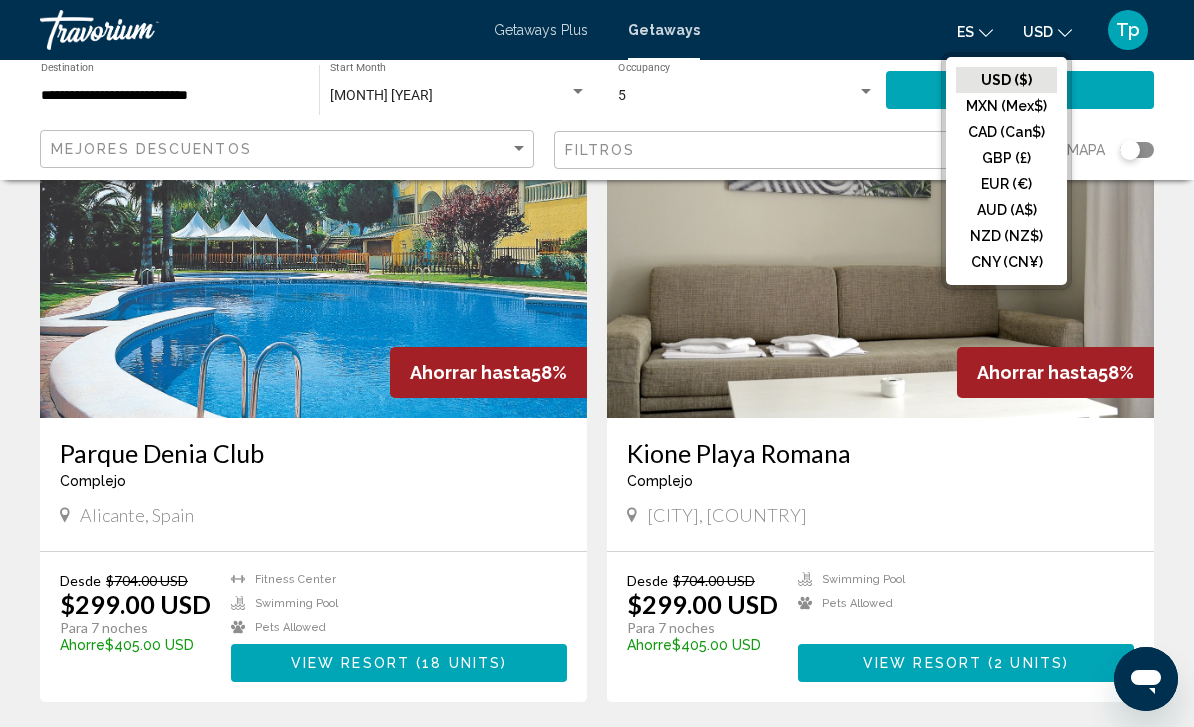 click on "GBP (£)" 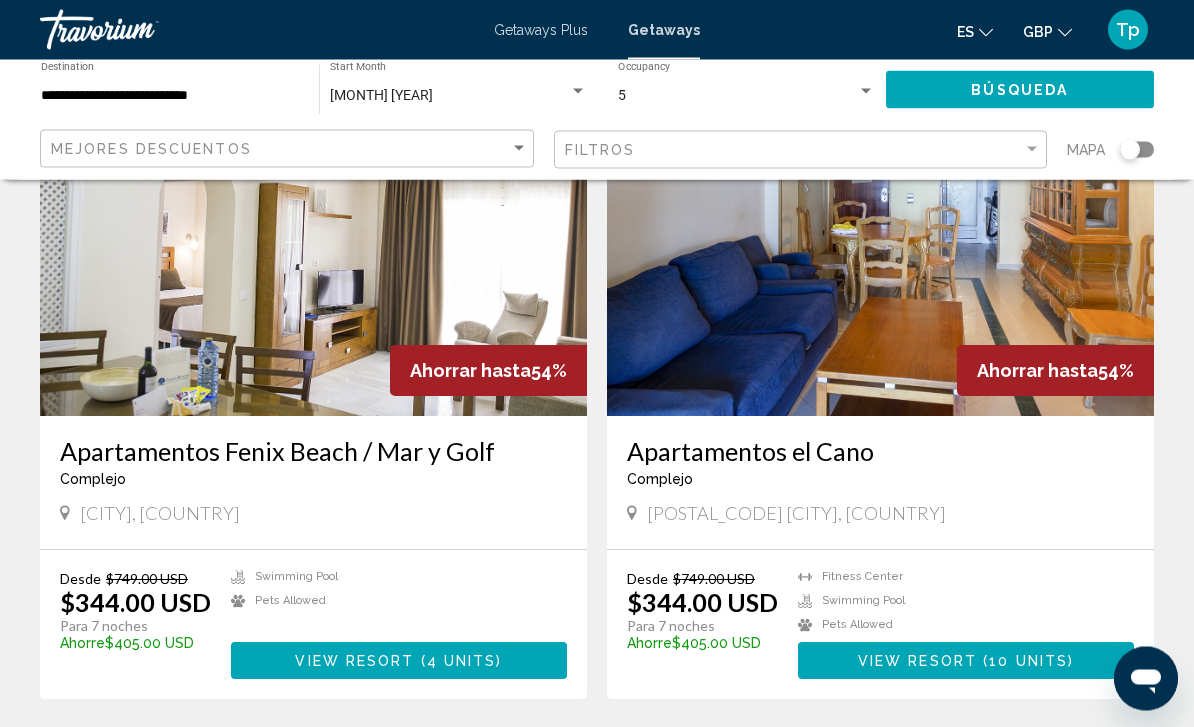 scroll, scrollTop: 1462, scrollLeft: 0, axis: vertical 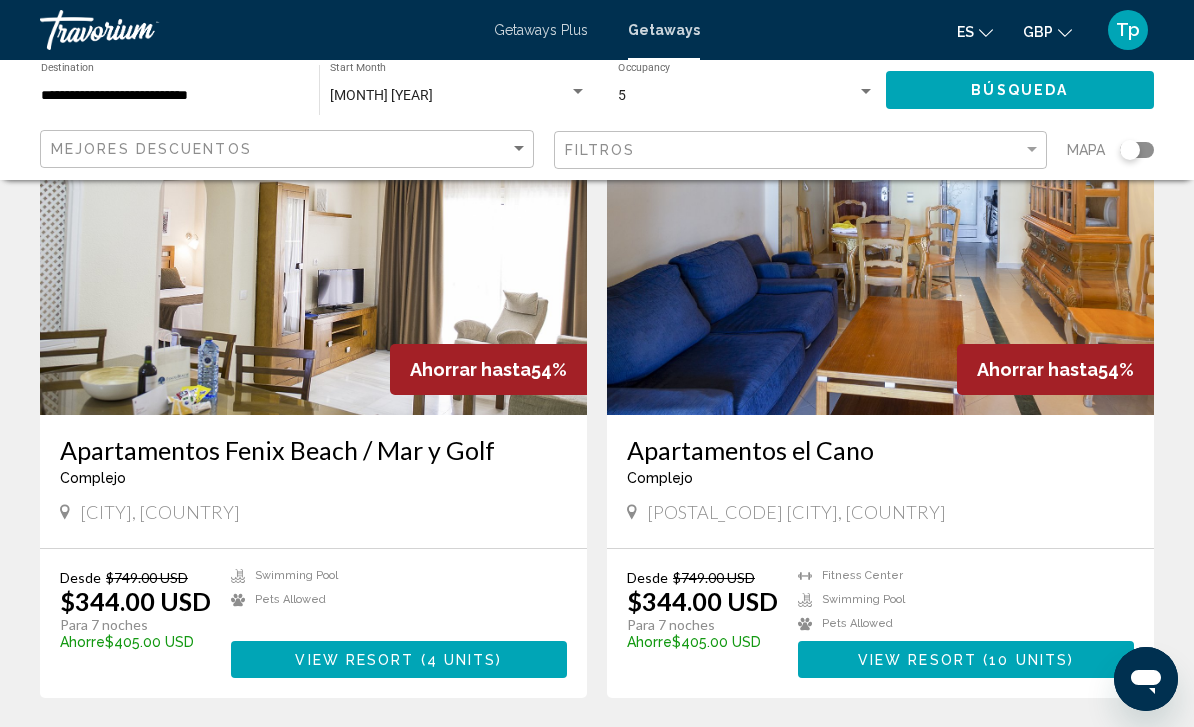 click 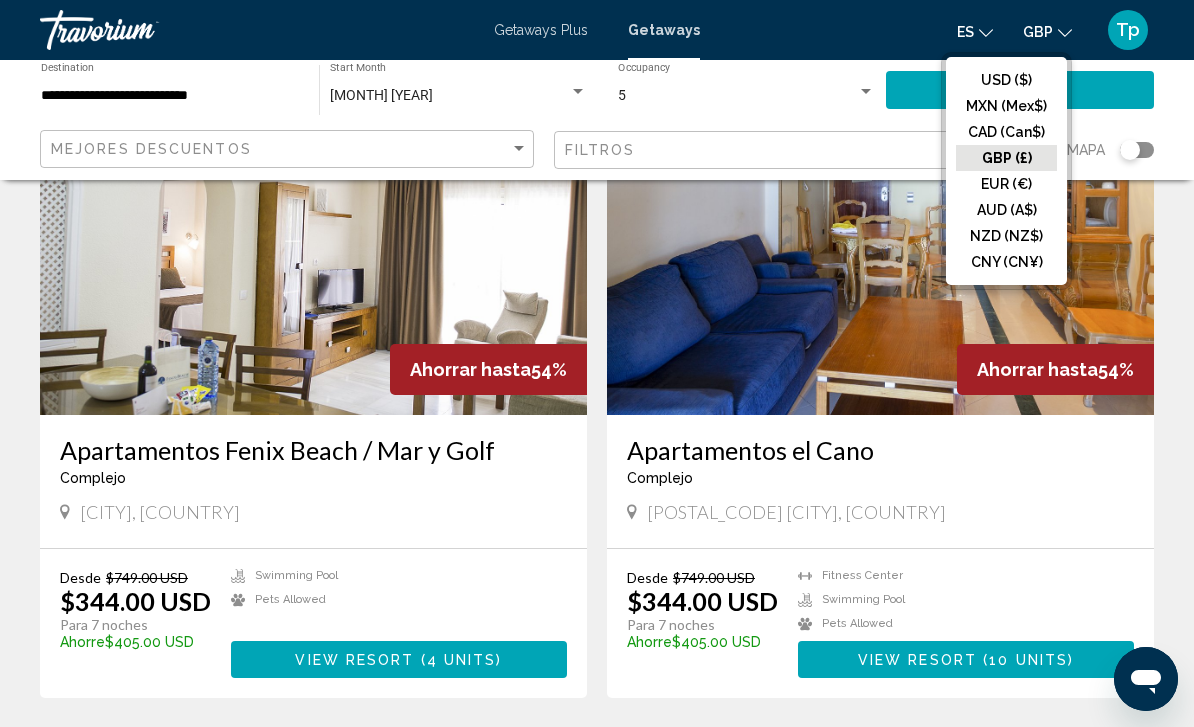 click on "GBP (£)" 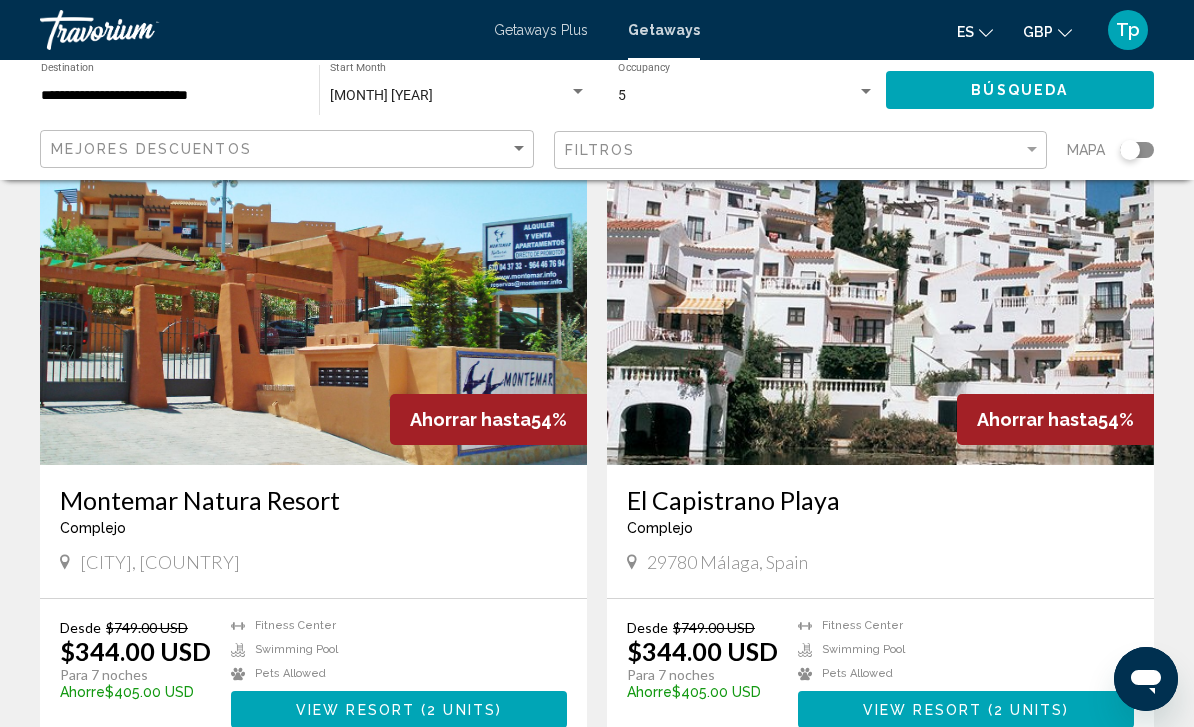 scroll, scrollTop: 3341, scrollLeft: 0, axis: vertical 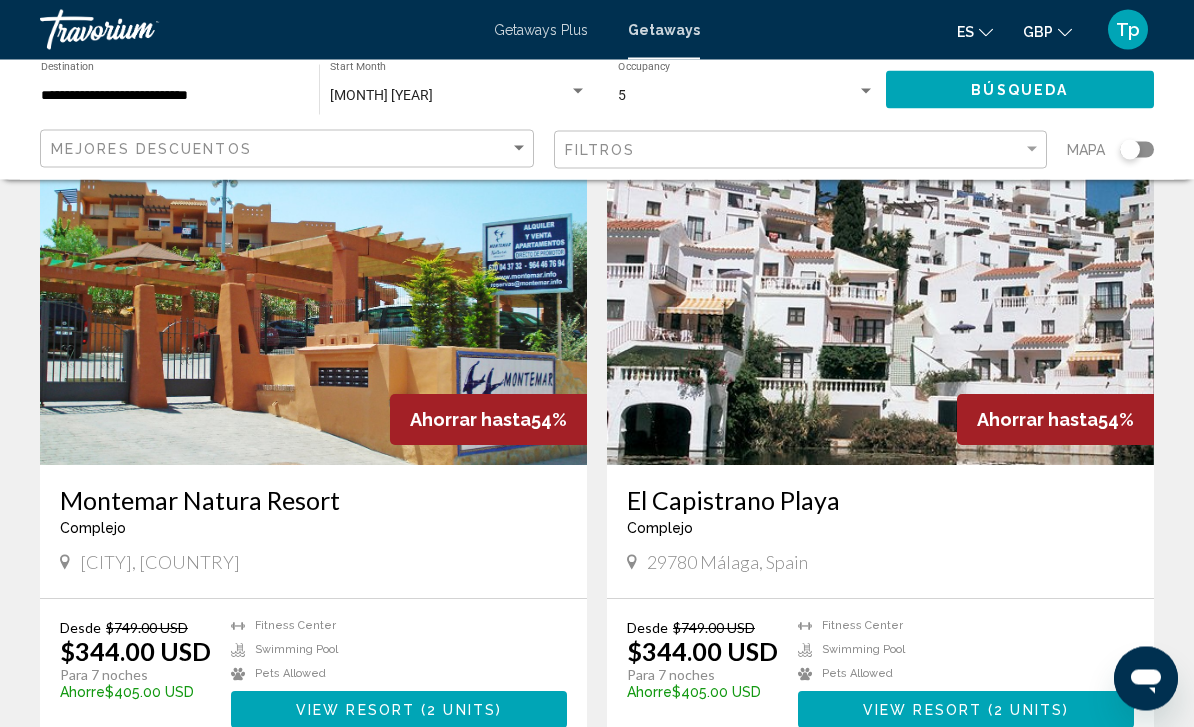 click at bounding box center [880, 306] 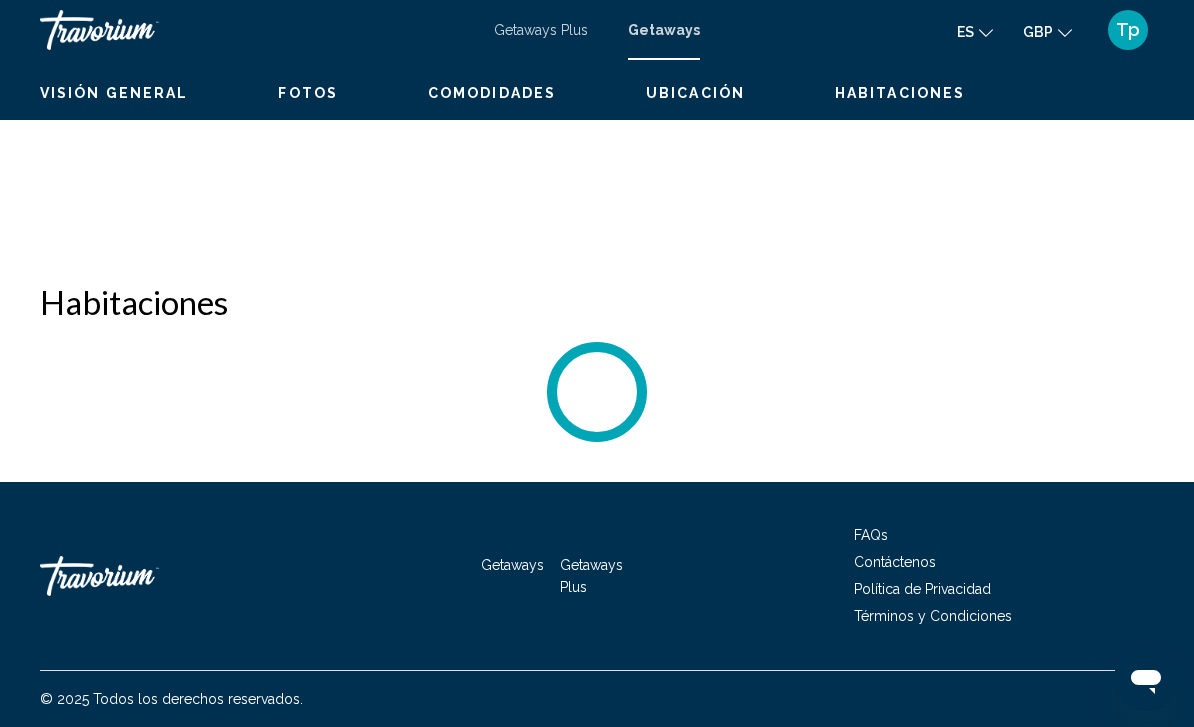 scroll, scrollTop: 0, scrollLeft: 0, axis: both 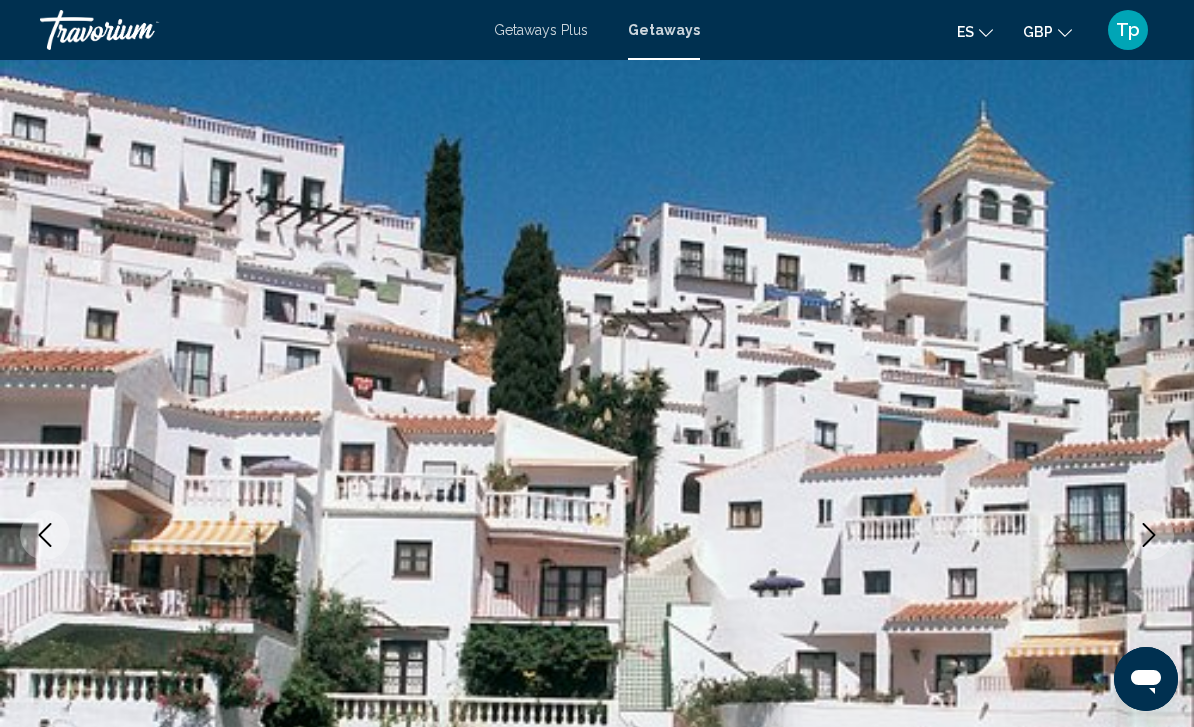 click 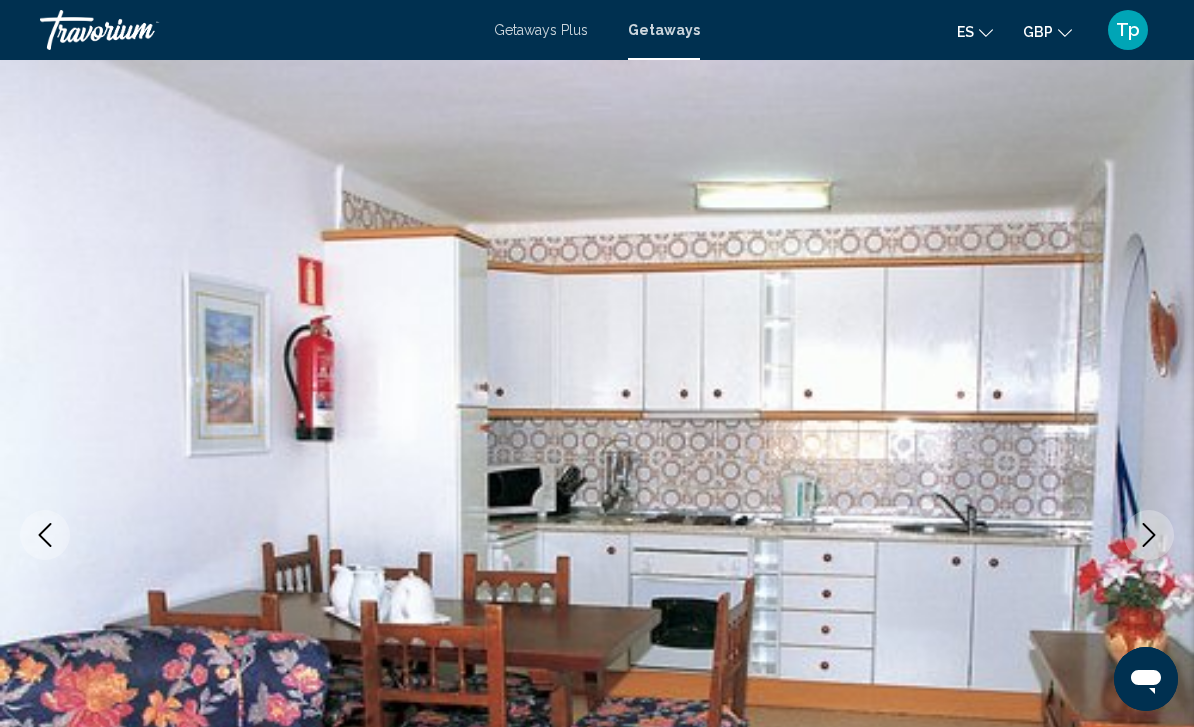 click 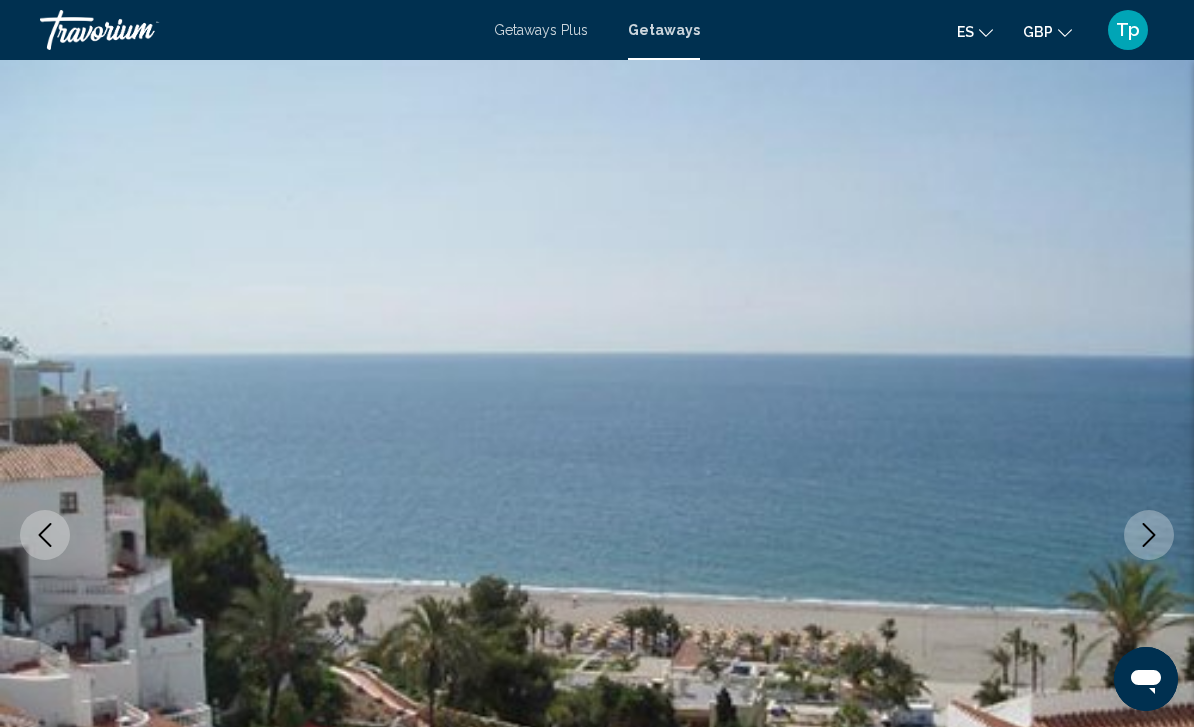 click 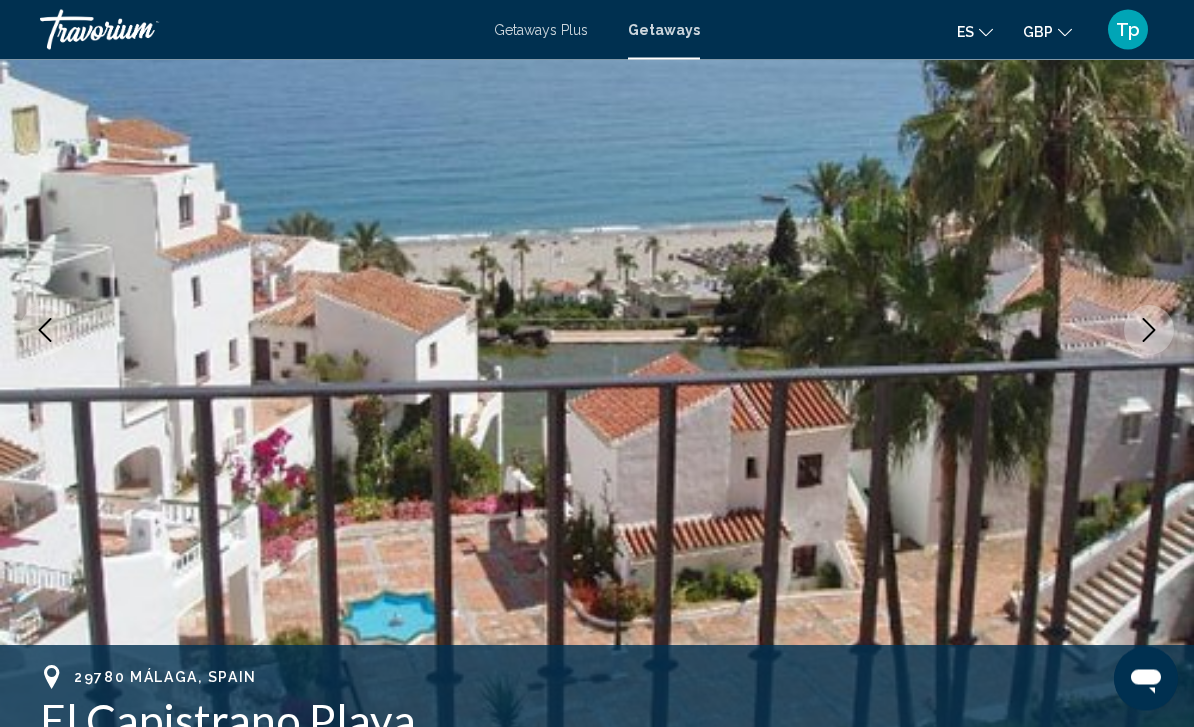 scroll, scrollTop: 206, scrollLeft: 0, axis: vertical 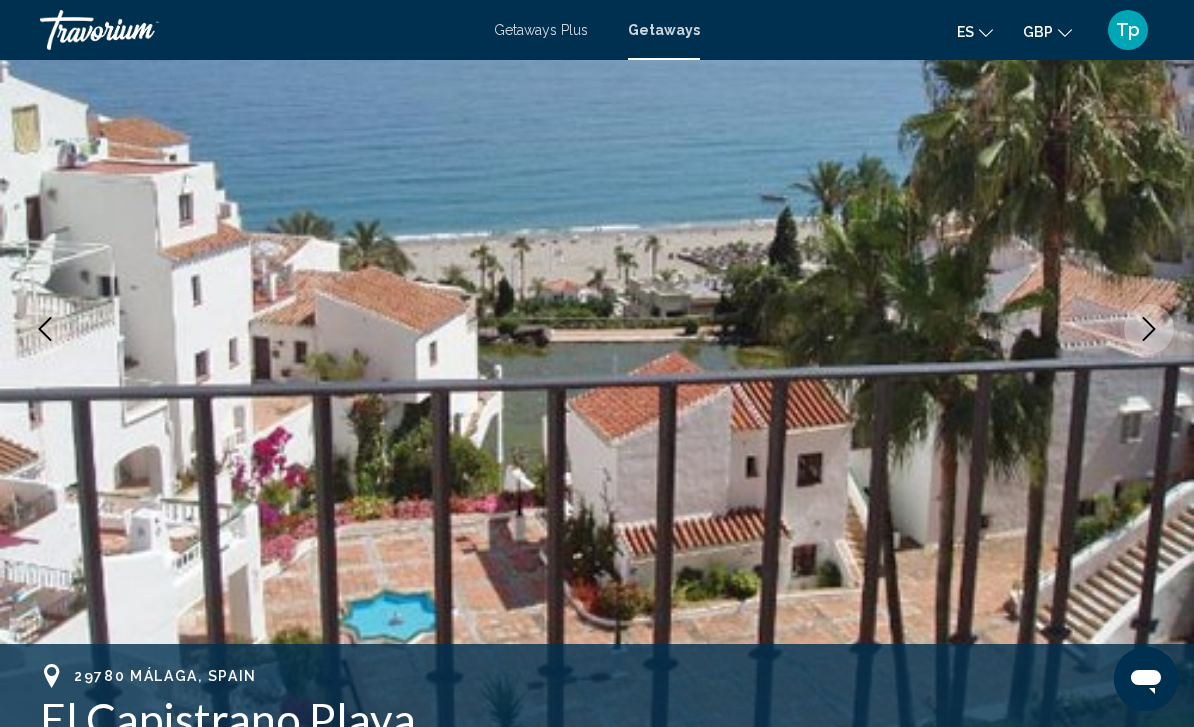 click 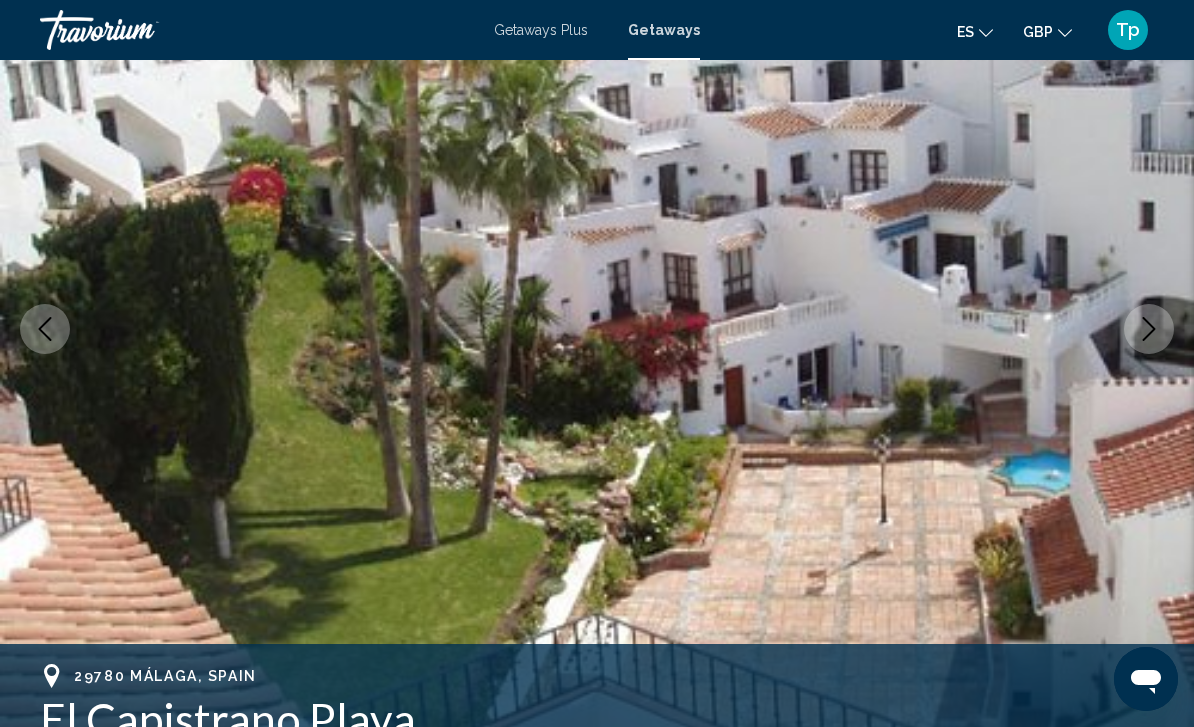 click at bounding box center (1149, 329) 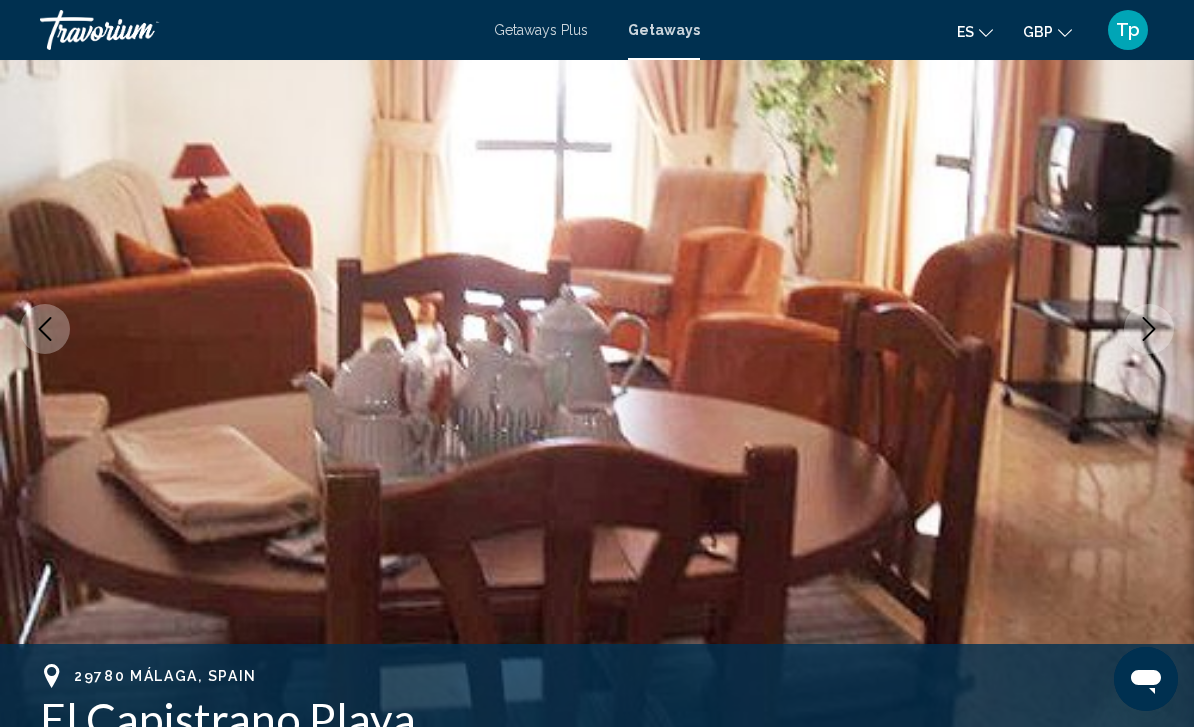click at bounding box center [597, 329] 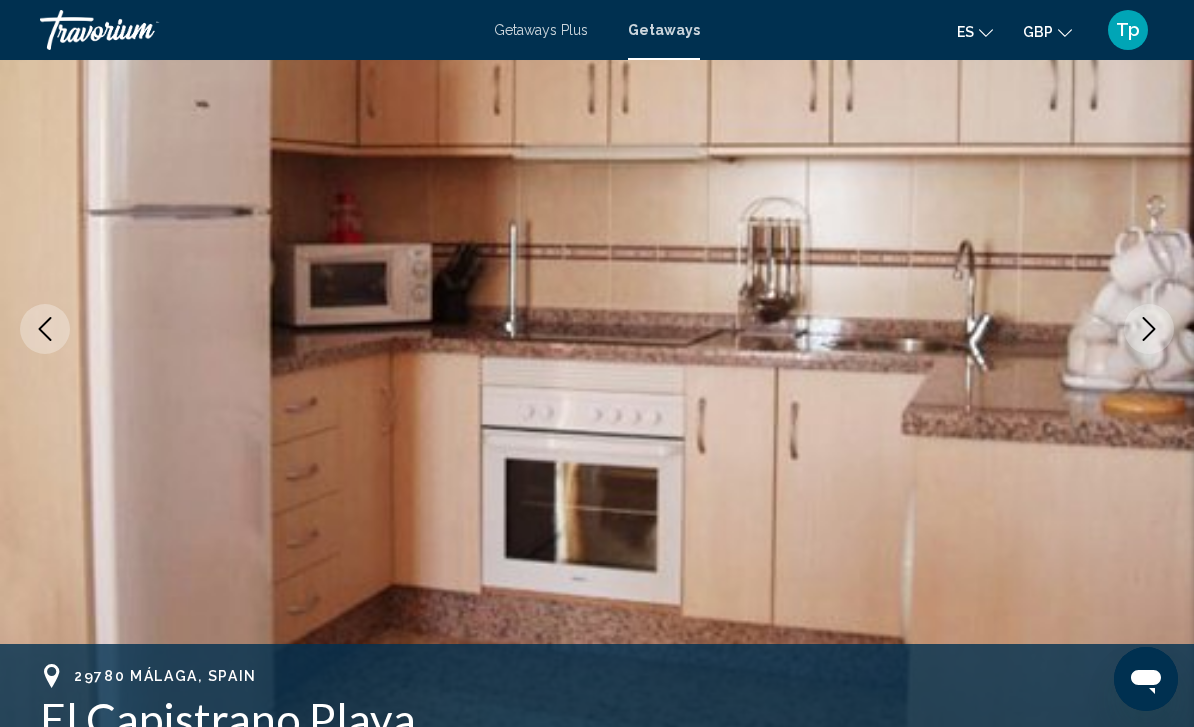 click at bounding box center (597, 329) 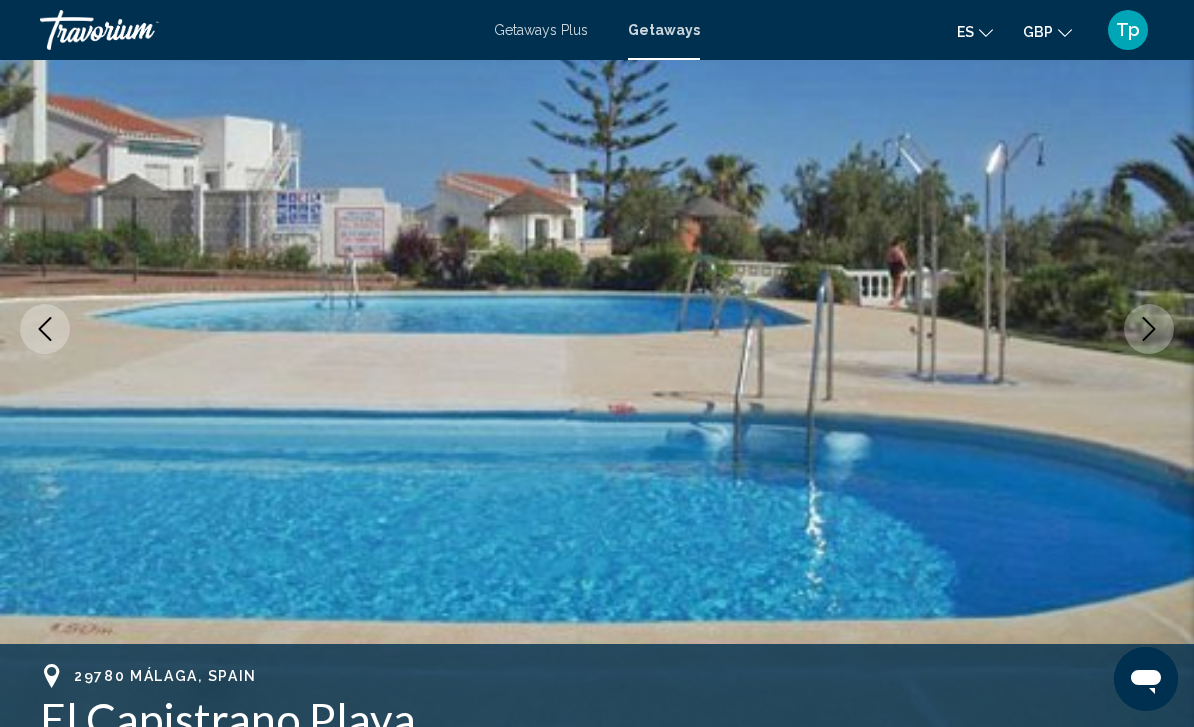 click at bounding box center [1149, 329] 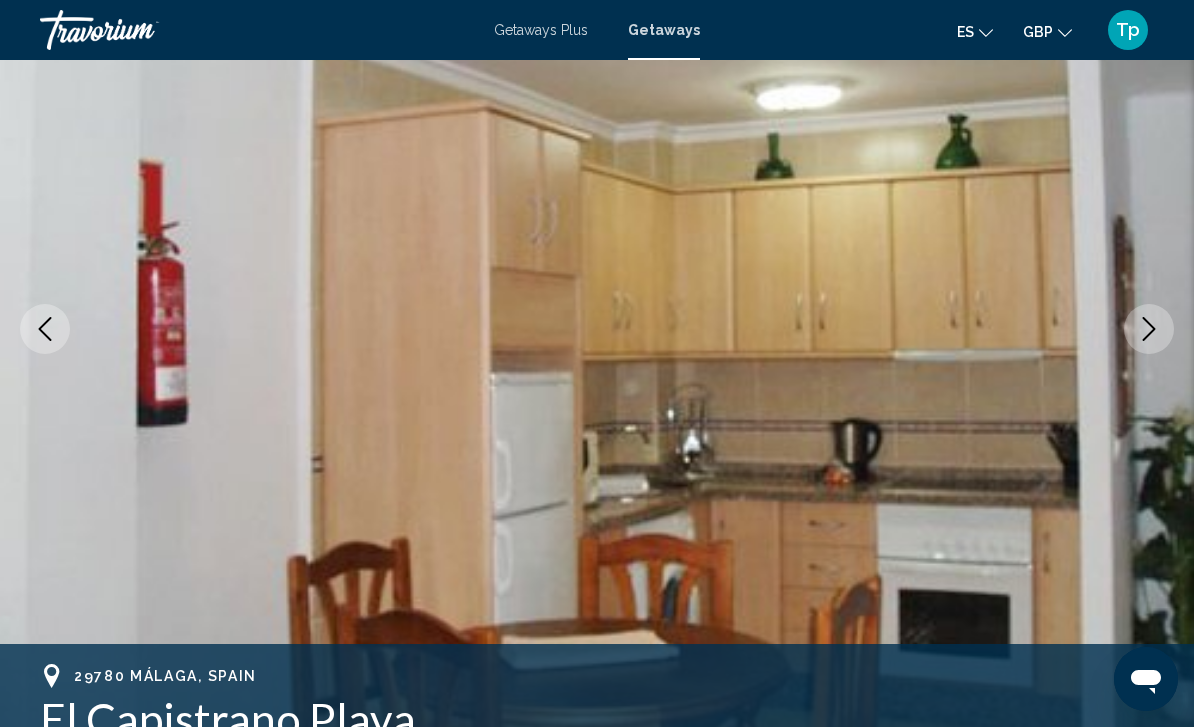click at bounding box center [1149, 329] 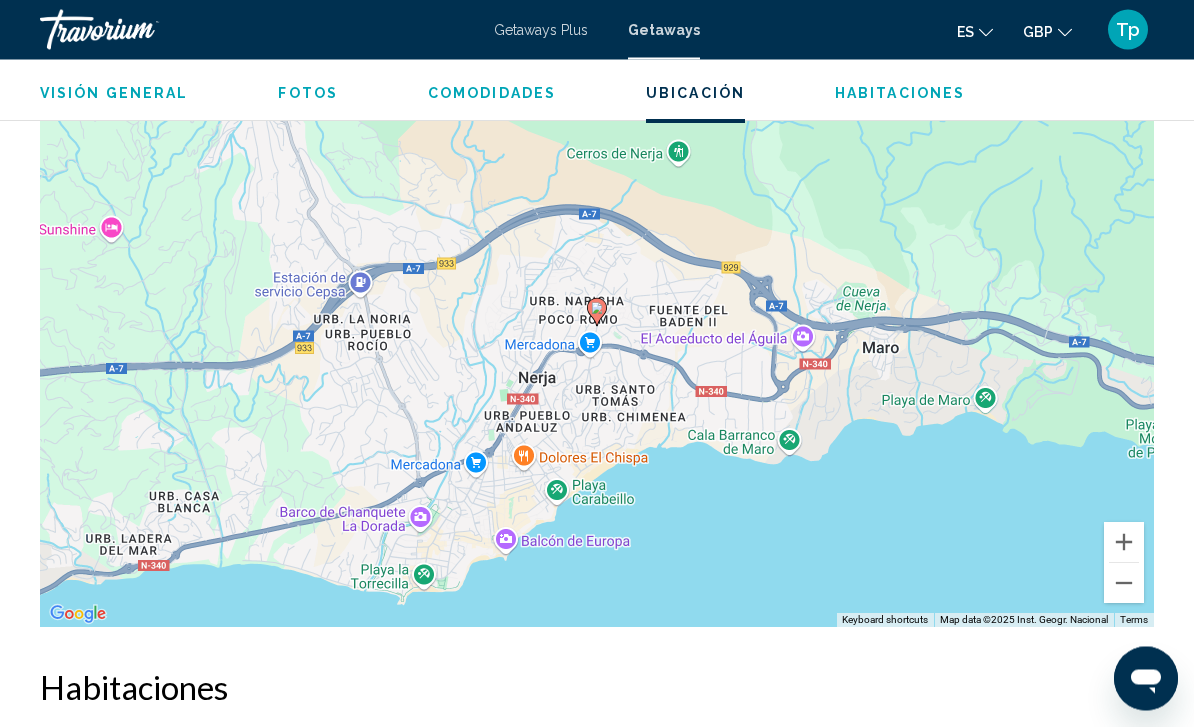 scroll, scrollTop: 2930, scrollLeft: 0, axis: vertical 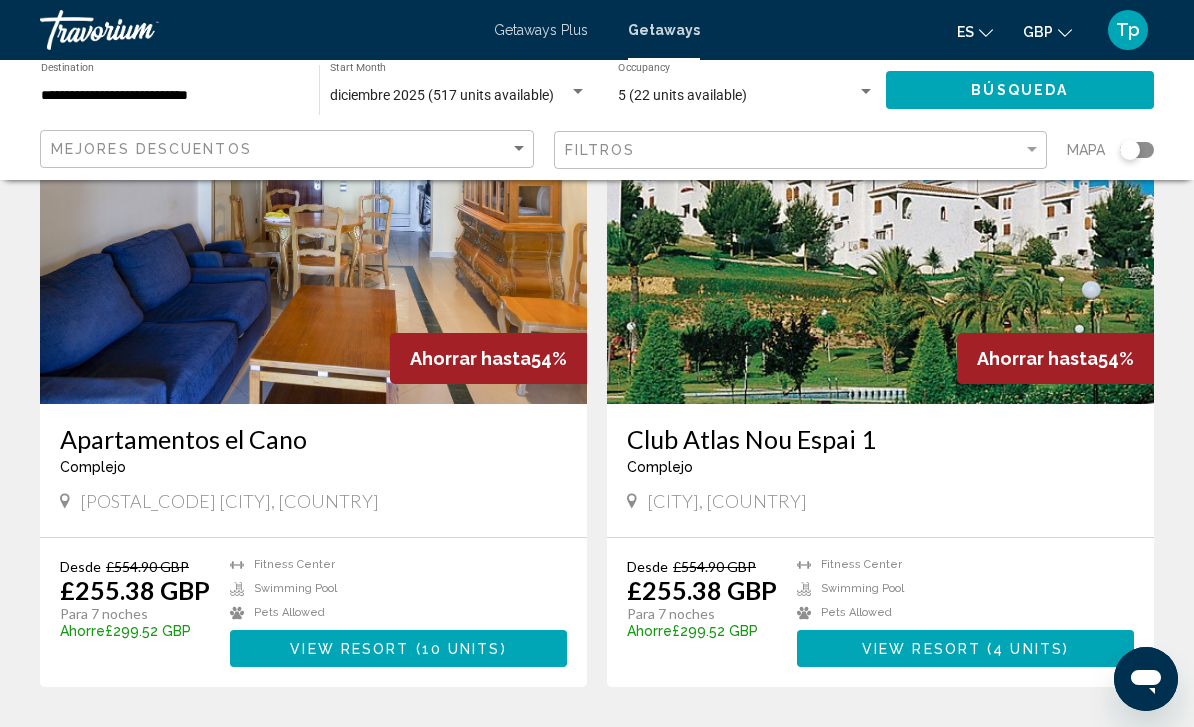 click on "2" at bounding box center (527, 747) 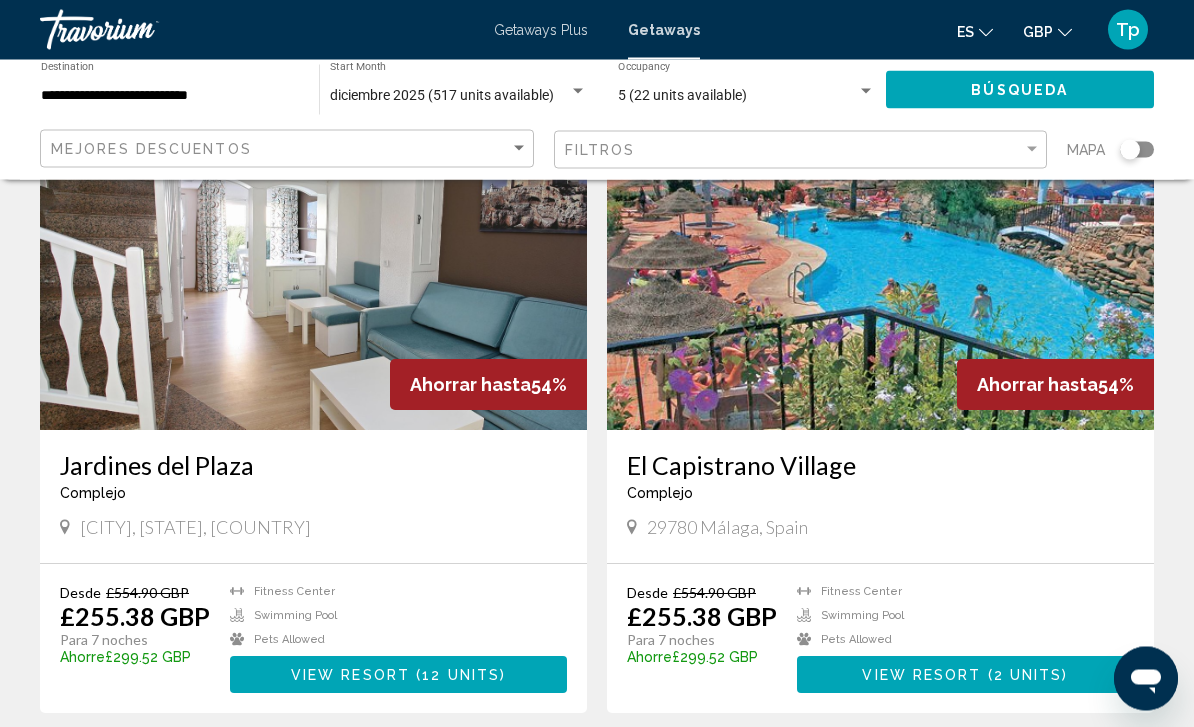 scroll, scrollTop: 169, scrollLeft: 0, axis: vertical 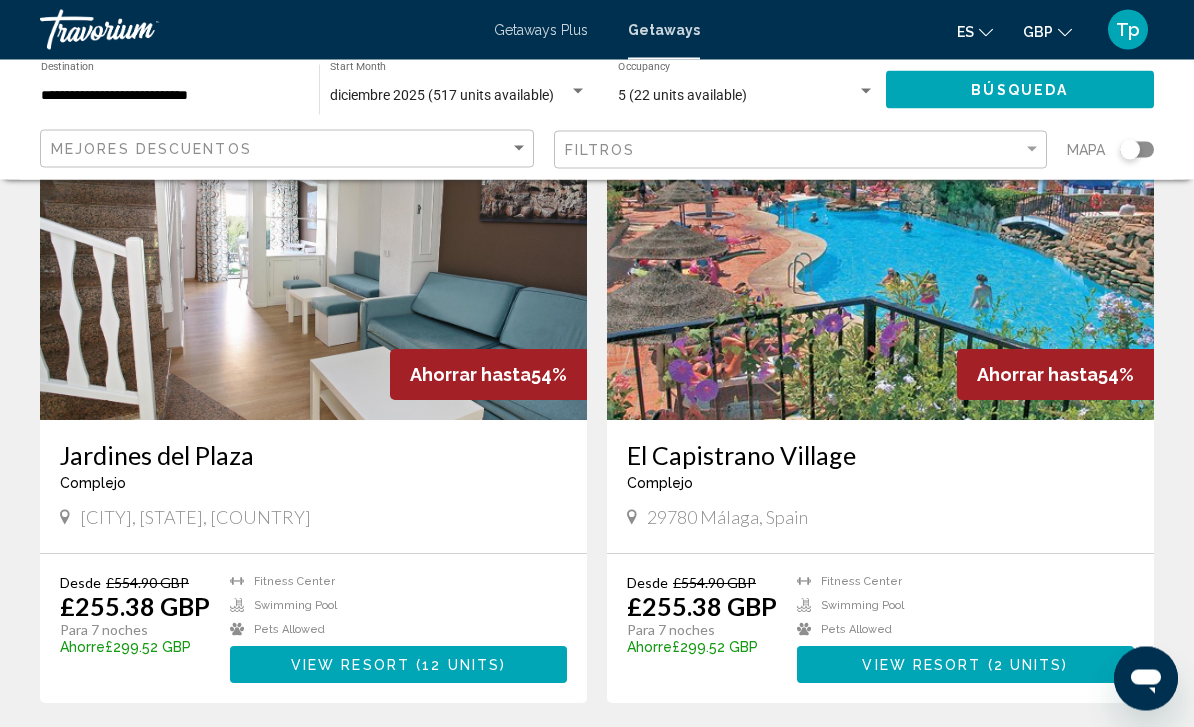 click at bounding box center [880, 261] 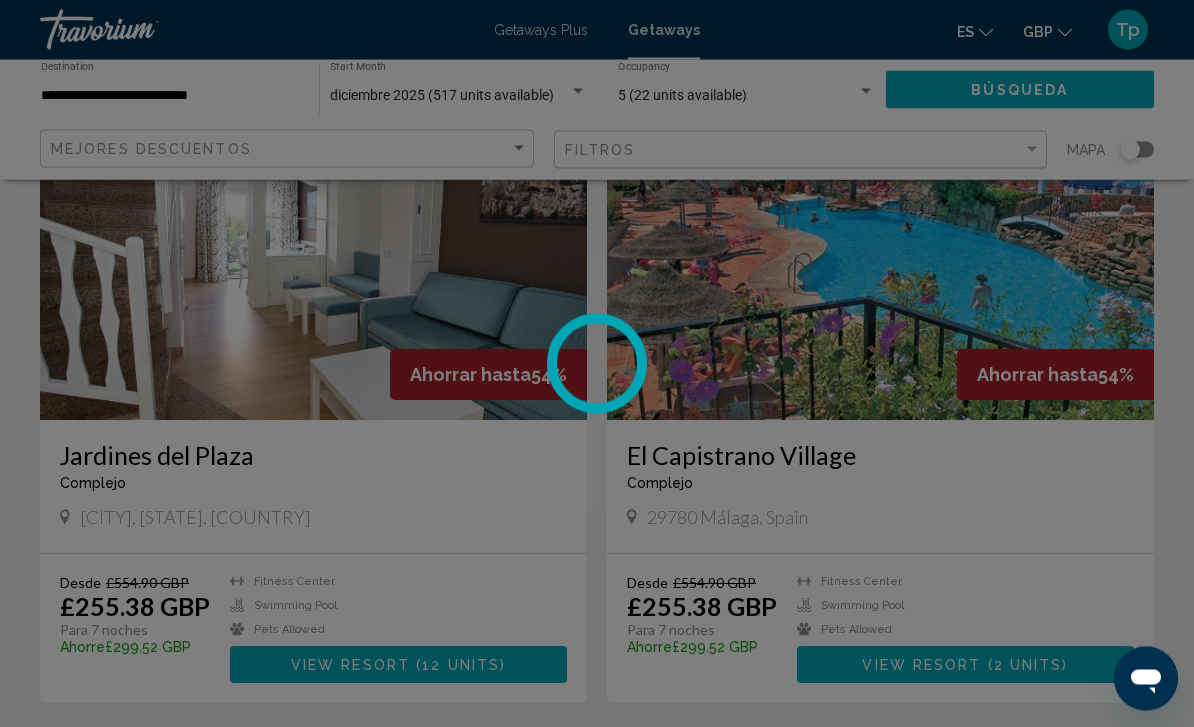 scroll, scrollTop: 170, scrollLeft: 0, axis: vertical 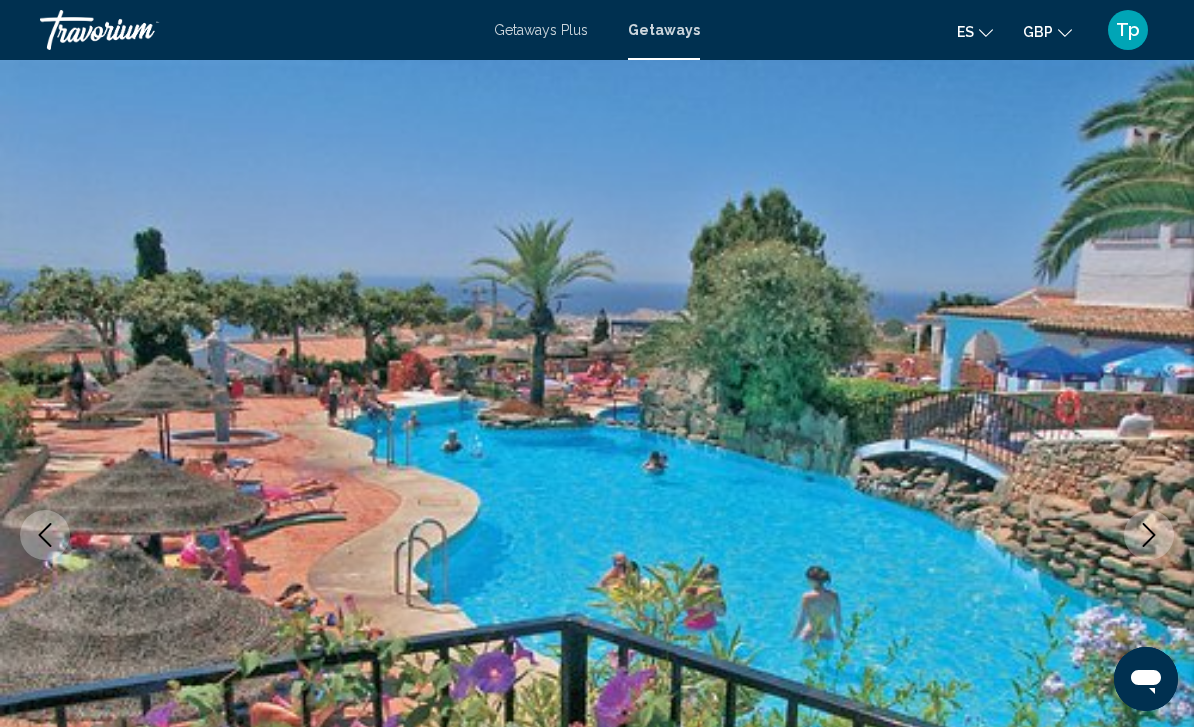 click 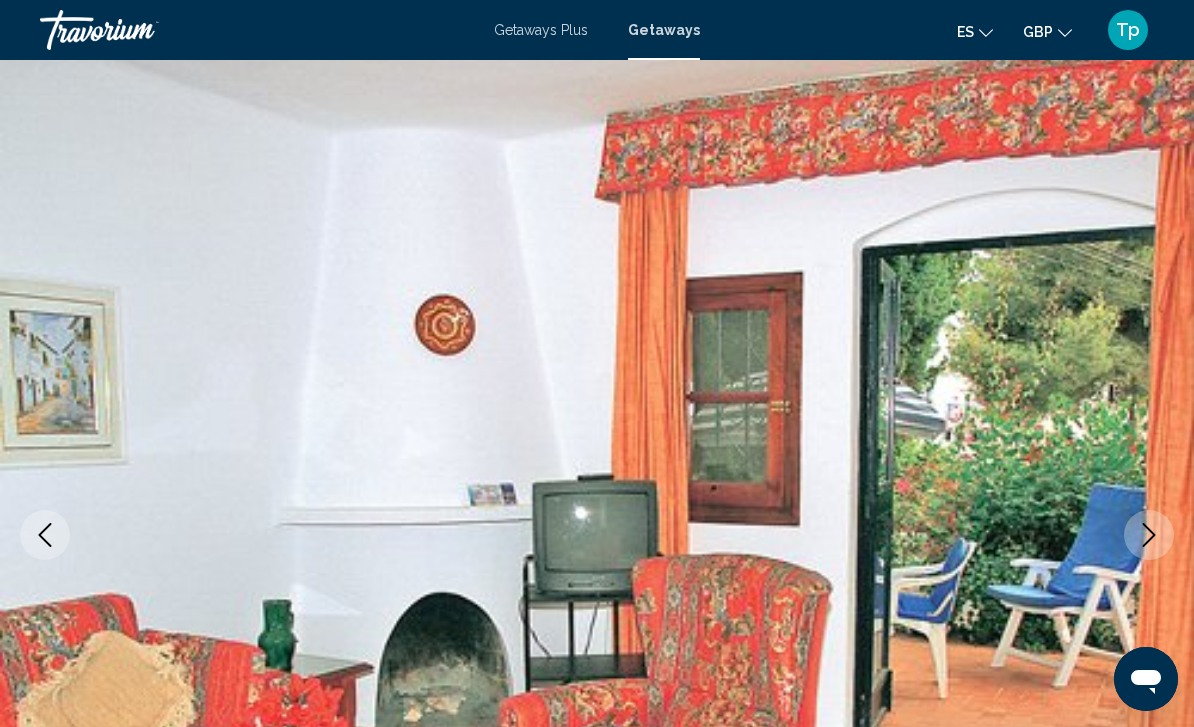click at bounding box center (1149, 535) 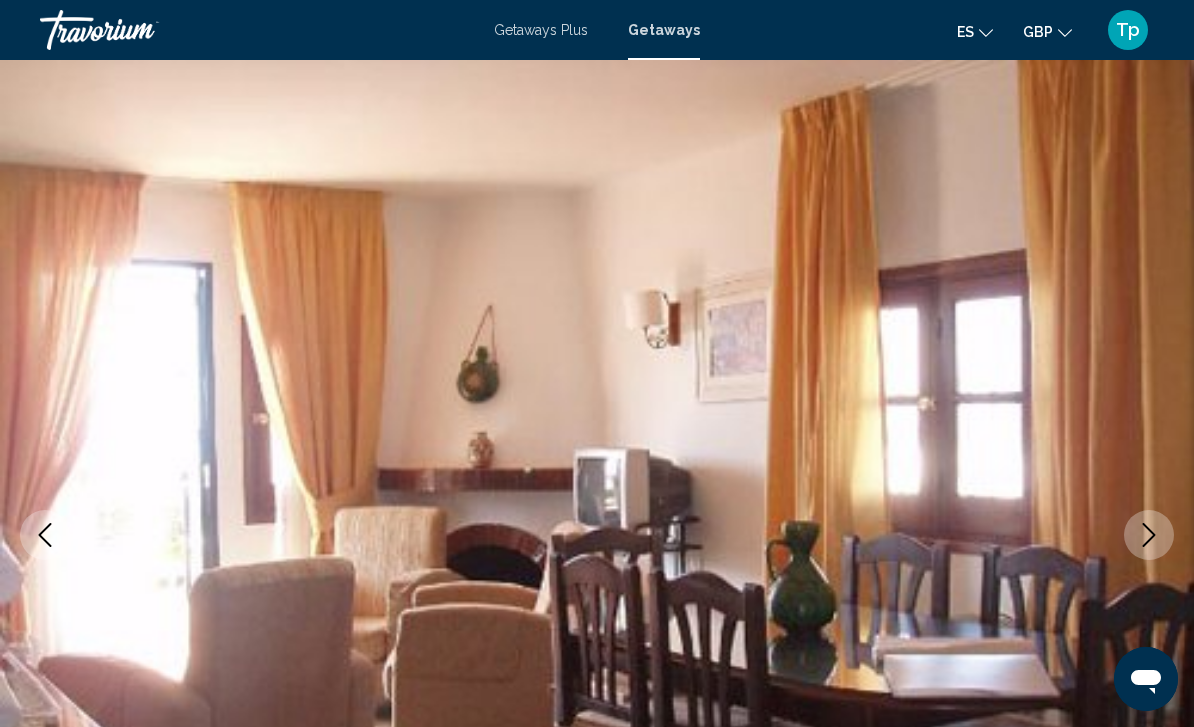 click 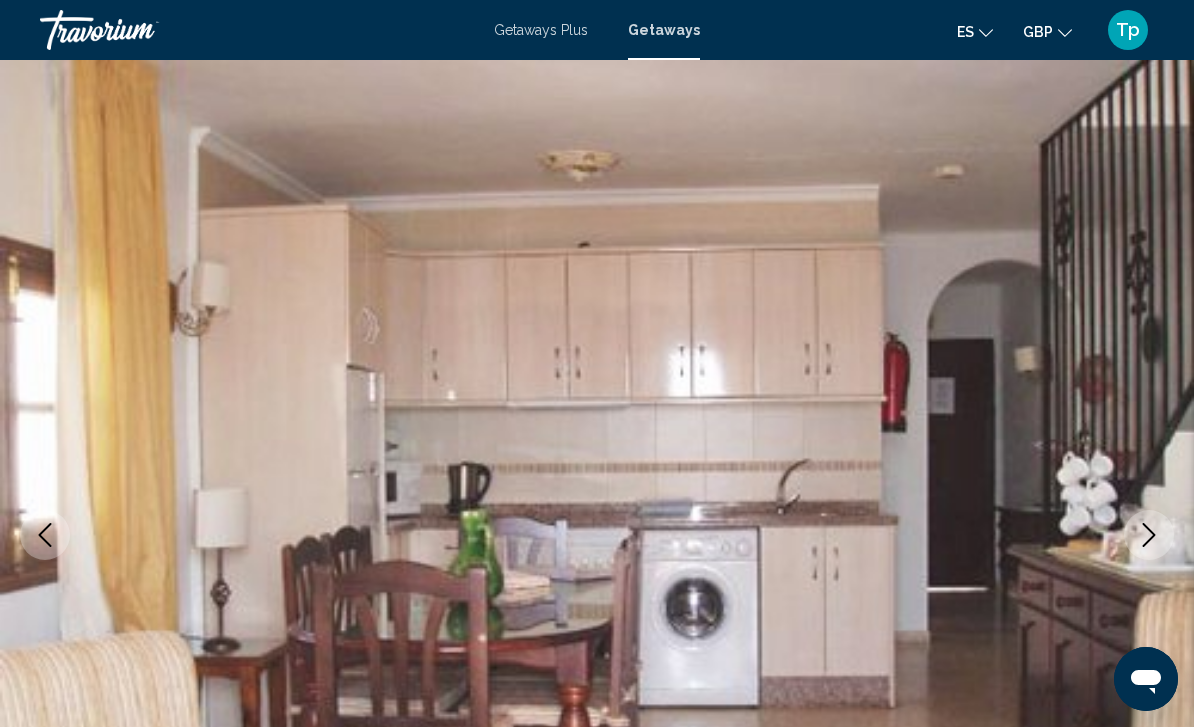 click 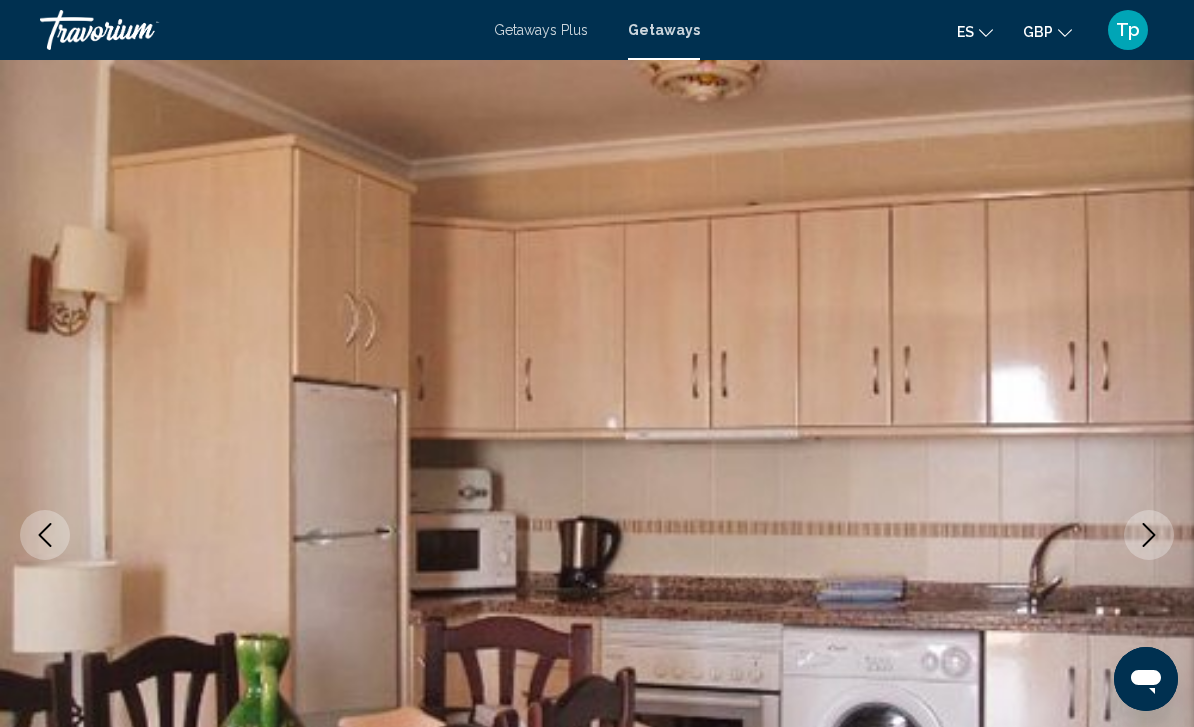 click at bounding box center (1149, 535) 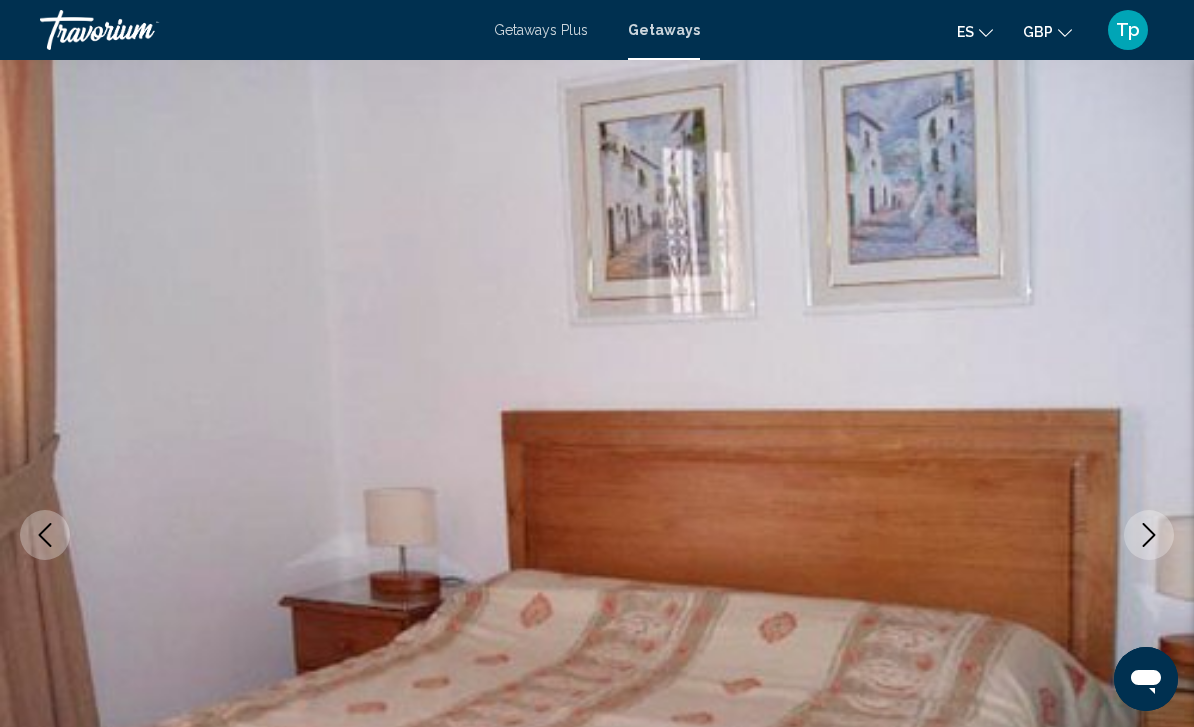 click 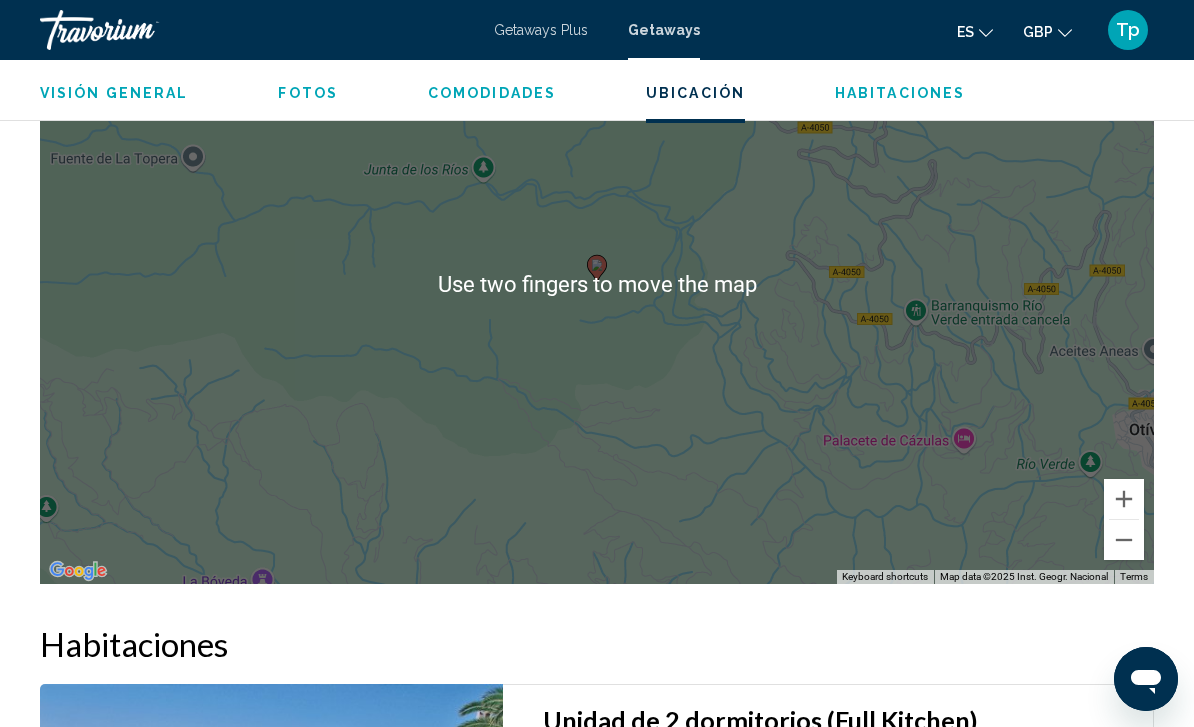 scroll, scrollTop: 2923, scrollLeft: 0, axis: vertical 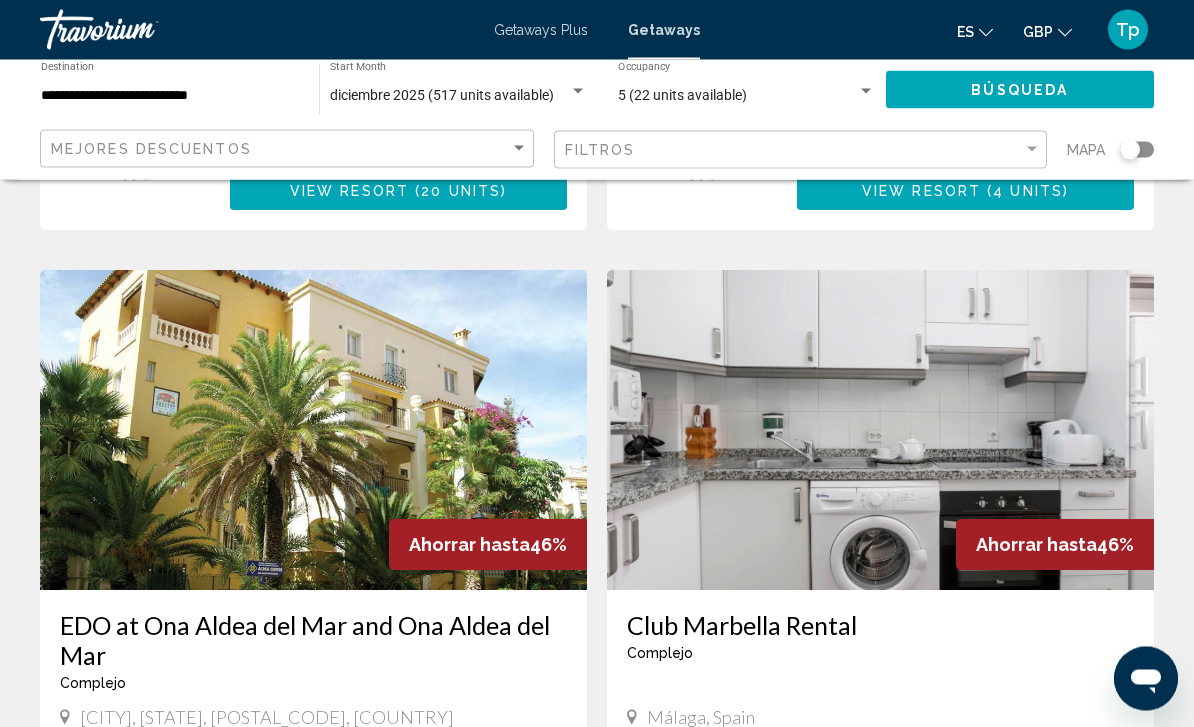 click at bounding box center (313, 431) 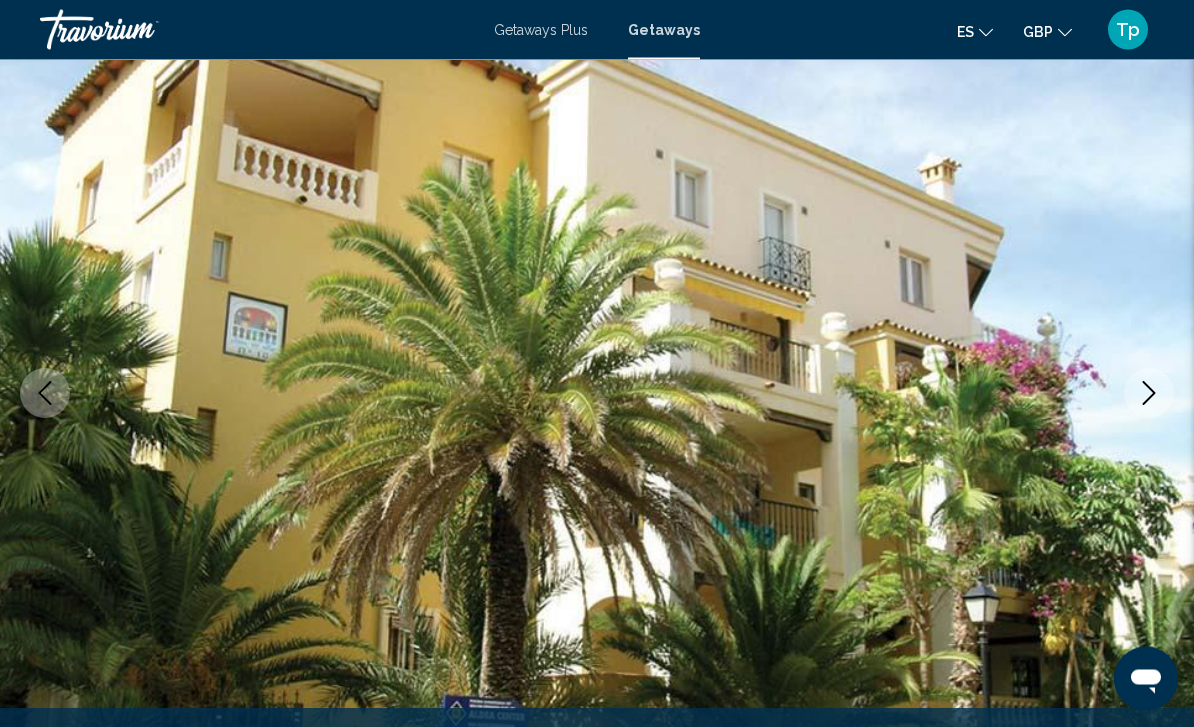 scroll, scrollTop: 142, scrollLeft: 0, axis: vertical 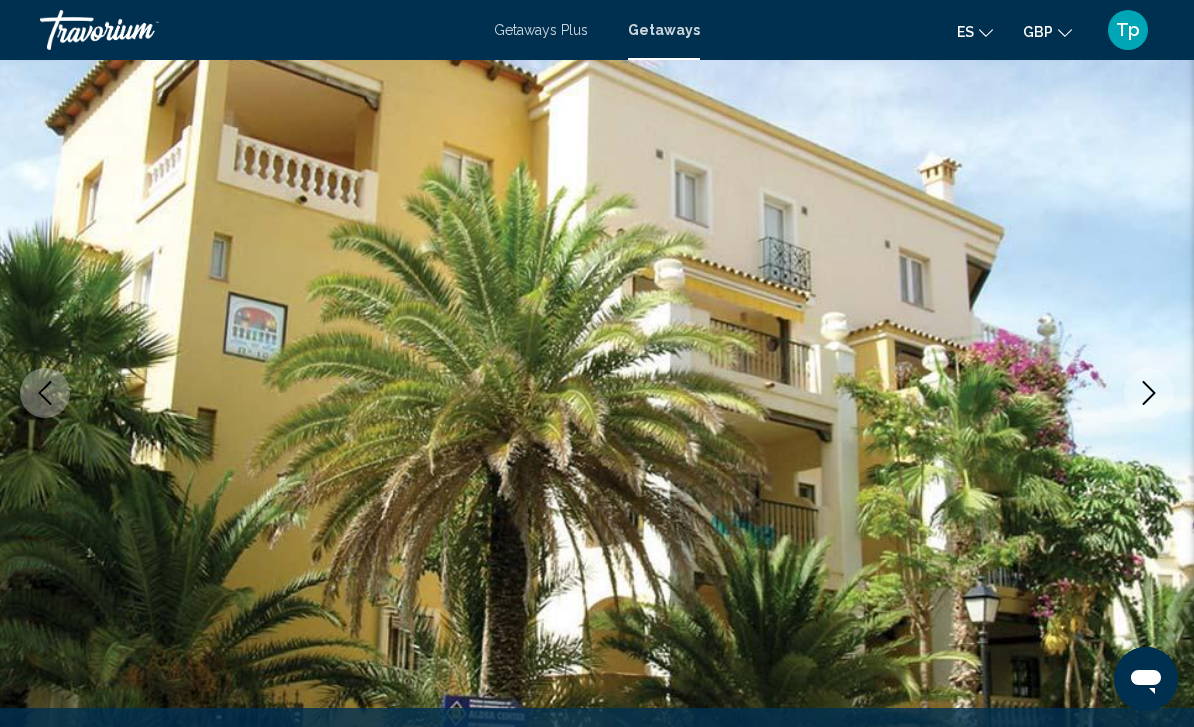 click 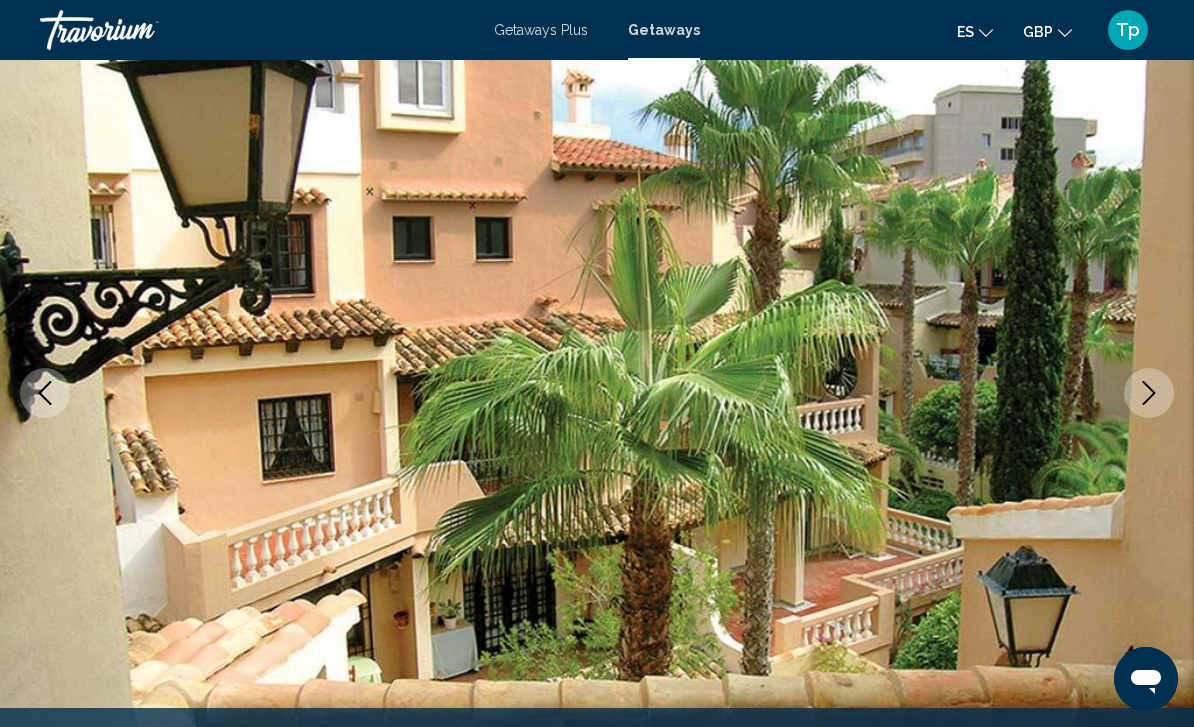 click 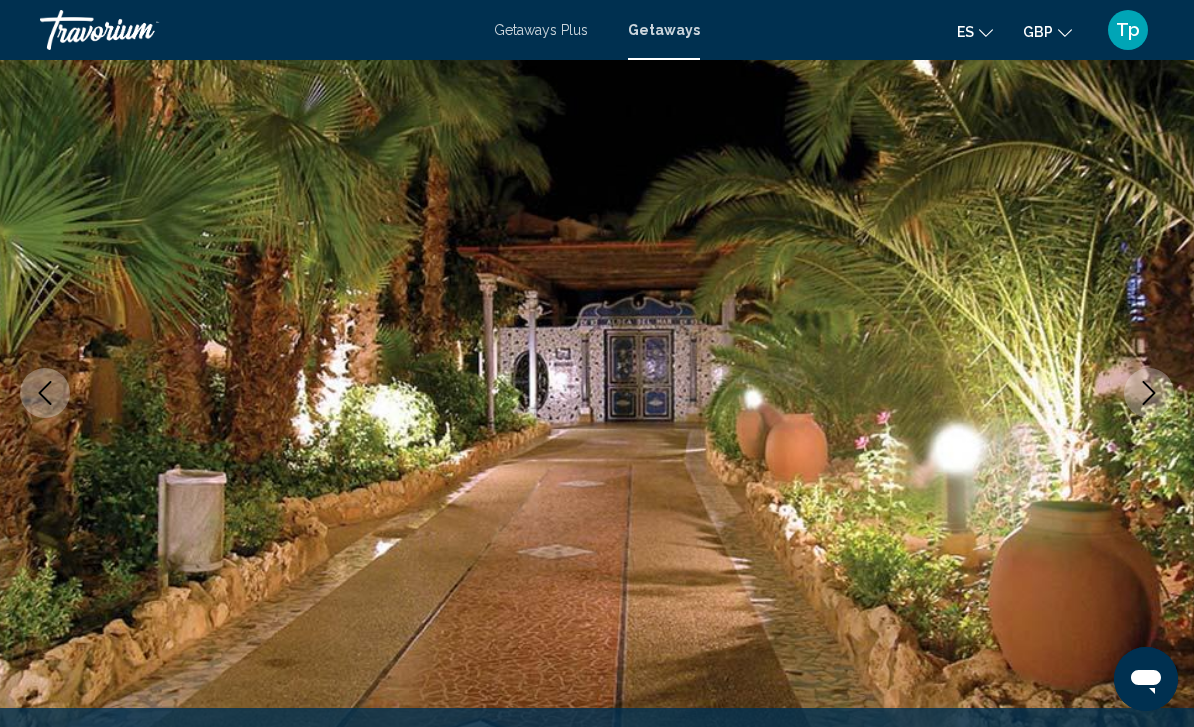 click at bounding box center (597, 393) 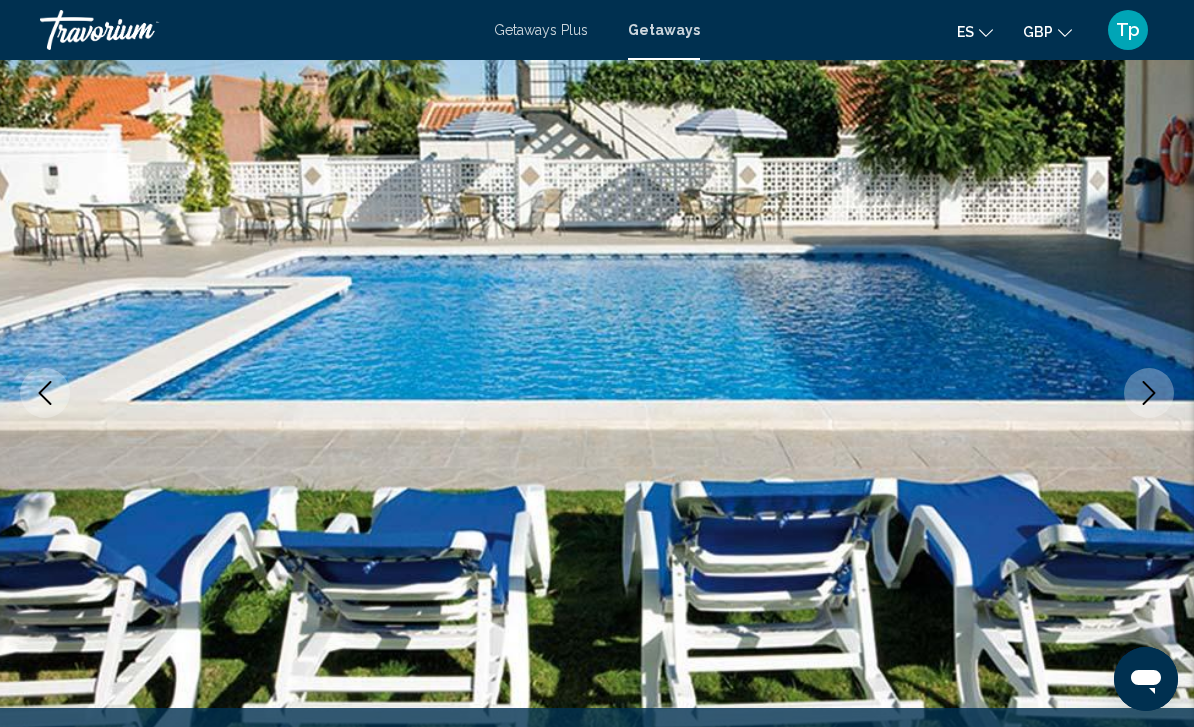 click 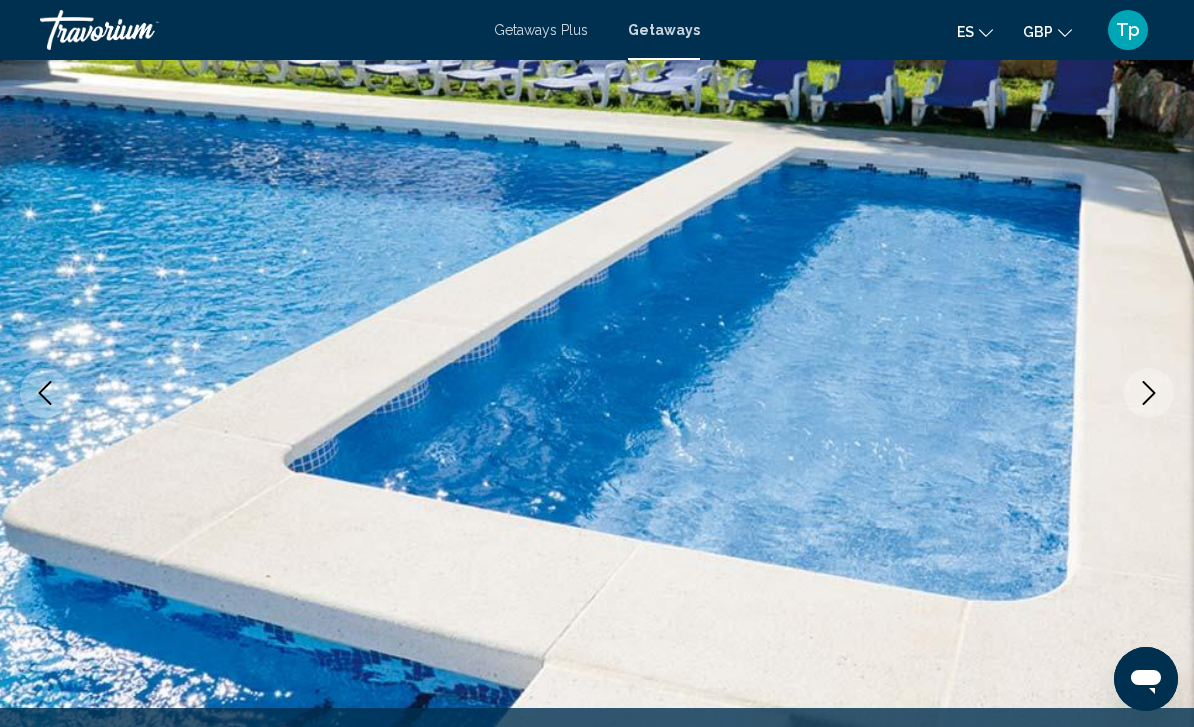click 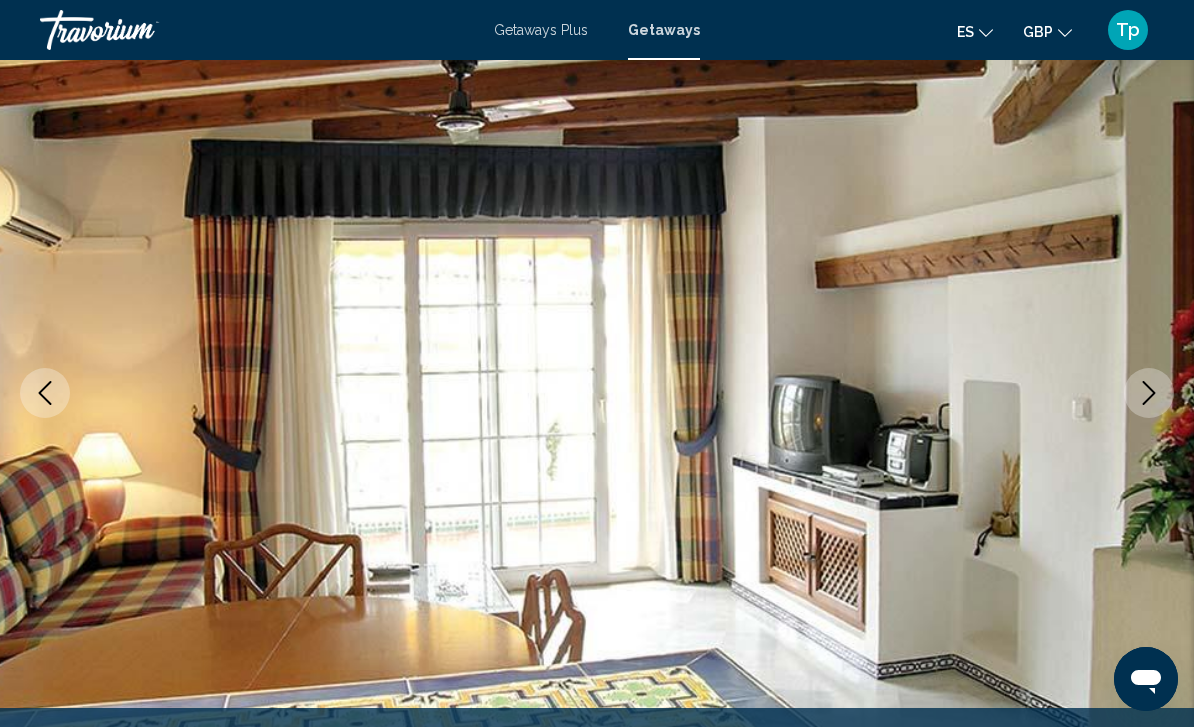 click at bounding box center [1149, 393] 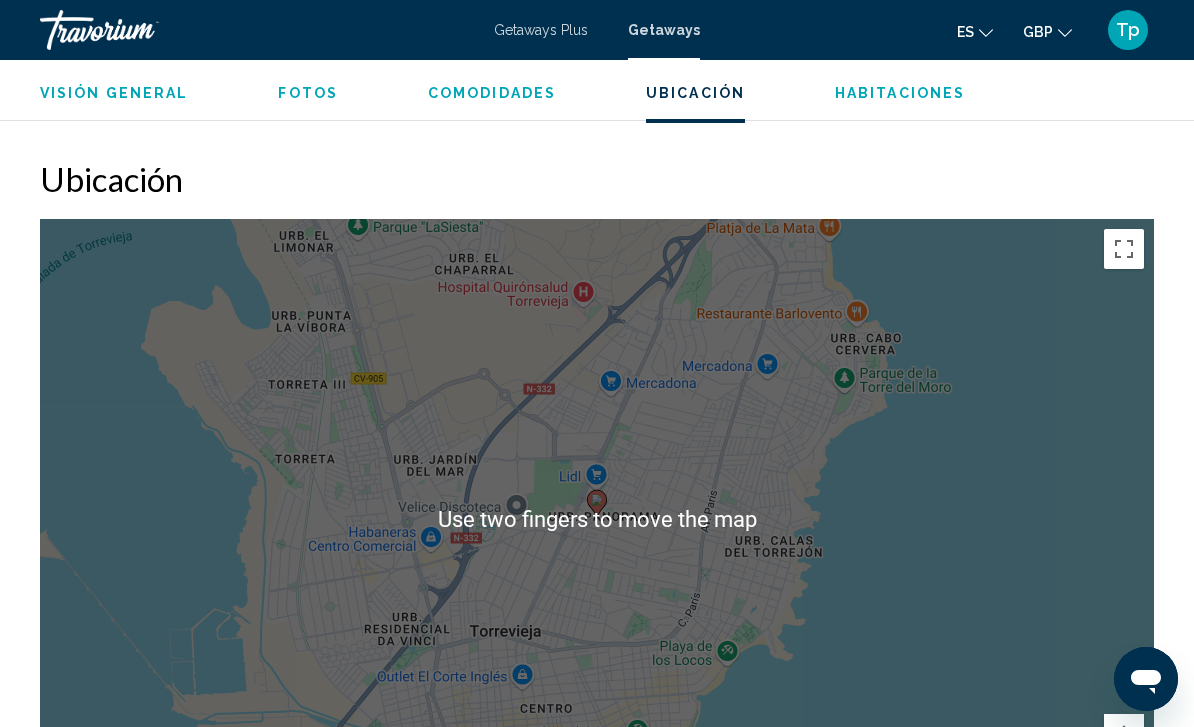 scroll, scrollTop: 2623, scrollLeft: 0, axis: vertical 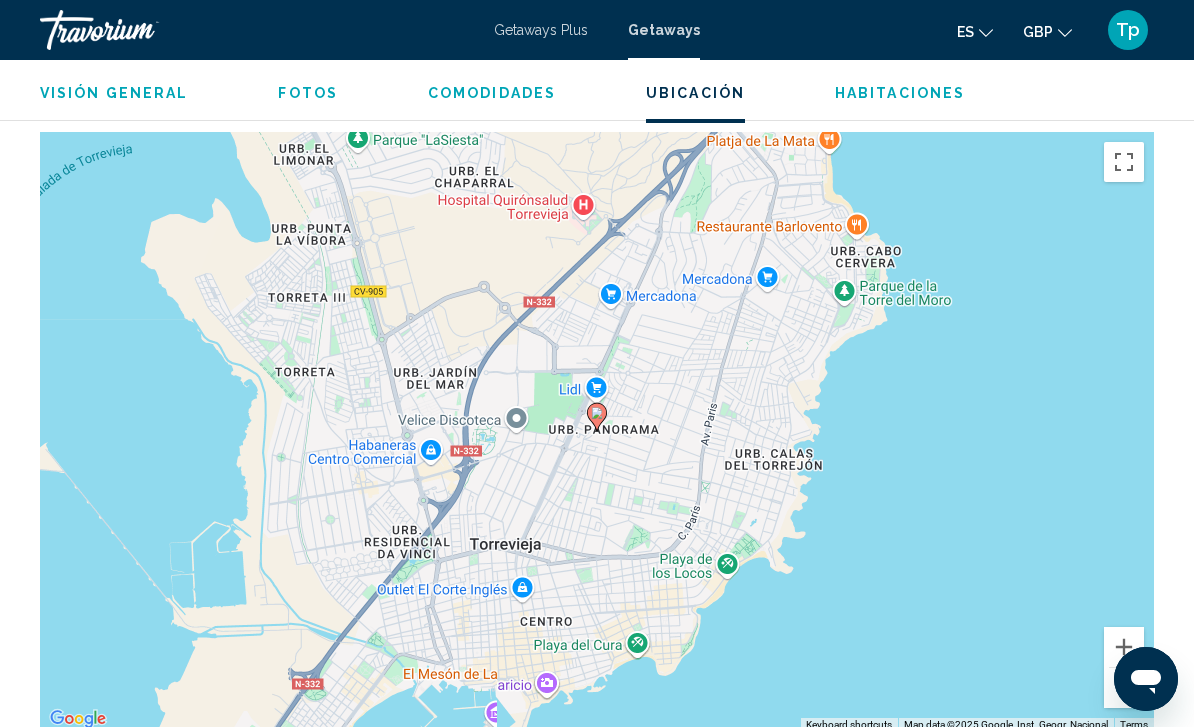click at bounding box center [1124, 688] 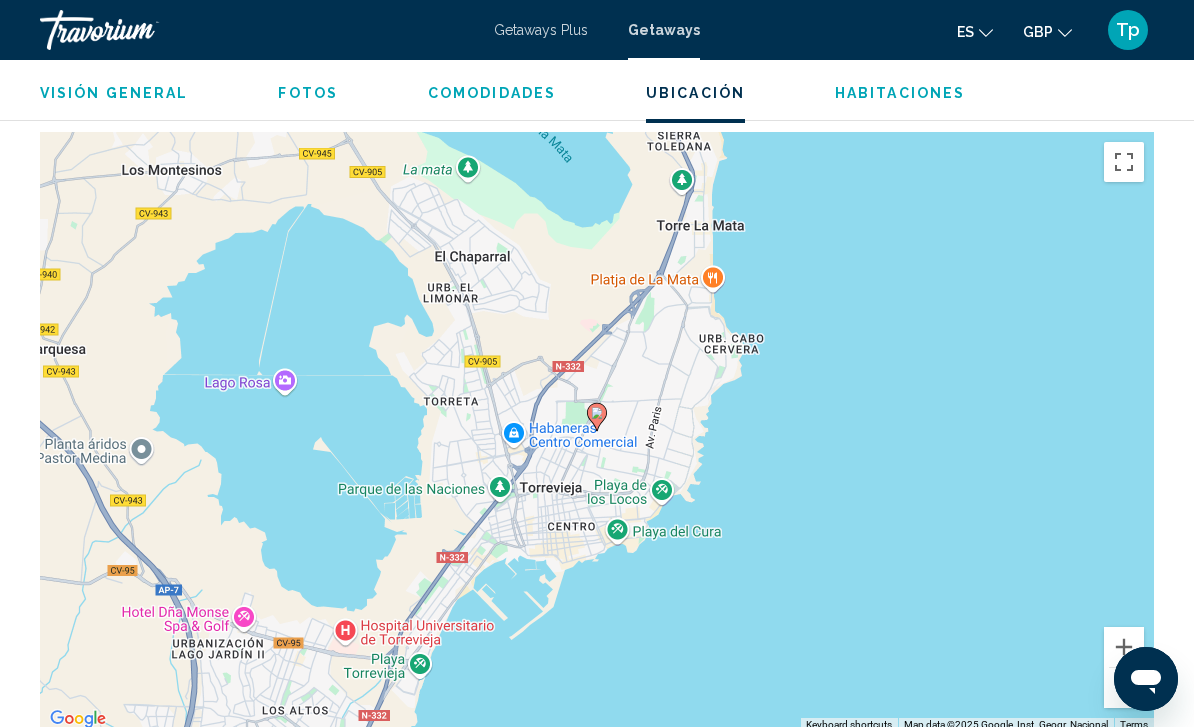 click at bounding box center [1124, 688] 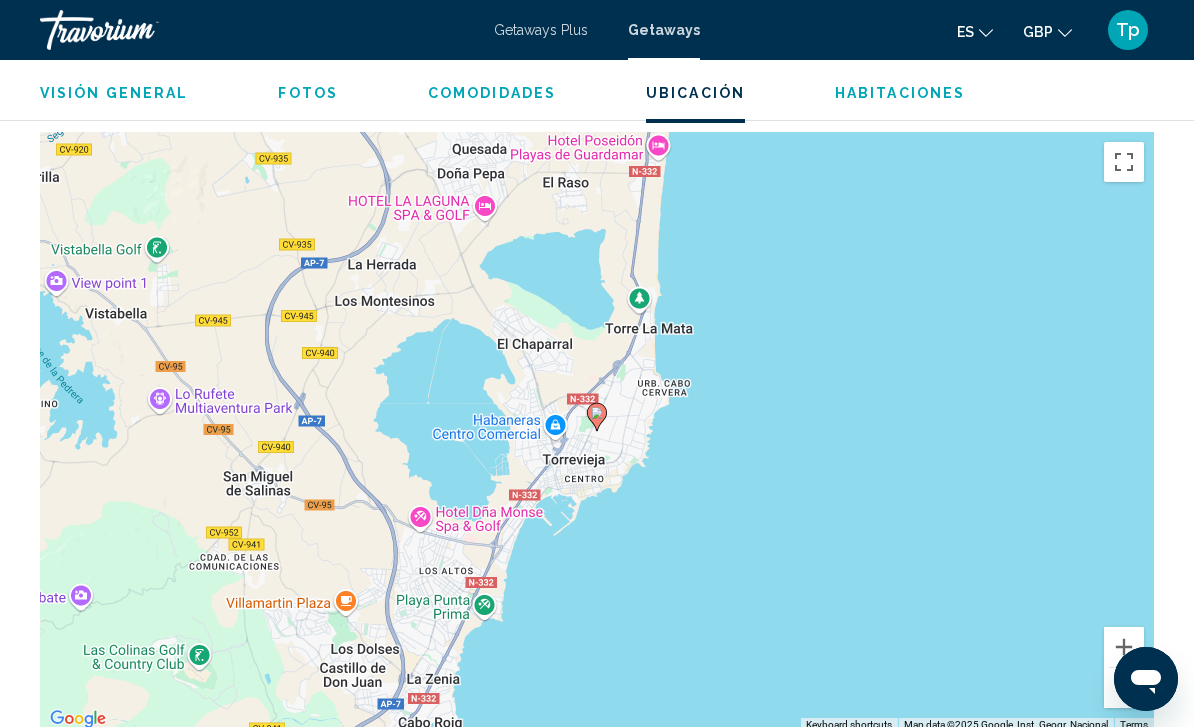 click at bounding box center (1124, 647) 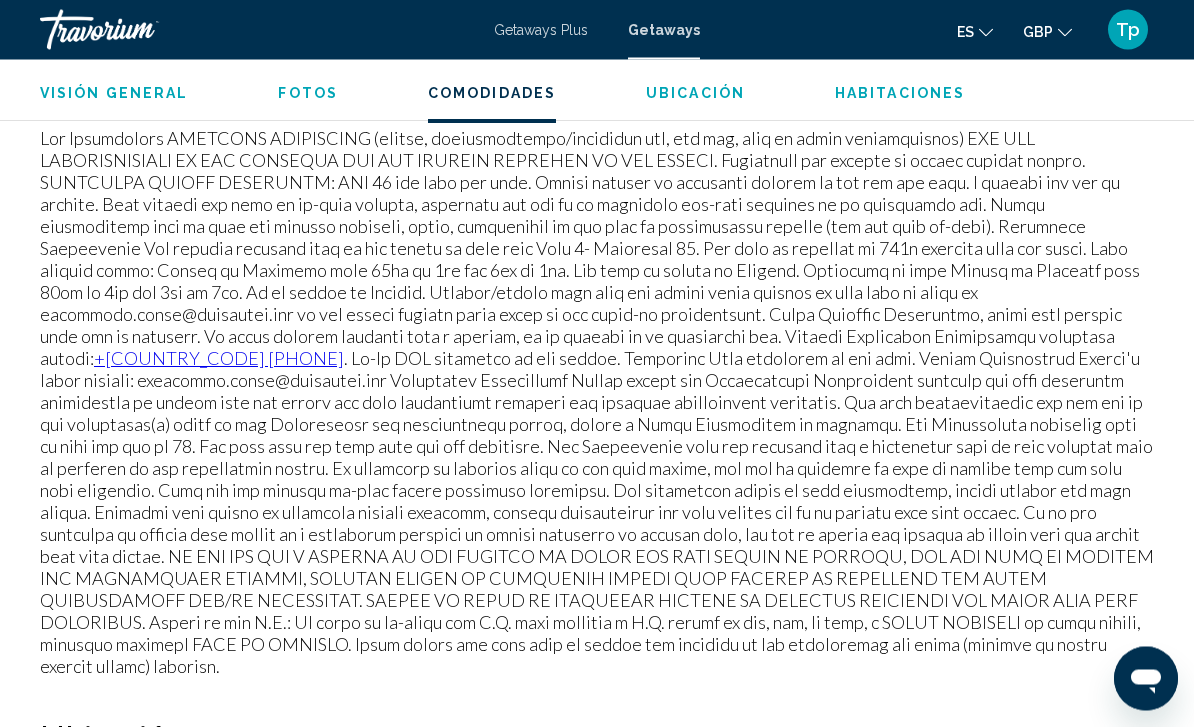scroll, scrollTop: 2026, scrollLeft: 0, axis: vertical 